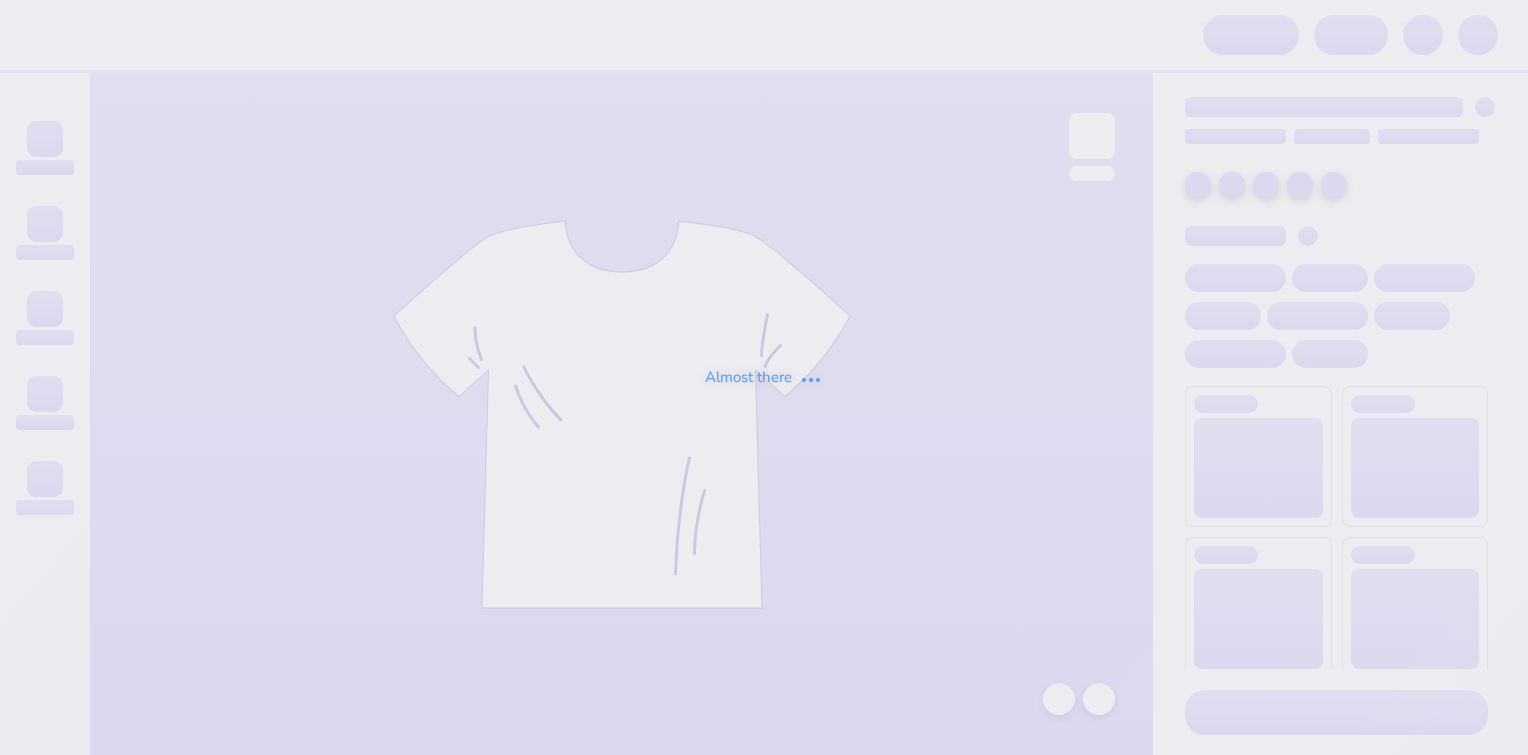 scroll, scrollTop: 0, scrollLeft: 0, axis: both 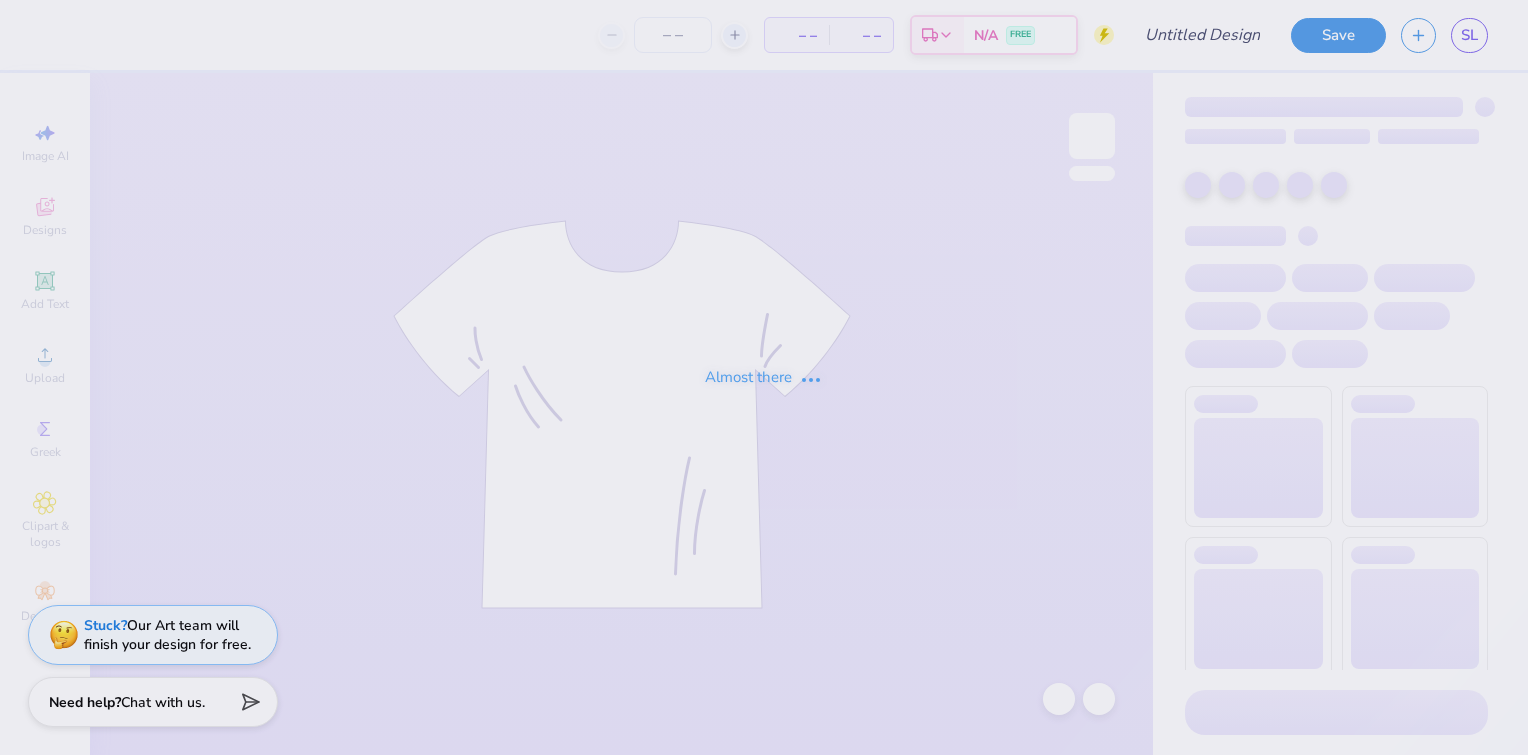 type on "recruitment" 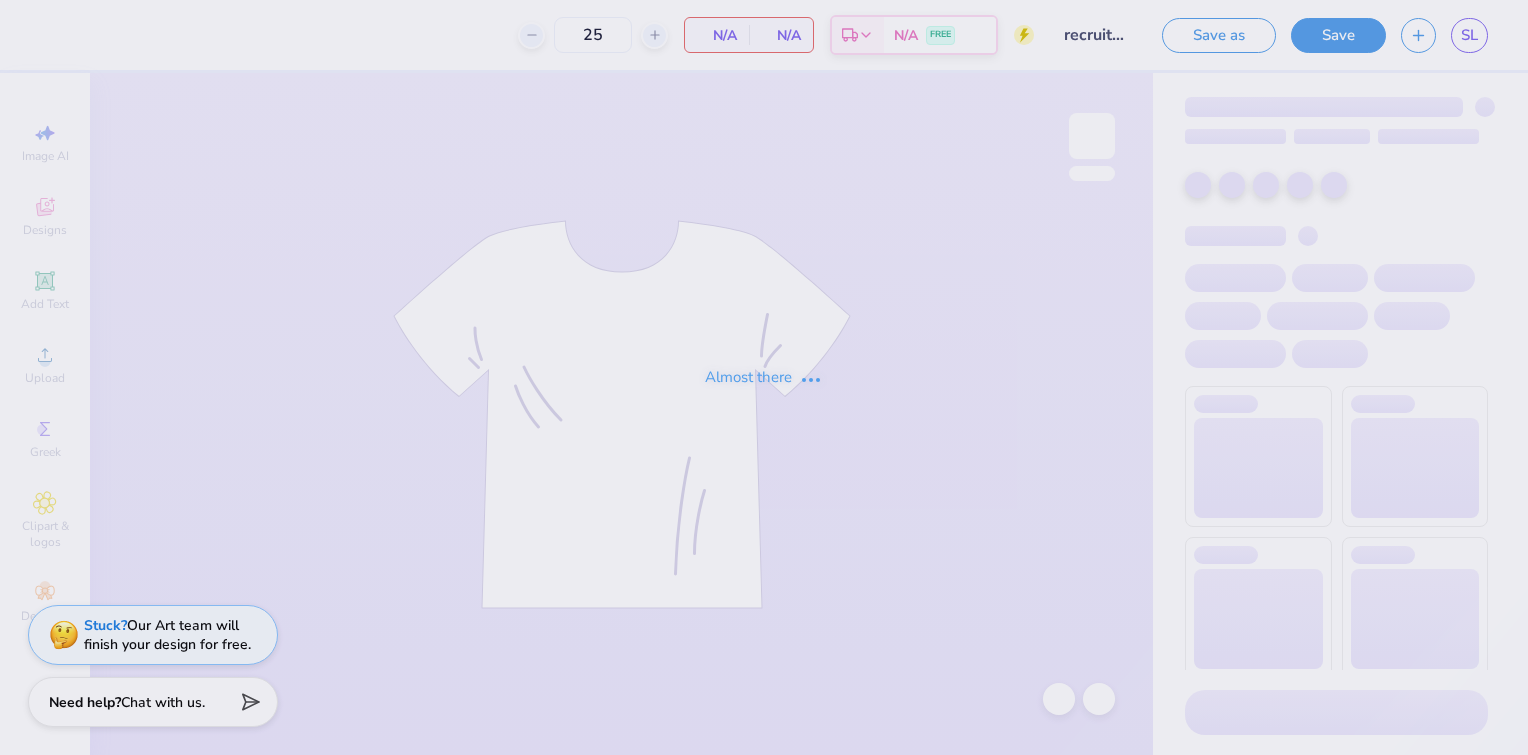 type on "25" 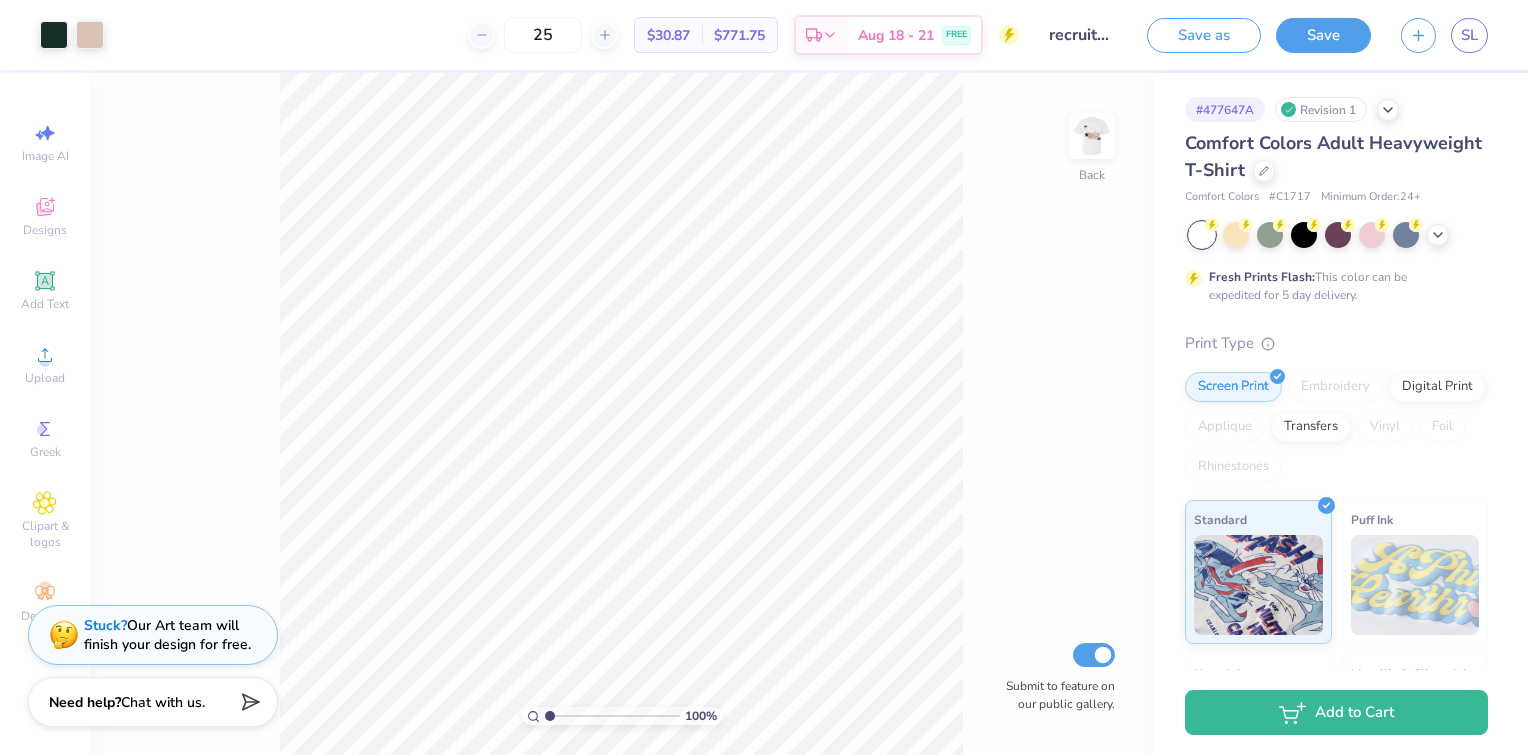 click on "Fresh Prints Flash:  This color can be expedited for 5 day delivery." at bounding box center [1336, 263] 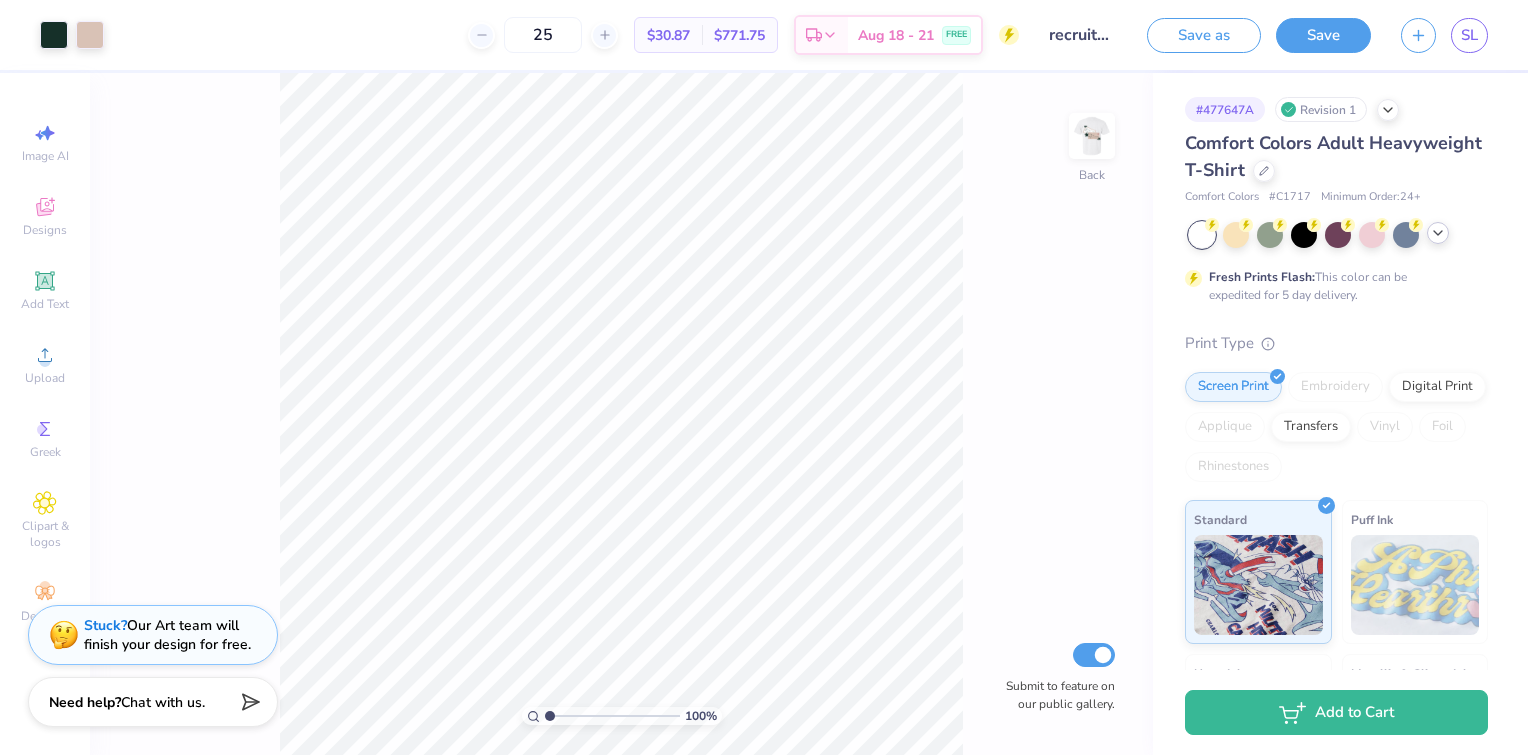 click 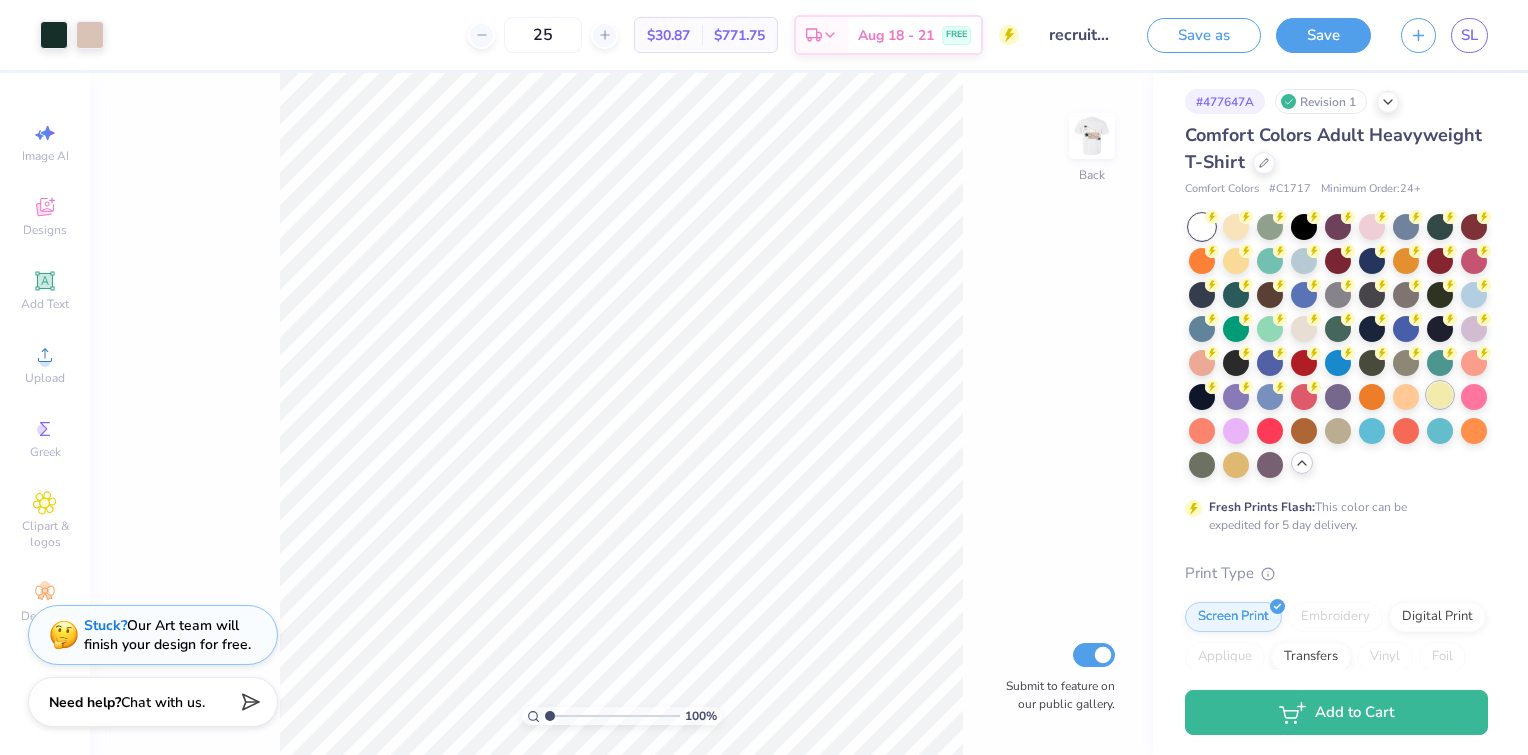 scroll, scrollTop: 0, scrollLeft: 0, axis: both 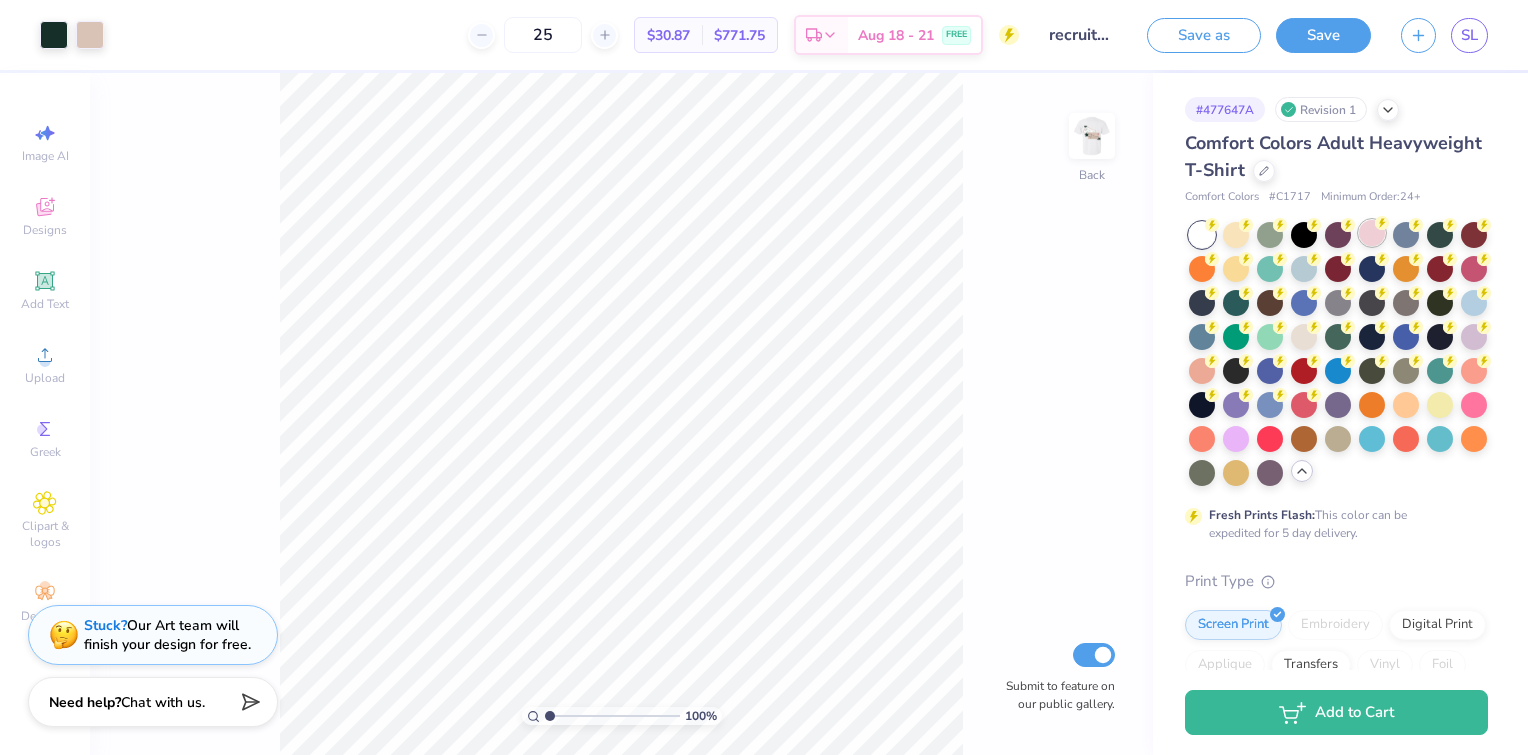 click at bounding box center (1372, 233) 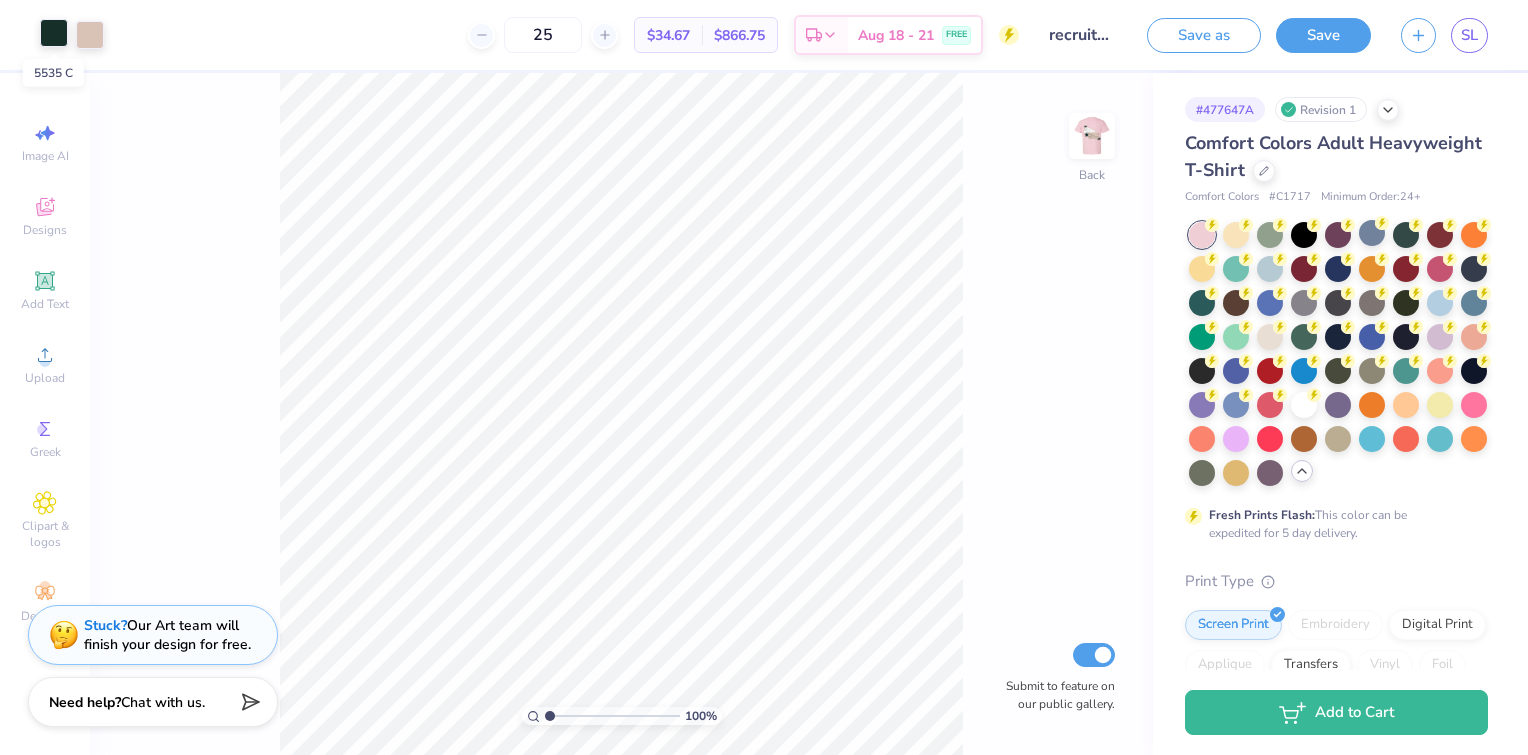 click at bounding box center (54, 33) 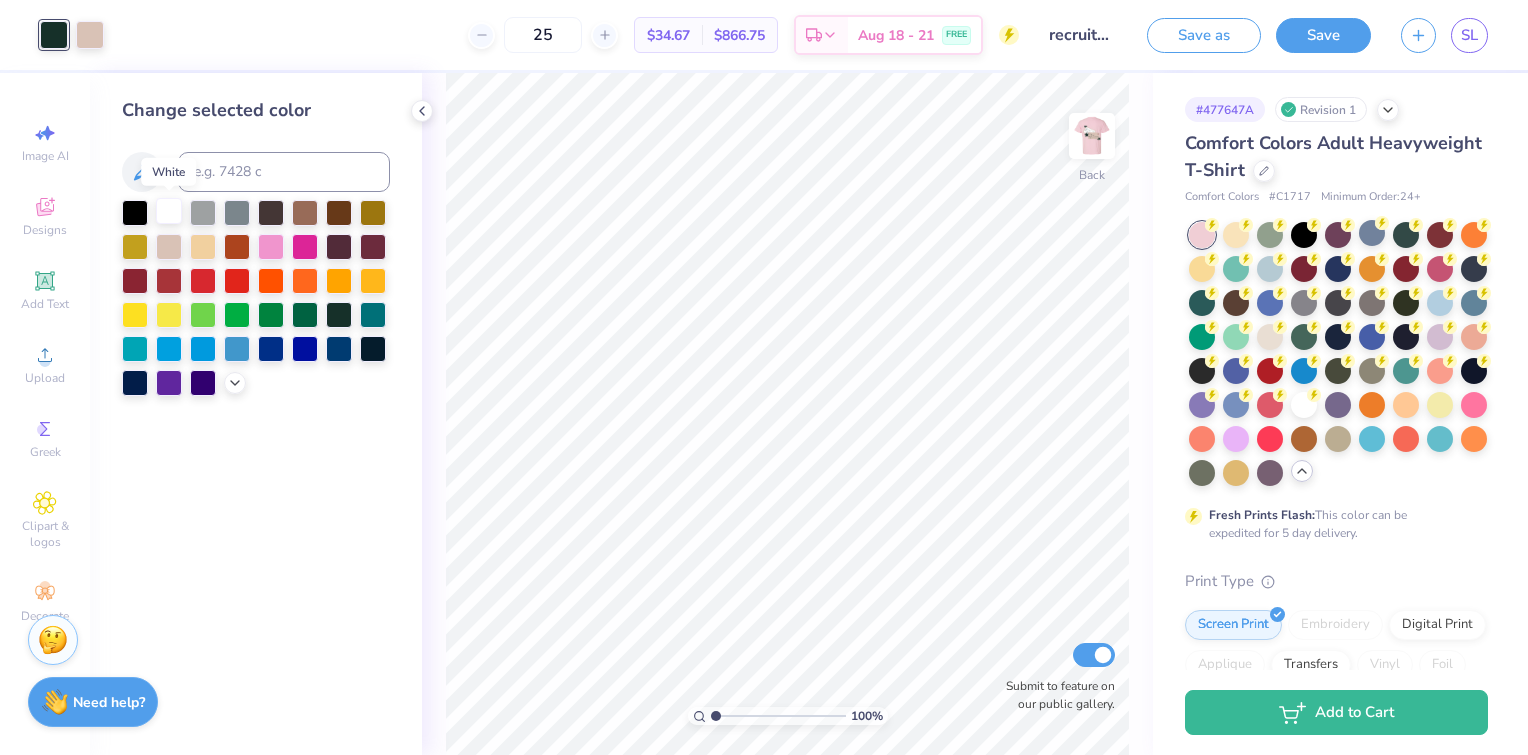 click at bounding box center [169, 211] 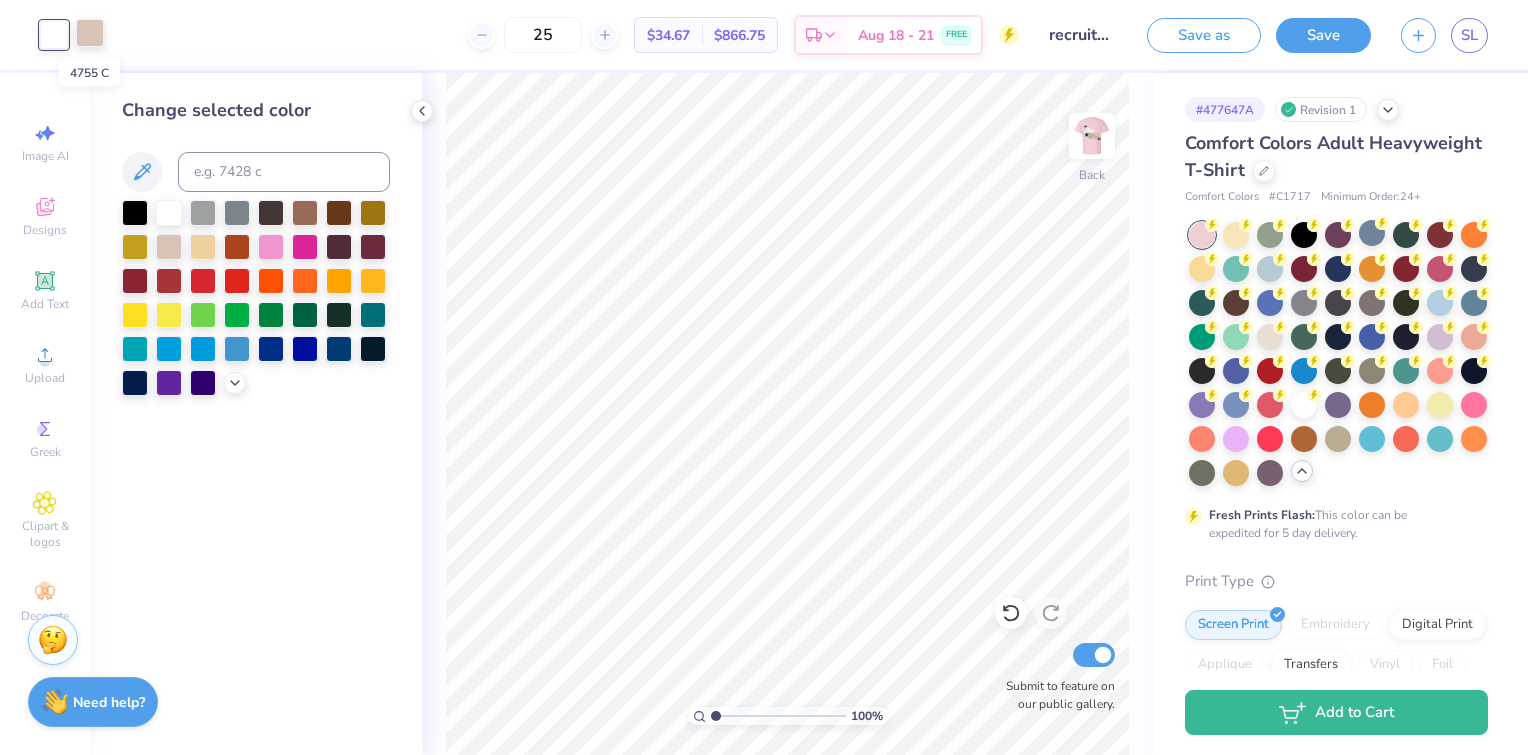 click at bounding box center (90, 33) 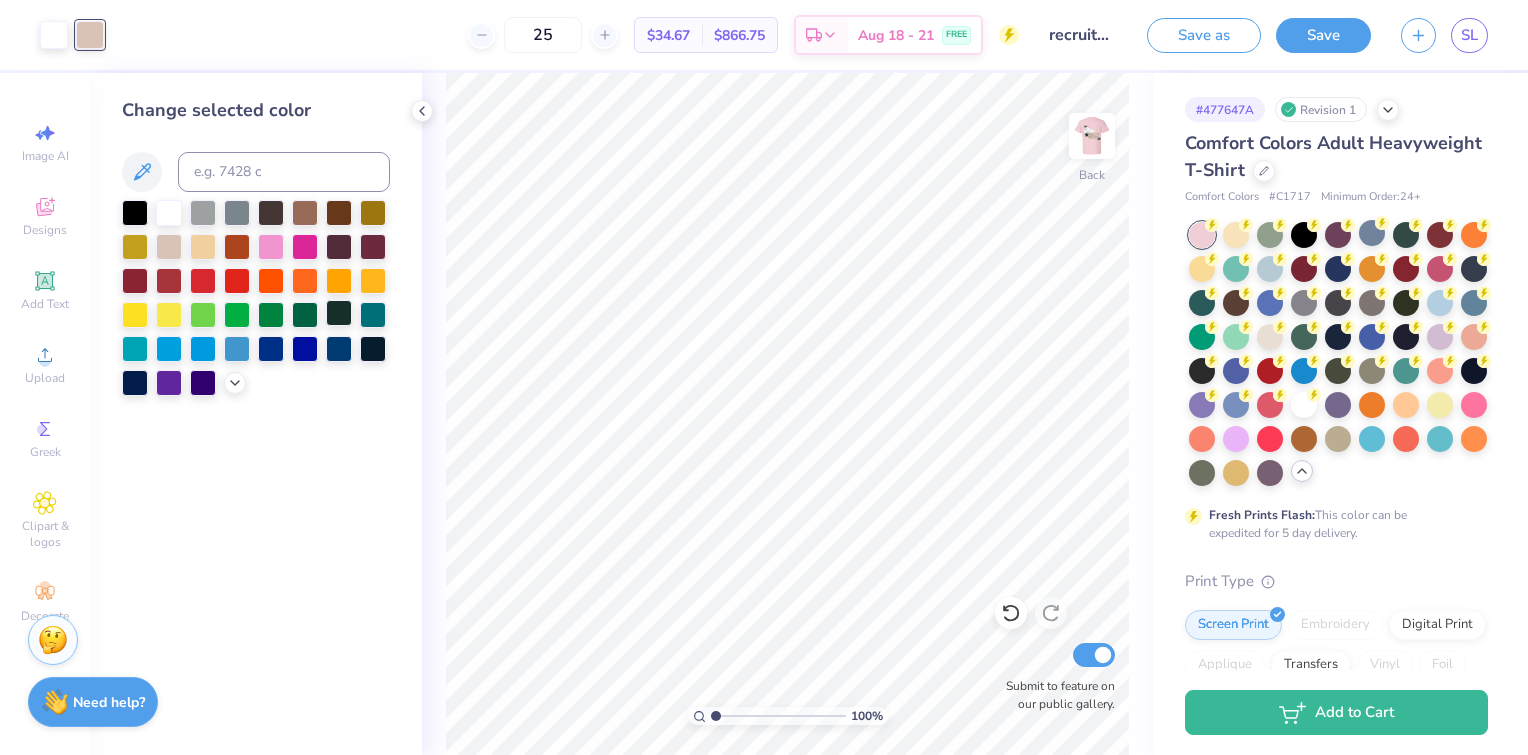 click at bounding box center [339, 313] 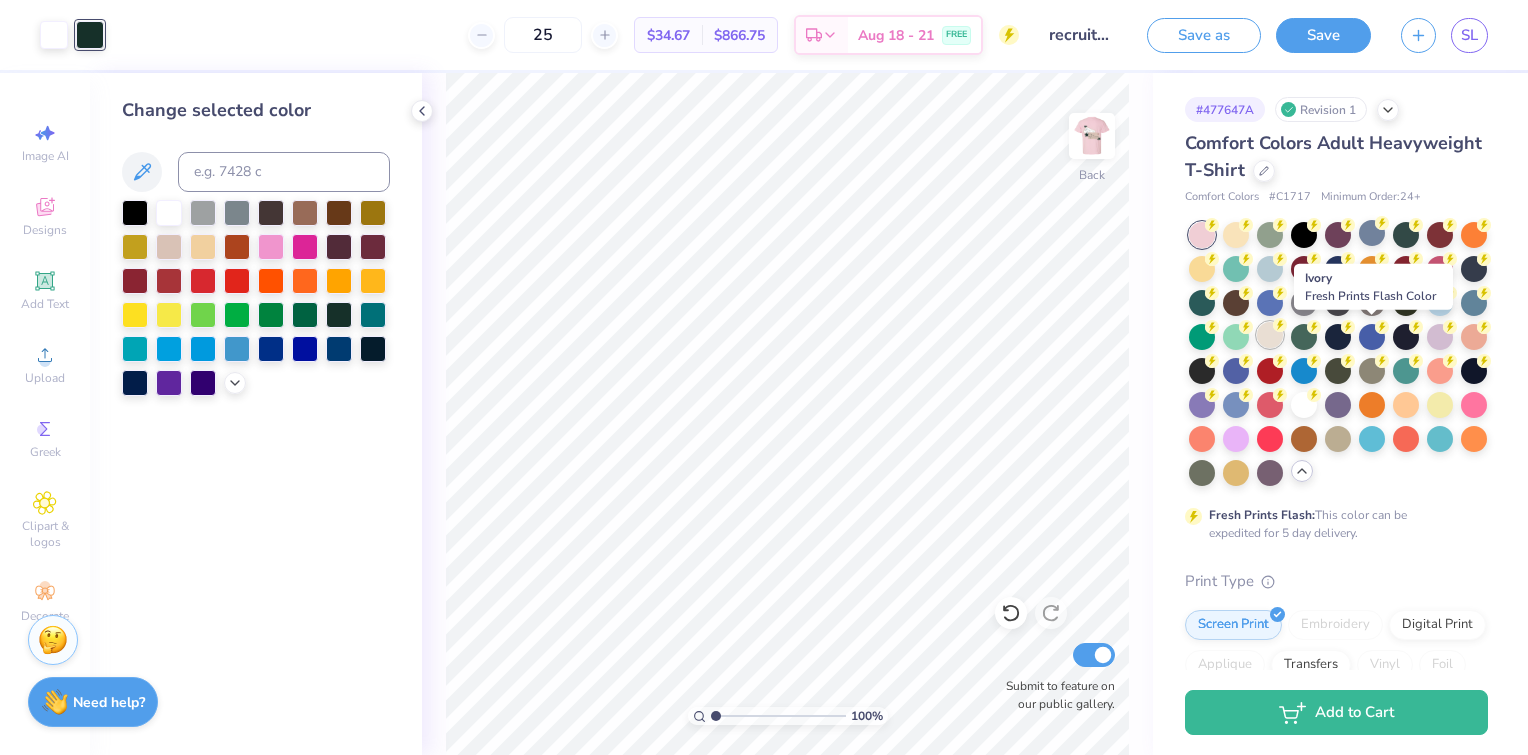 click at bounding box center (1270, 335) 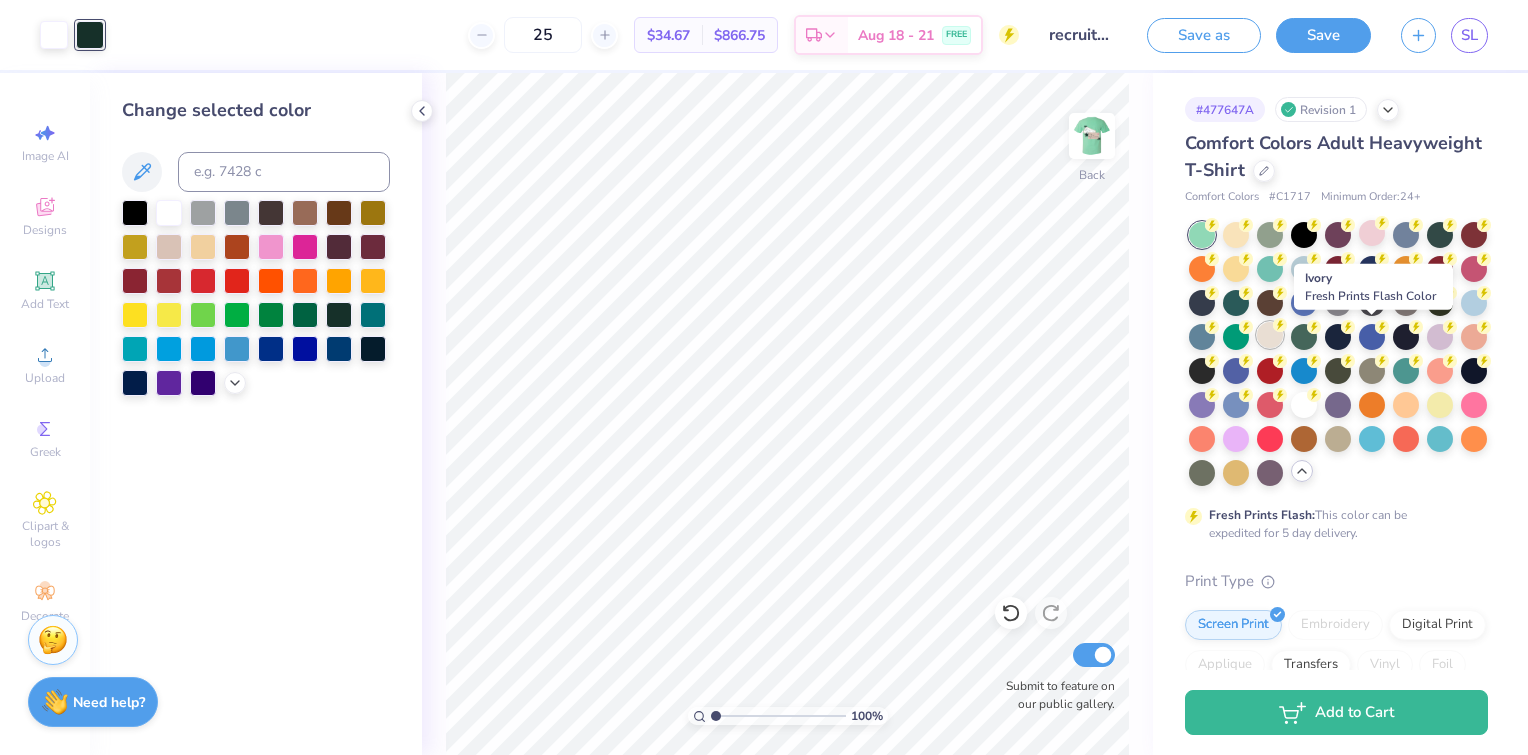 click at bounding box center [1270, 335] 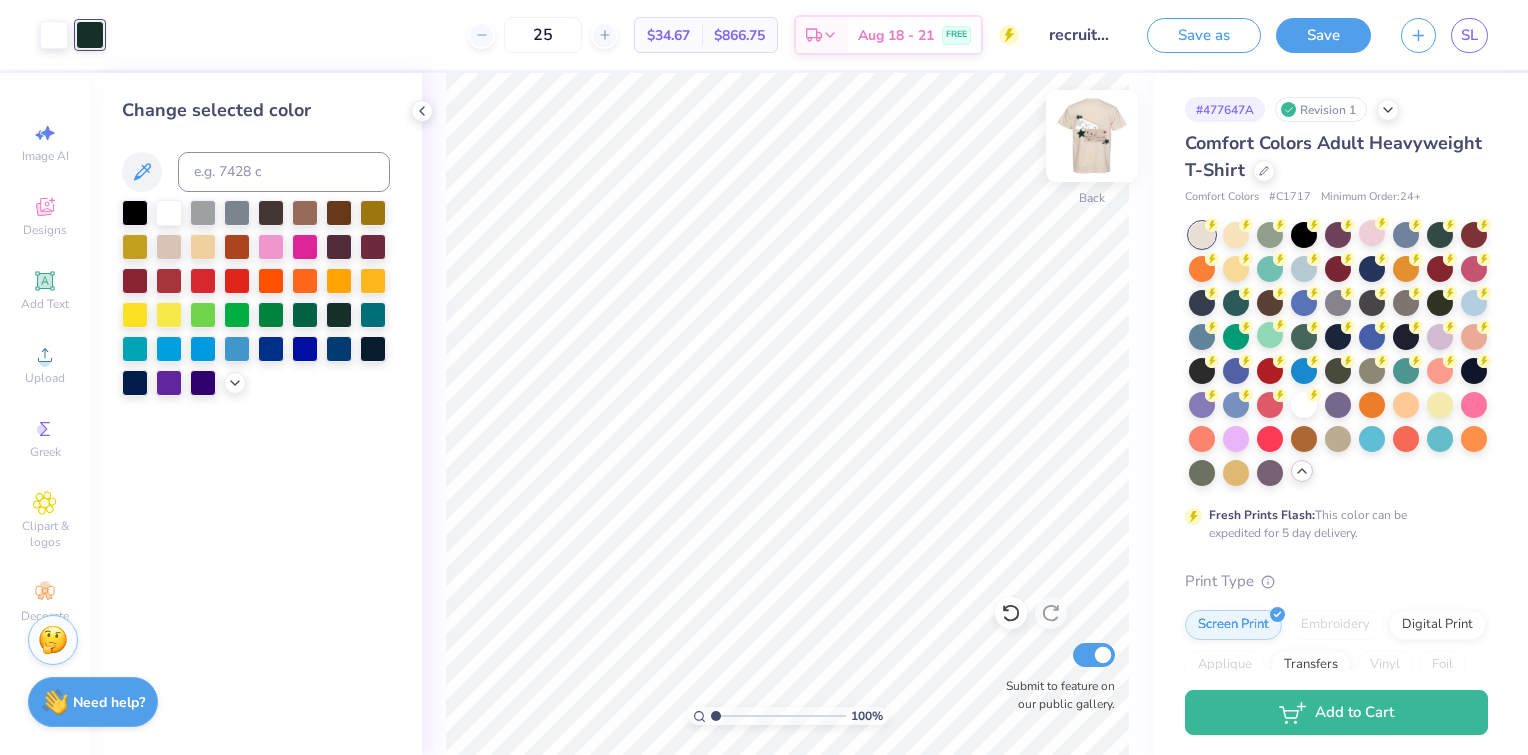 click at bounding box center [1092, 136] 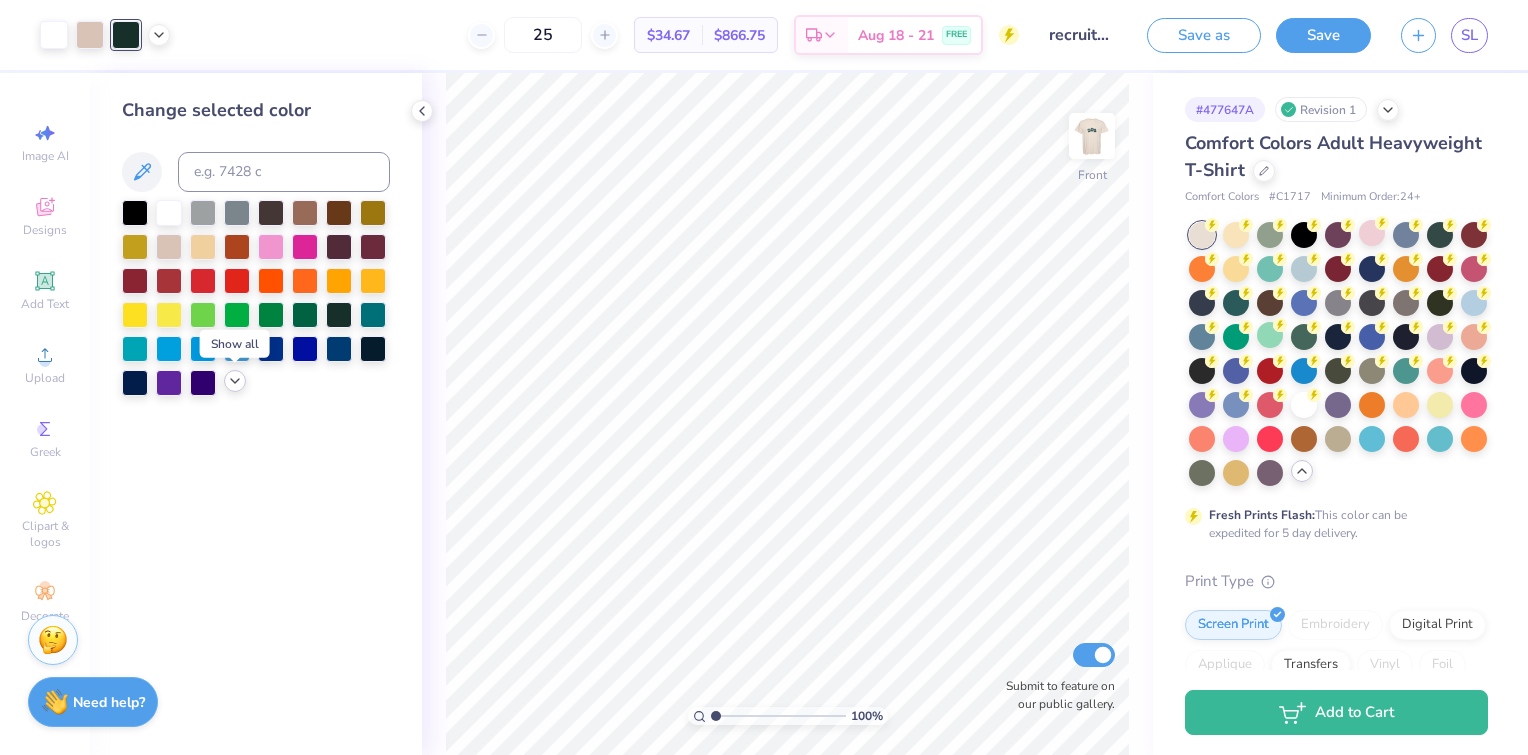 click 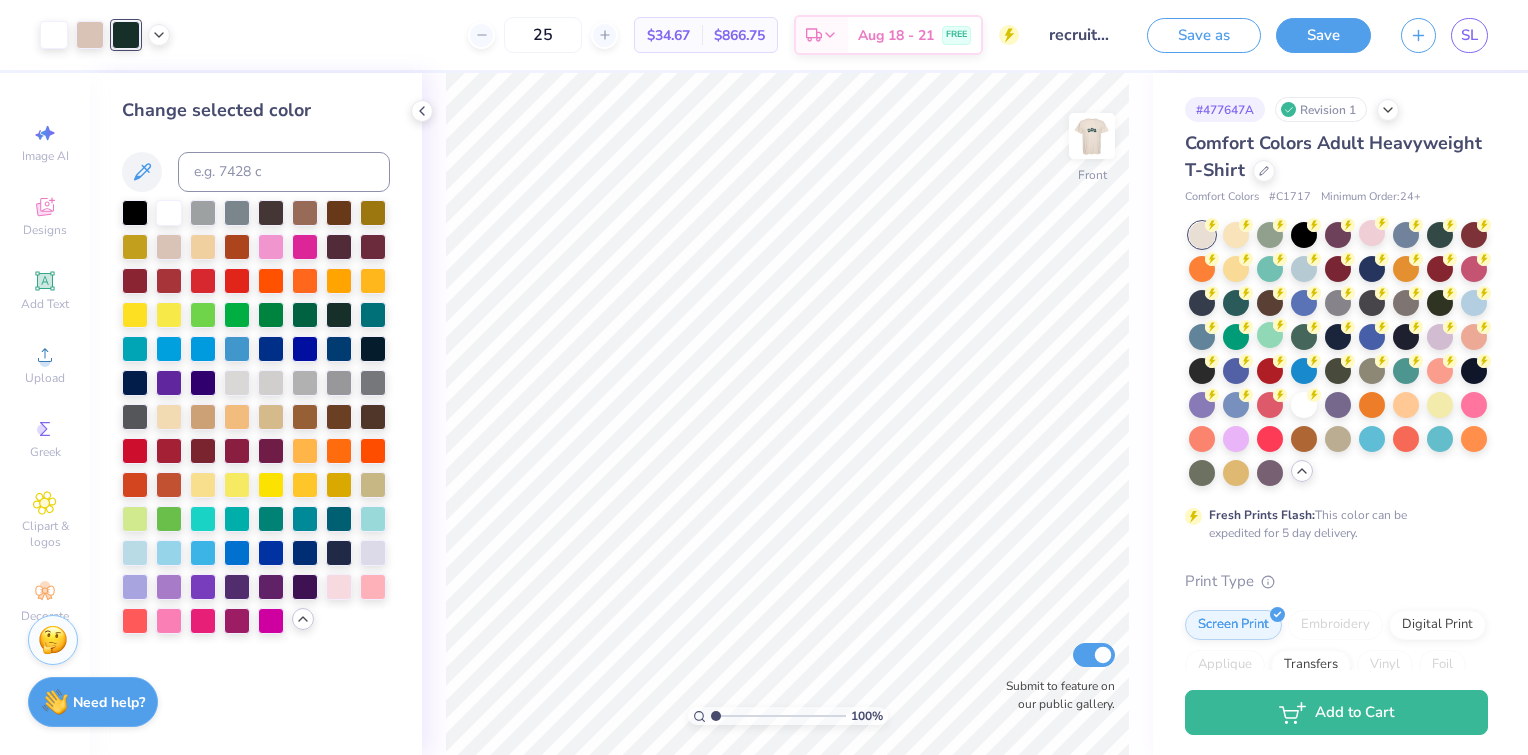 click 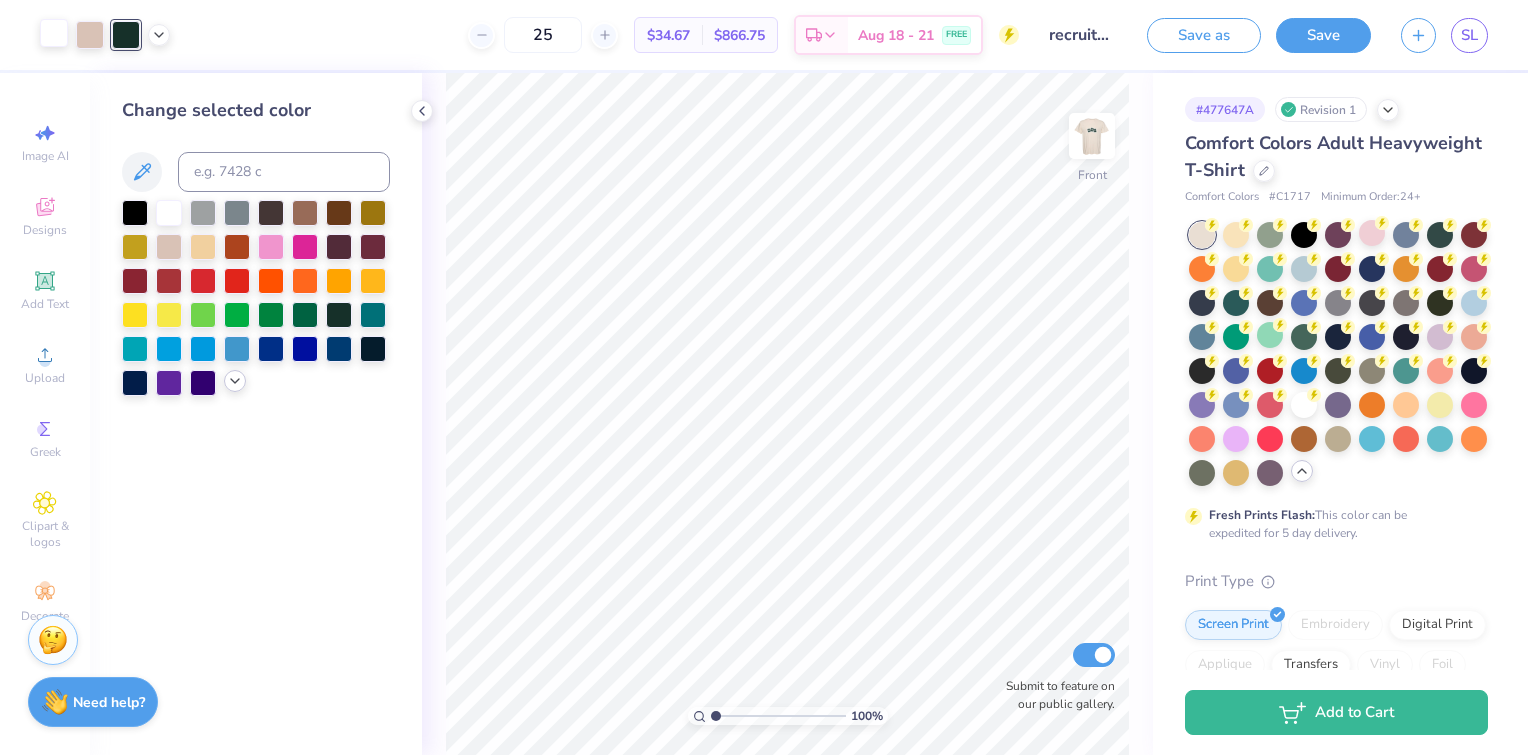 click at bounding box center [54, 33] 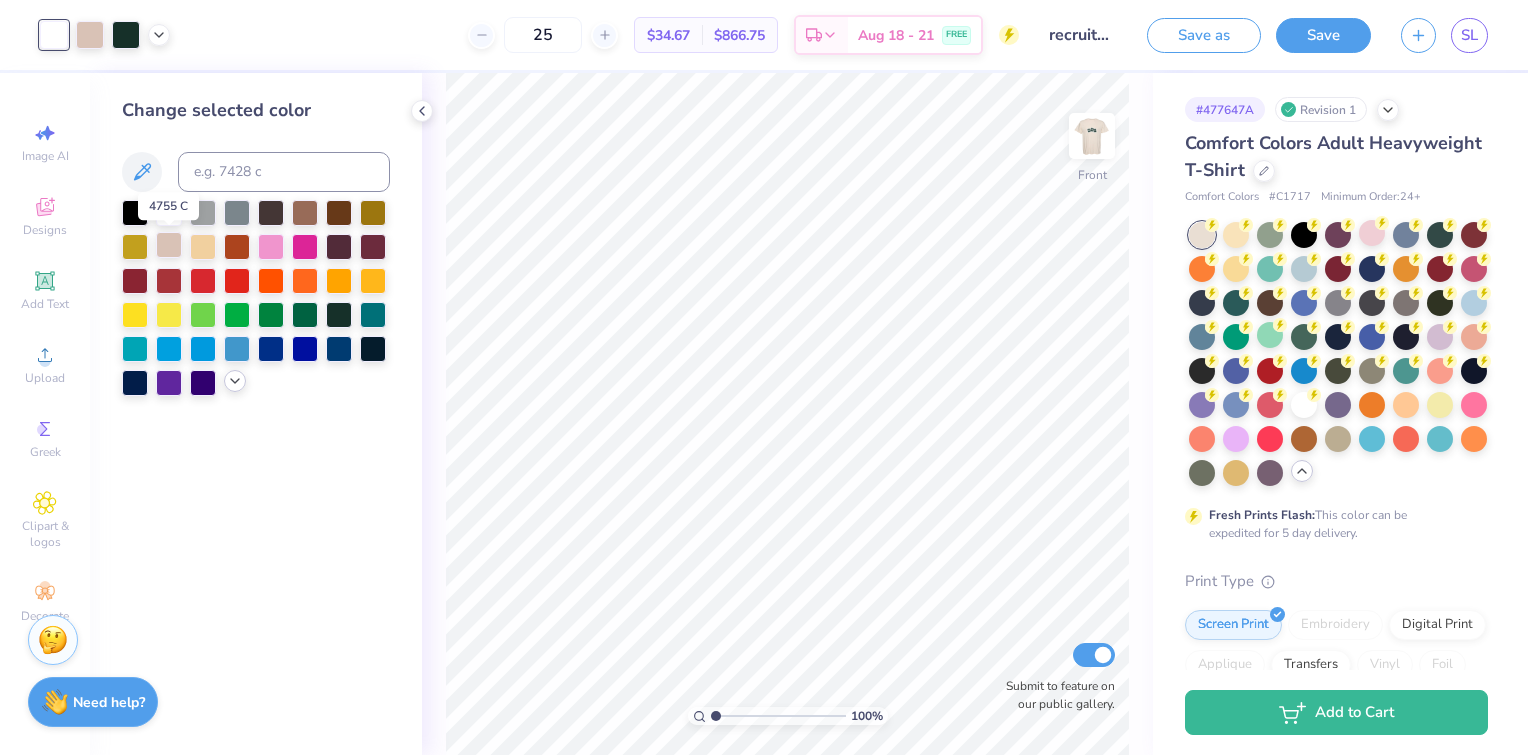 click at bounding box center (169, 245) 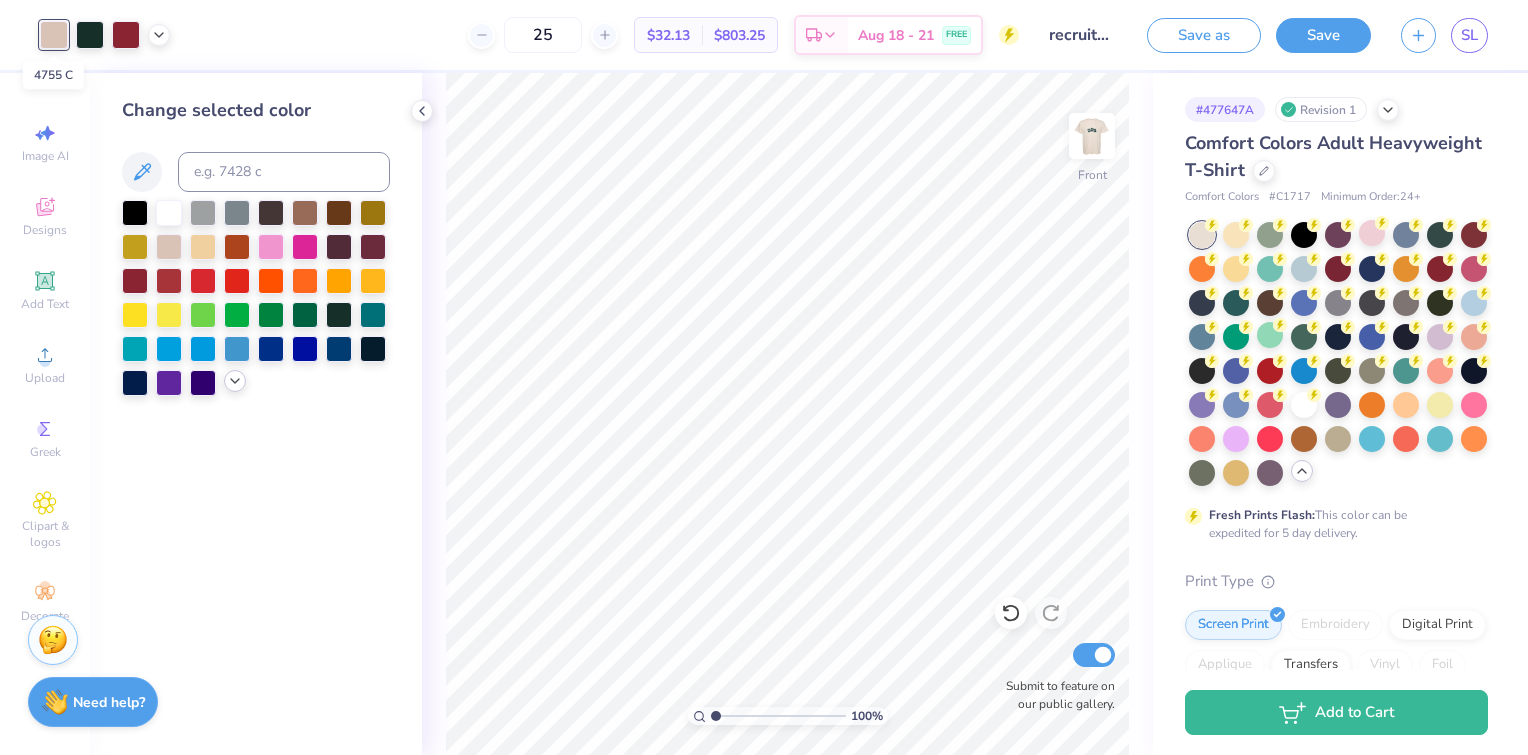 click at bounding box center [54, 35] 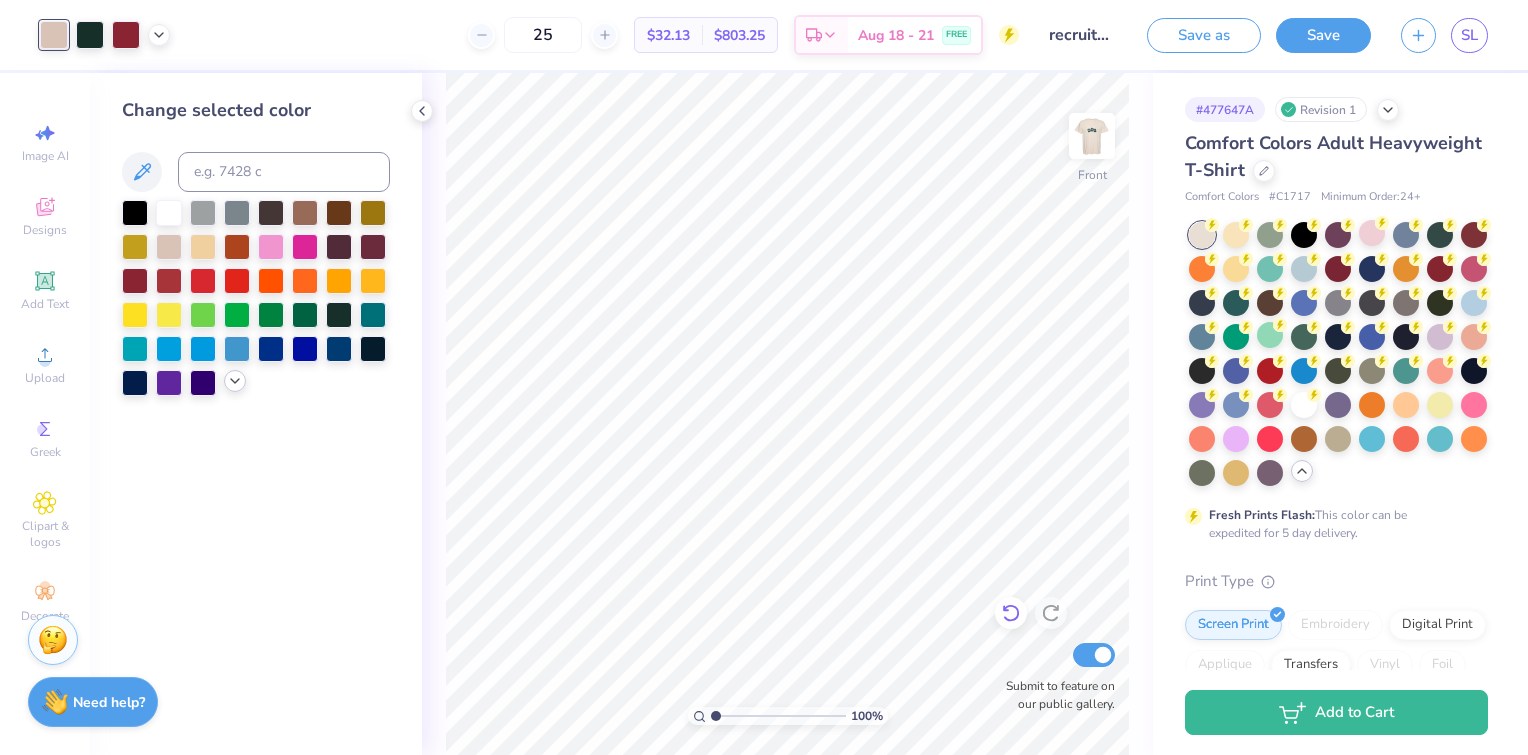 click 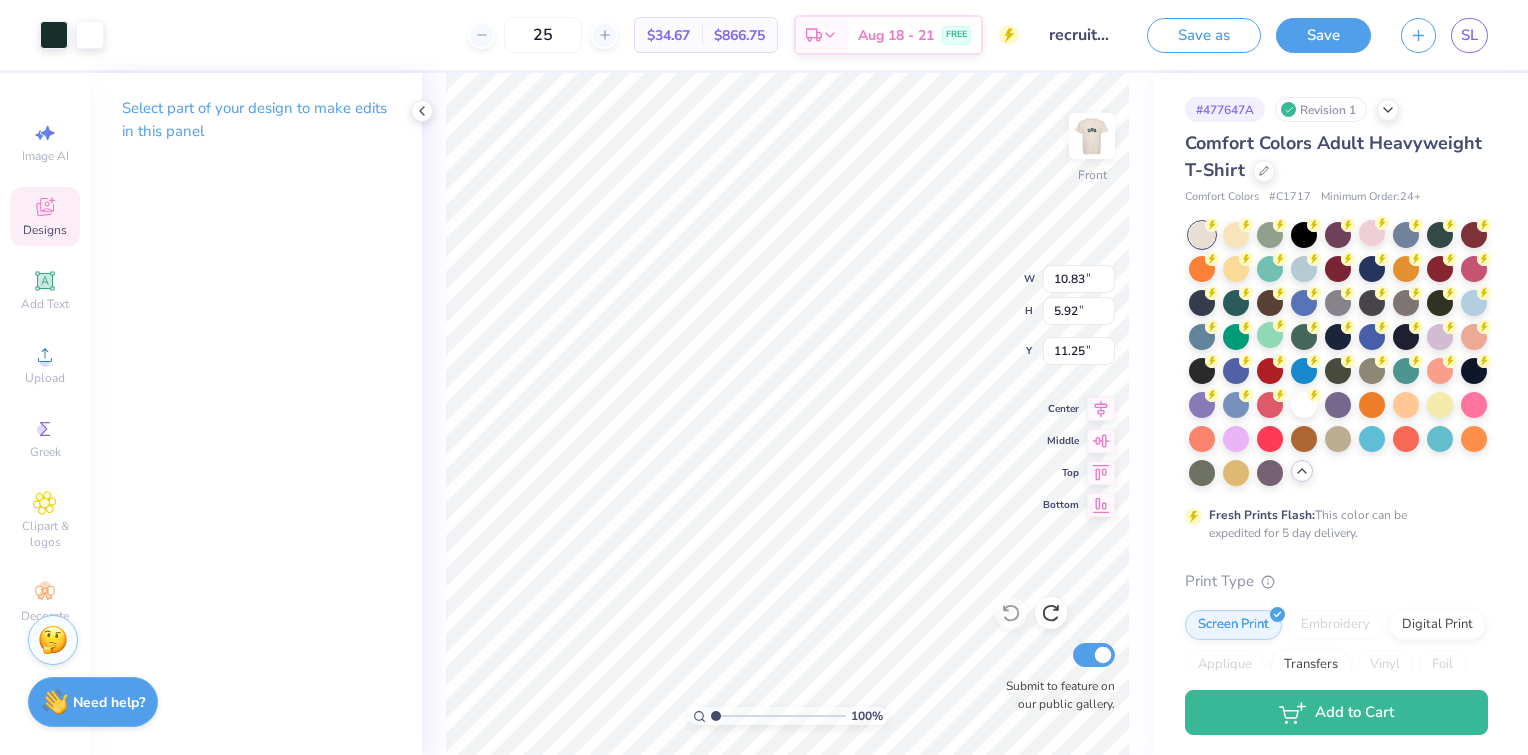 type on "1.61" 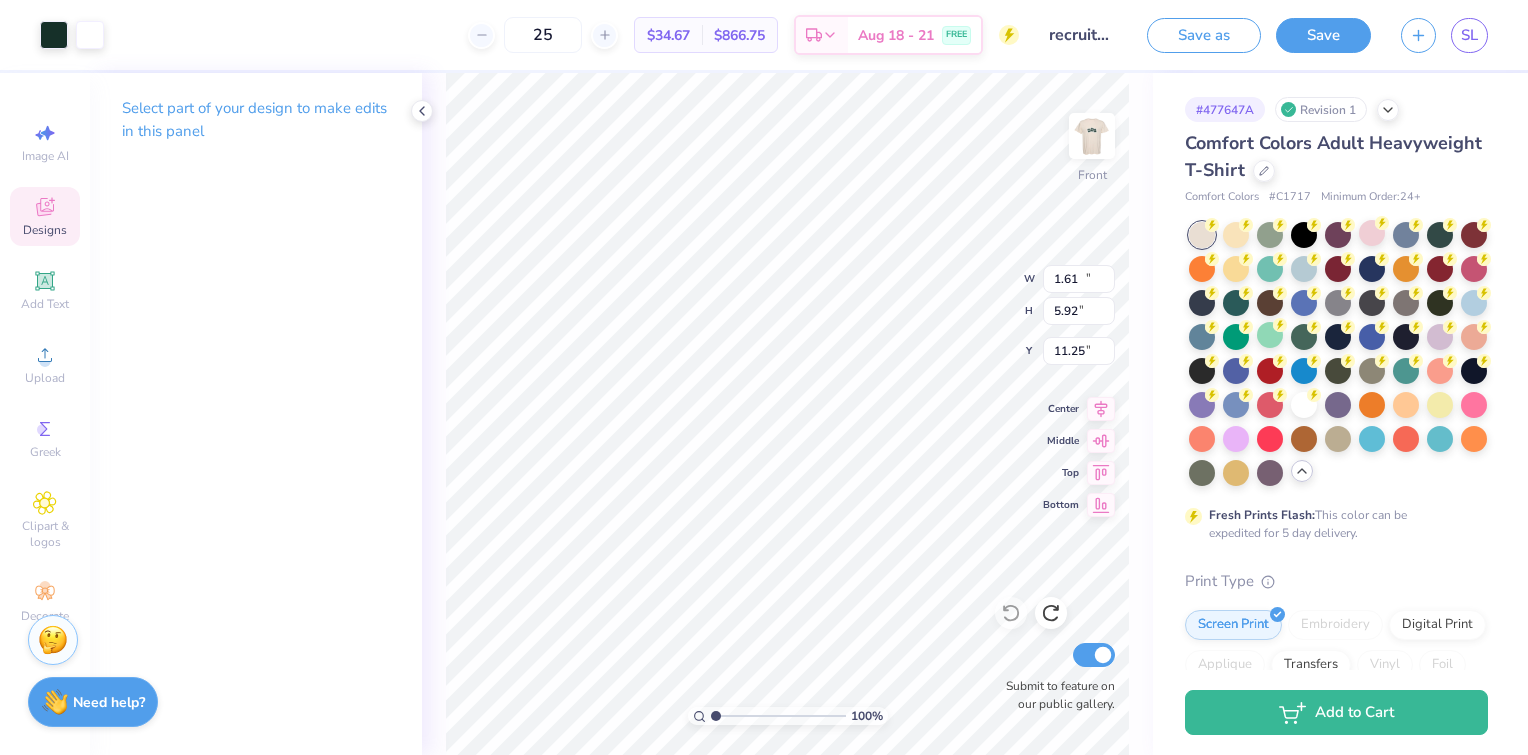 type on "1.56" 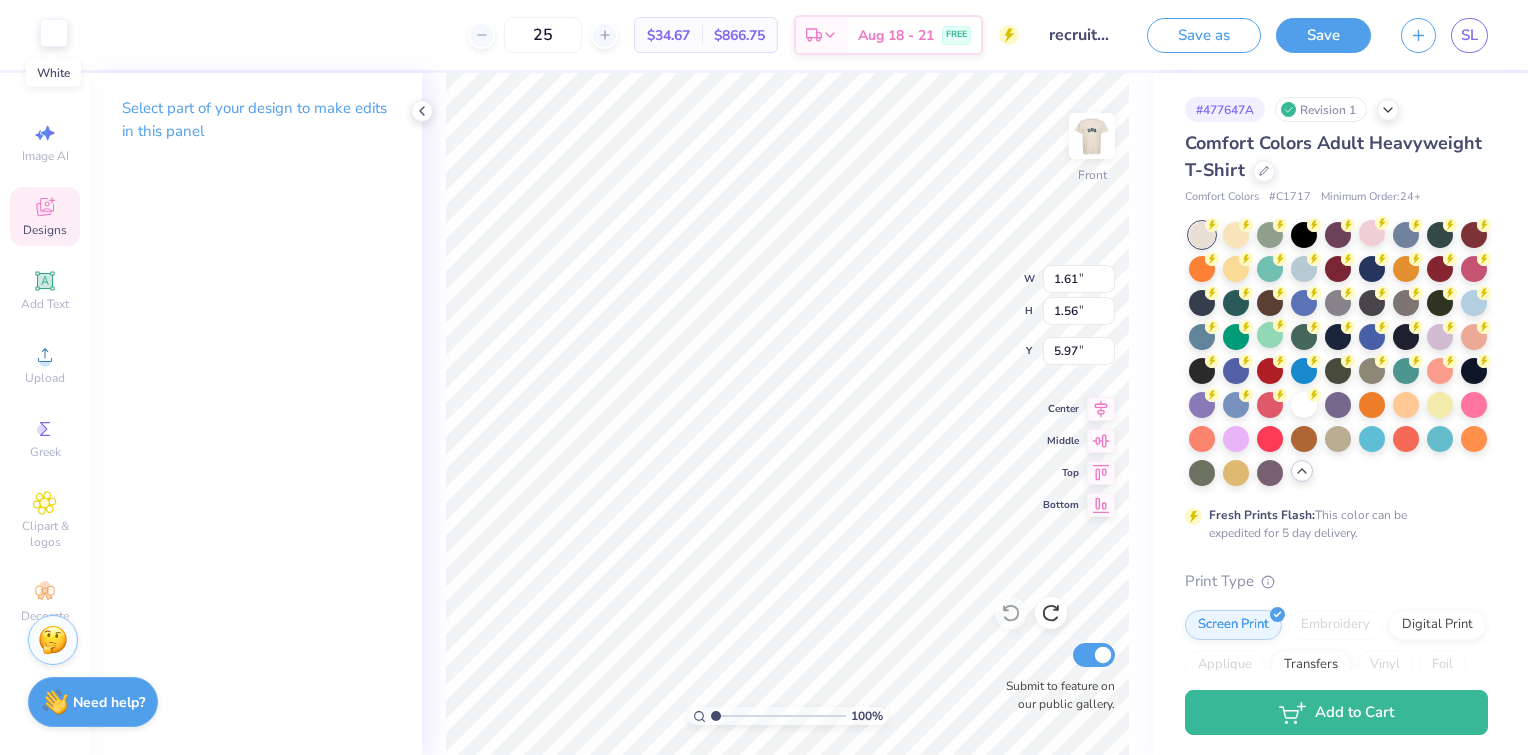 click at bounding box center (54, 33) 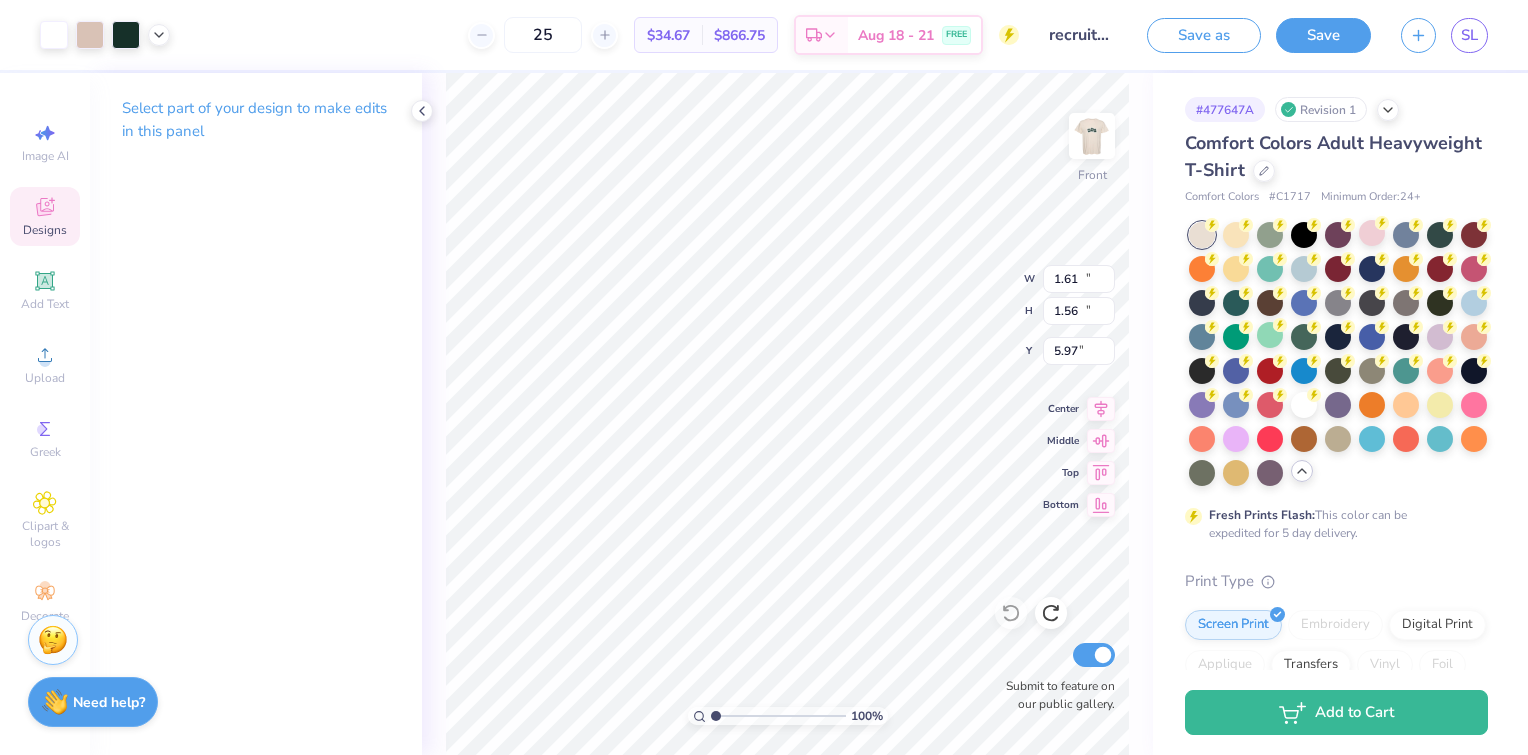 type on "12.84" 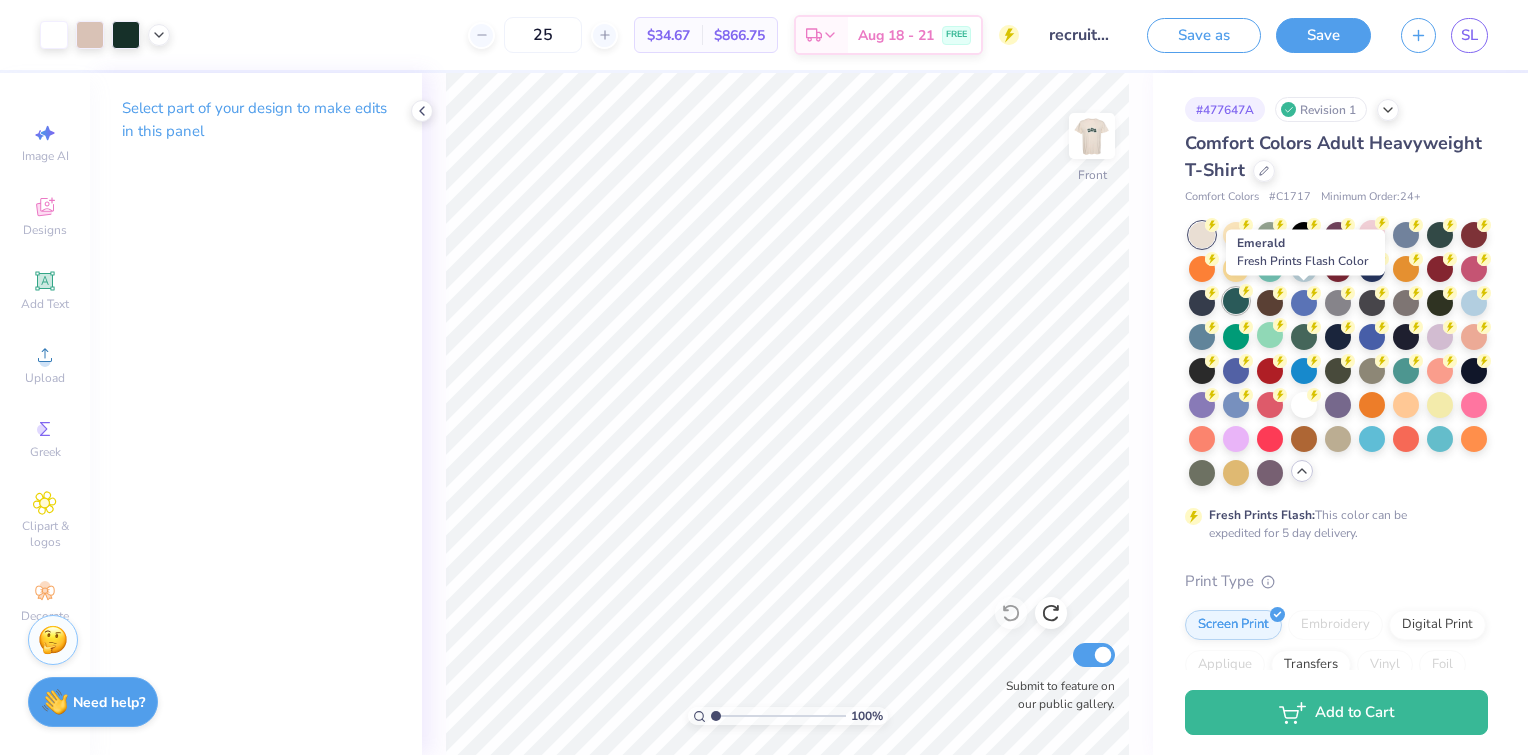 click at bounding box center (1236, 301) 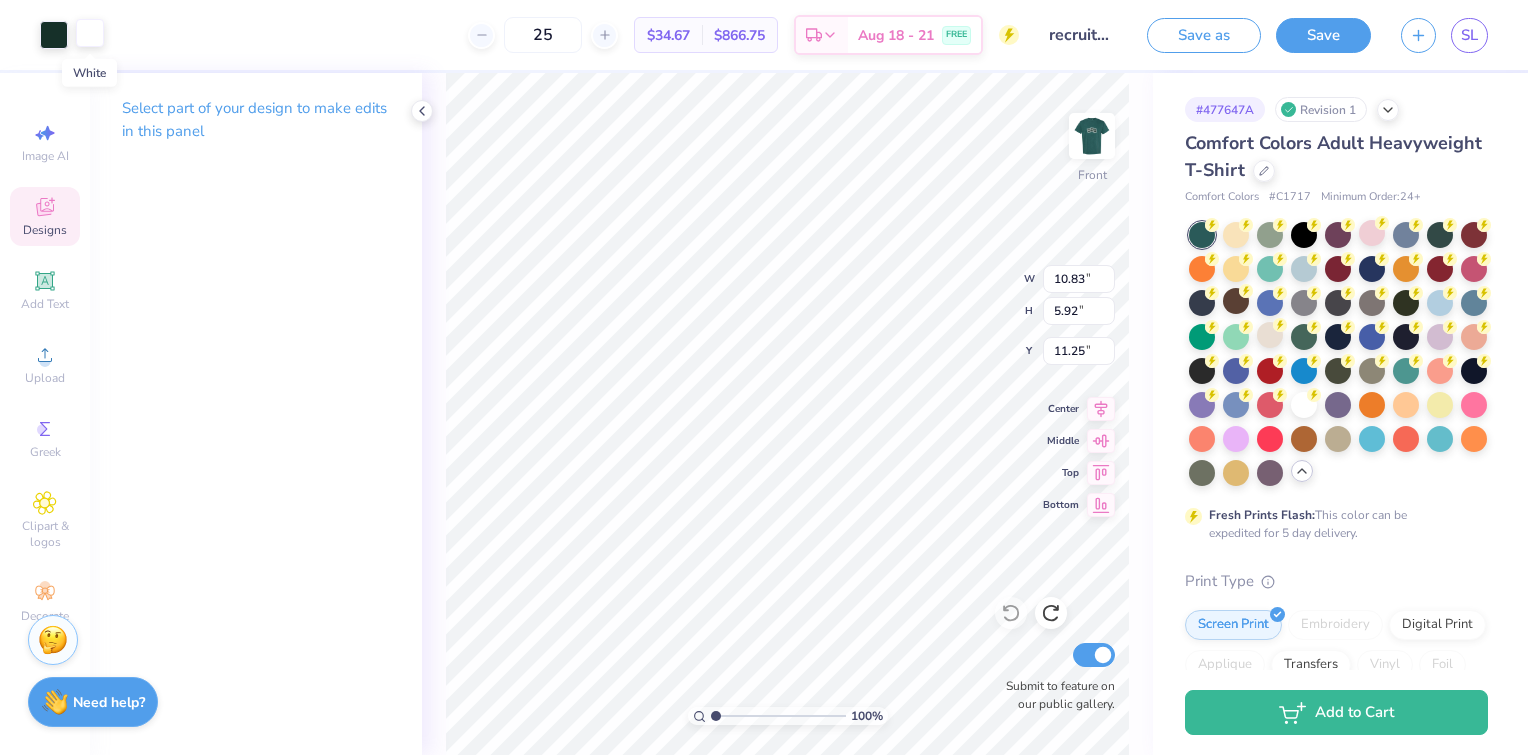 click at bounding box center [90, 33] 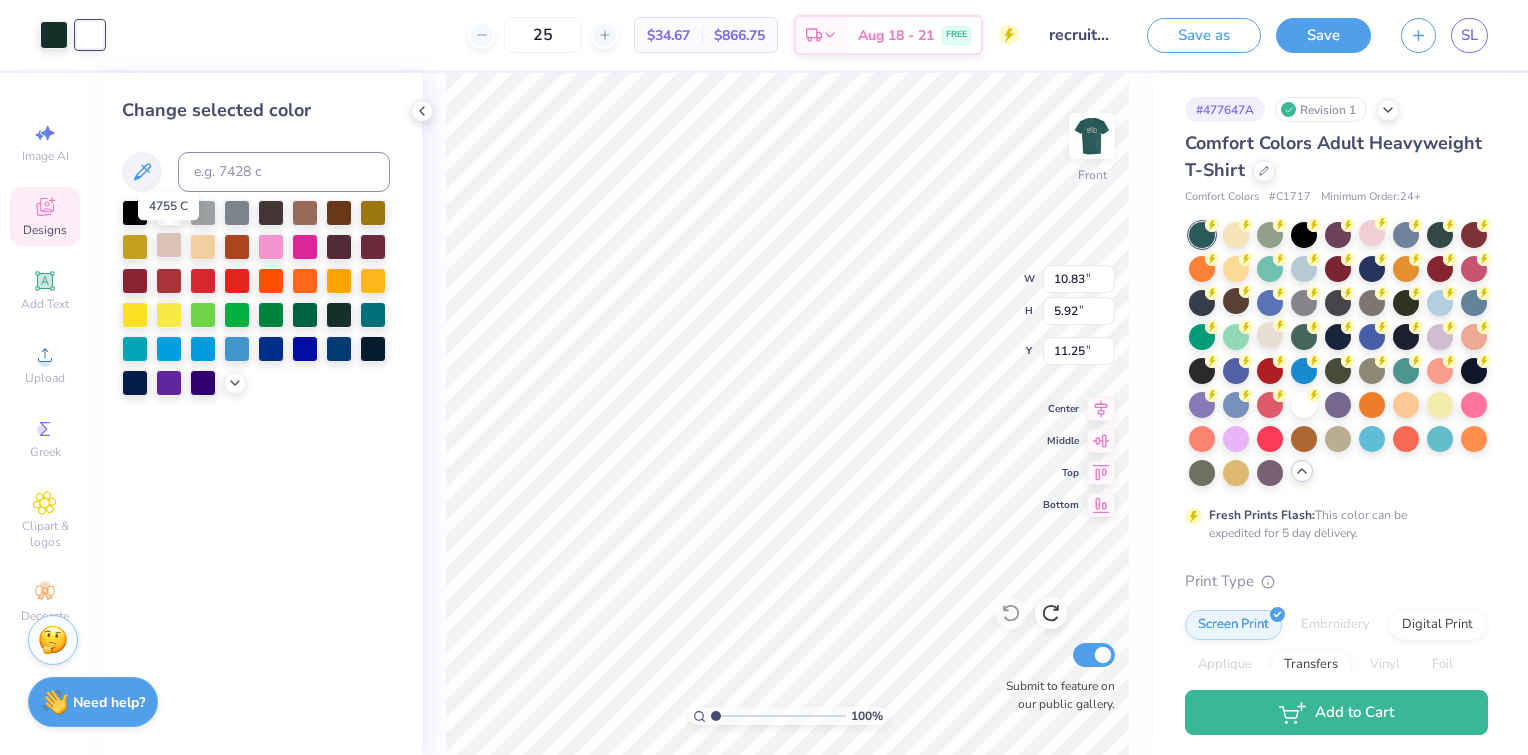 click at bounding box center [169, 245] 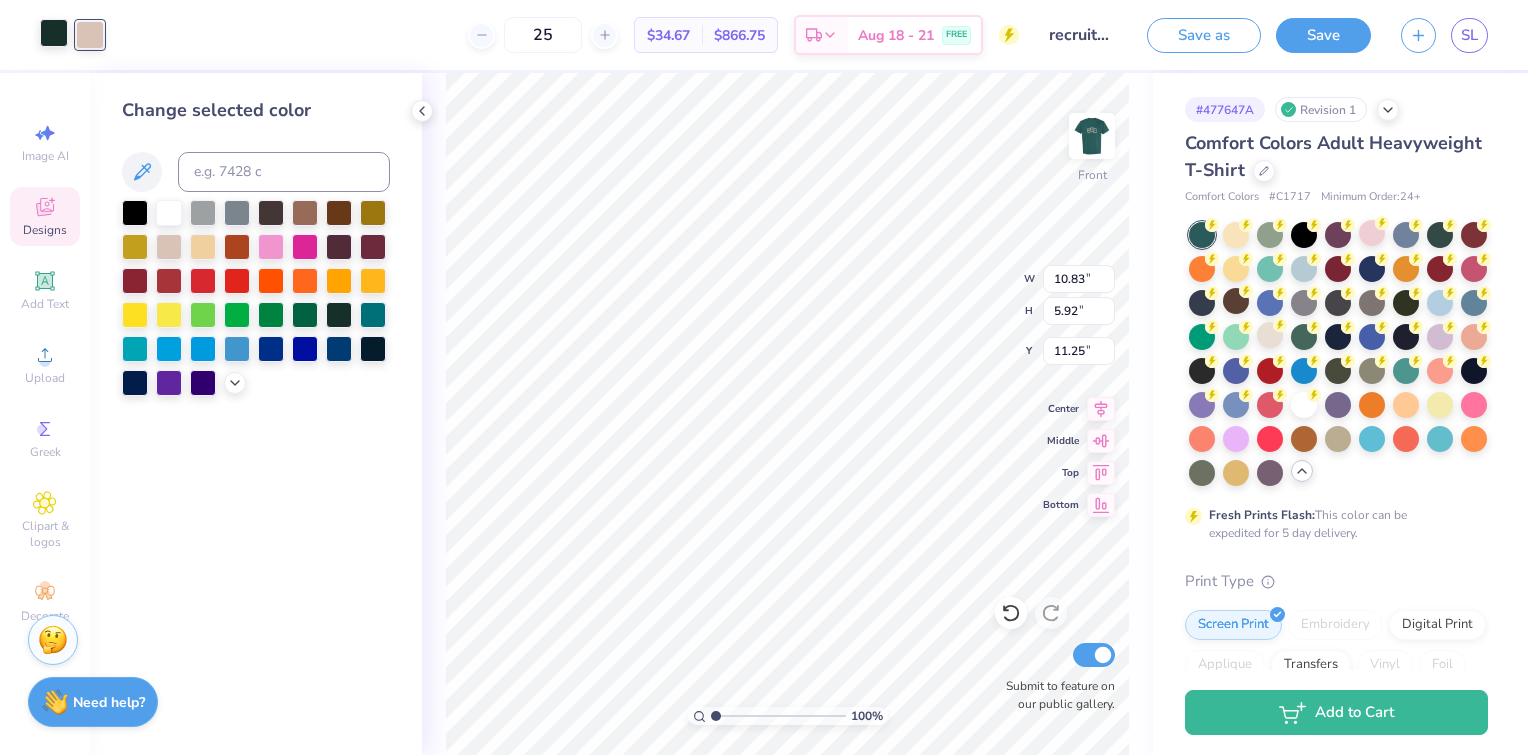 click at bounding box center (54, 33) 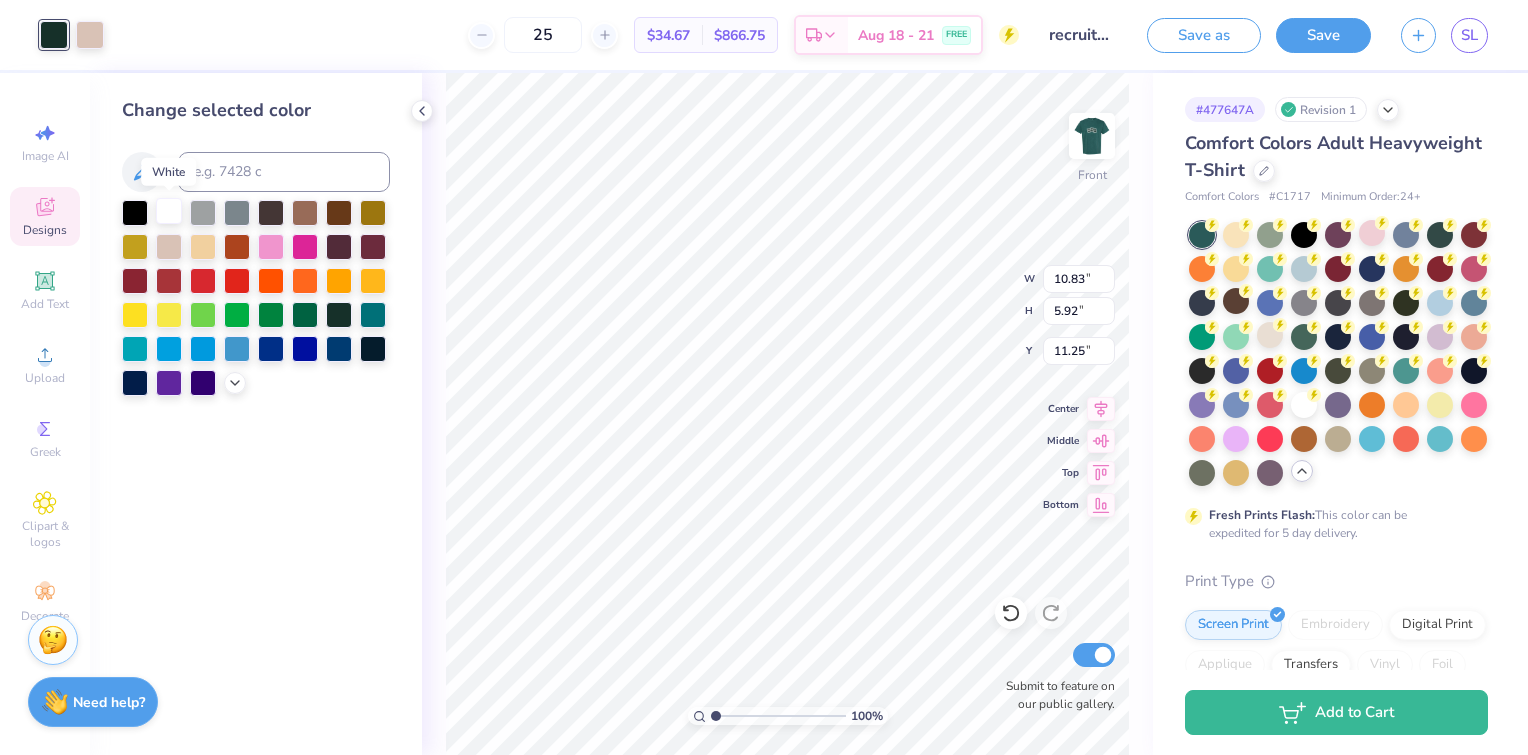 click at bounding box center [169, 211] 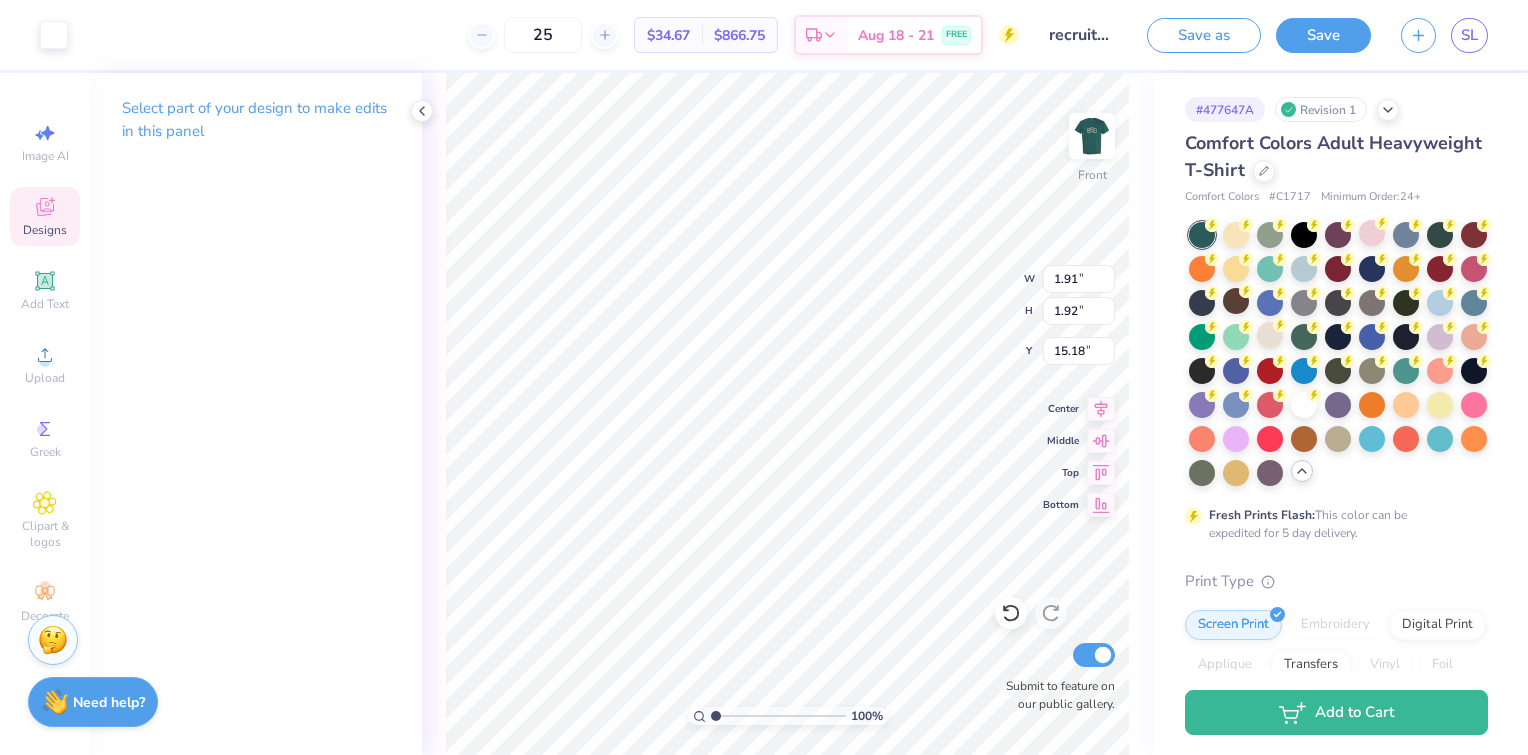 type on "1.91" 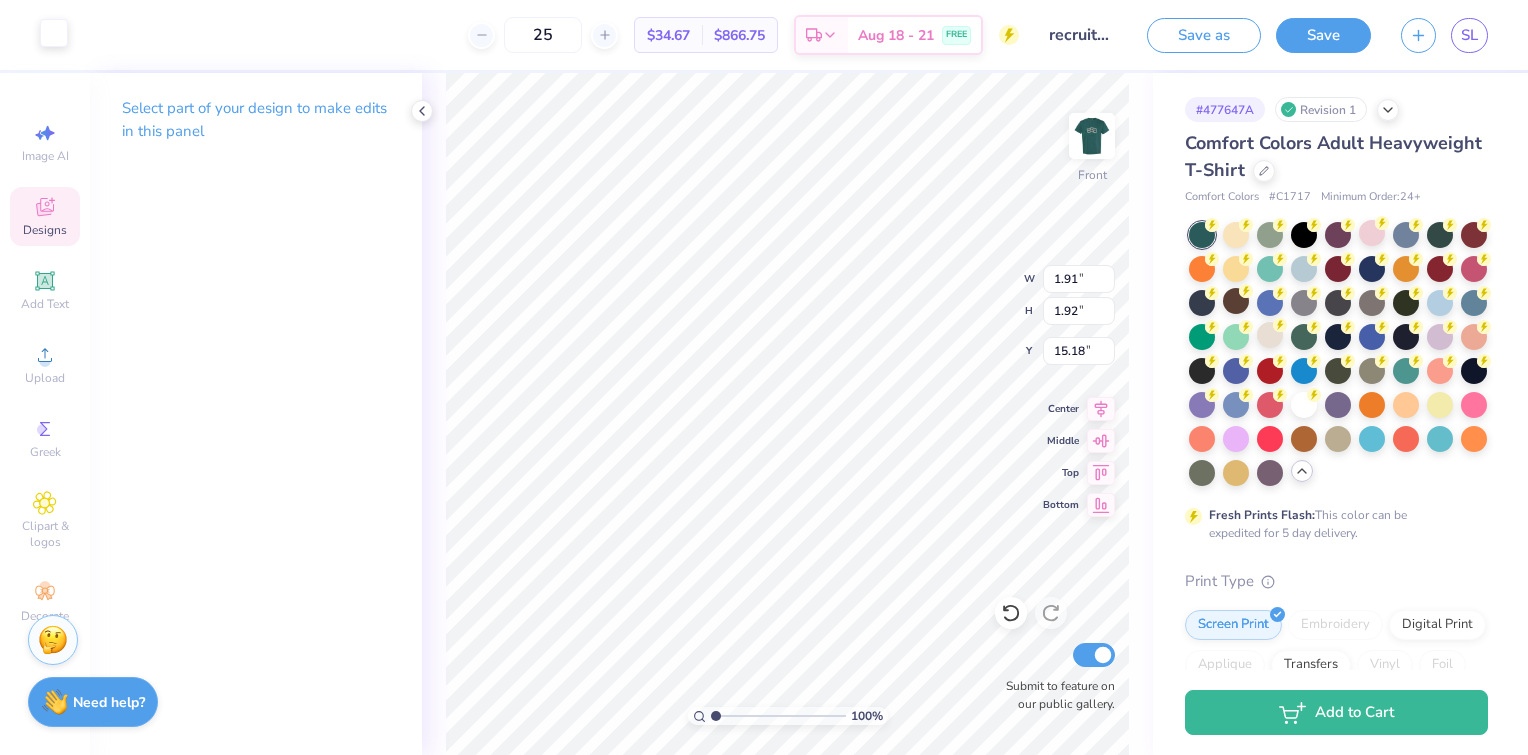 click at bounding box center (54, 33) 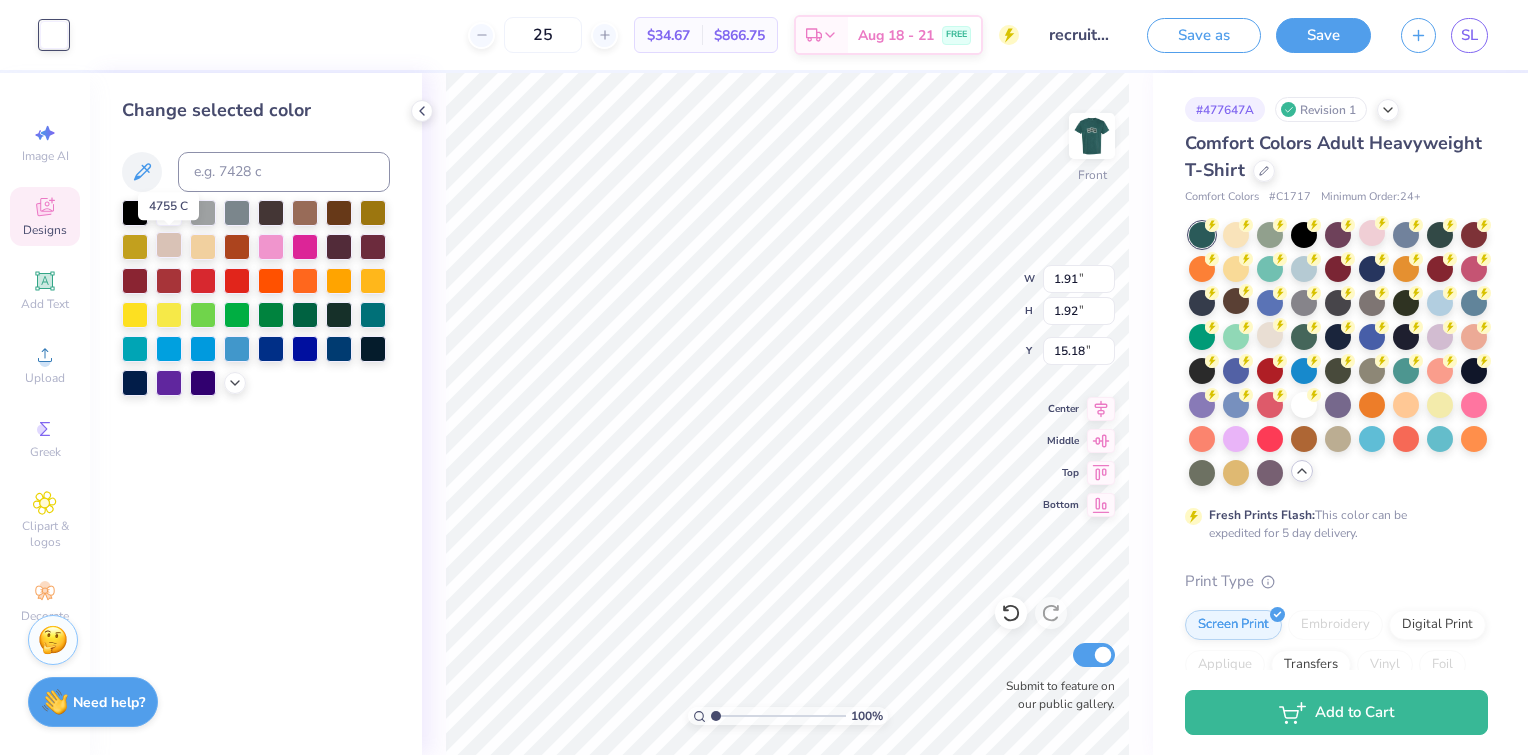 click at bounding box center [169, 245] 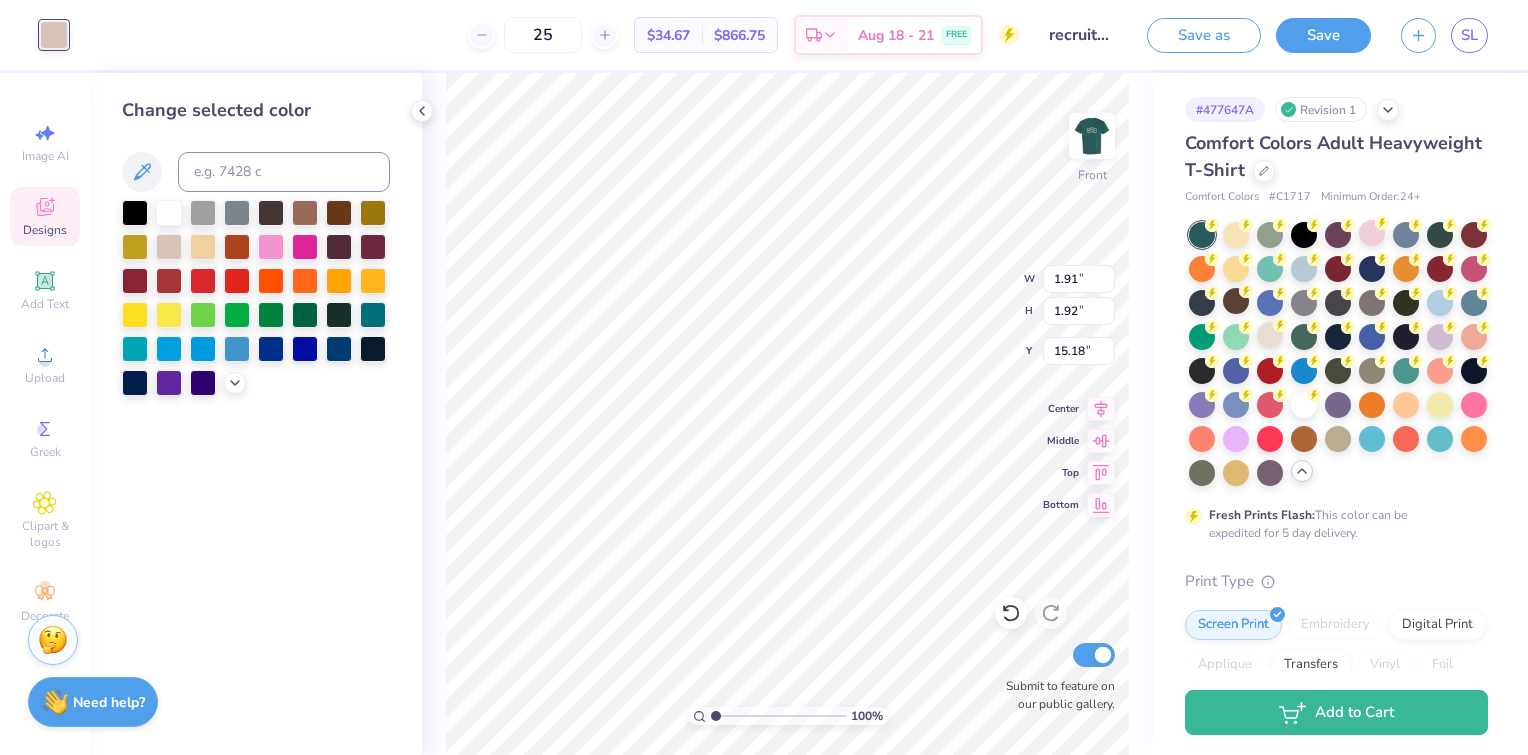 click on "25 $34.67 Per Item $866.75 Total Est. Delivery Aug 18 - 21 FREE" at bounding box center (551, 35) 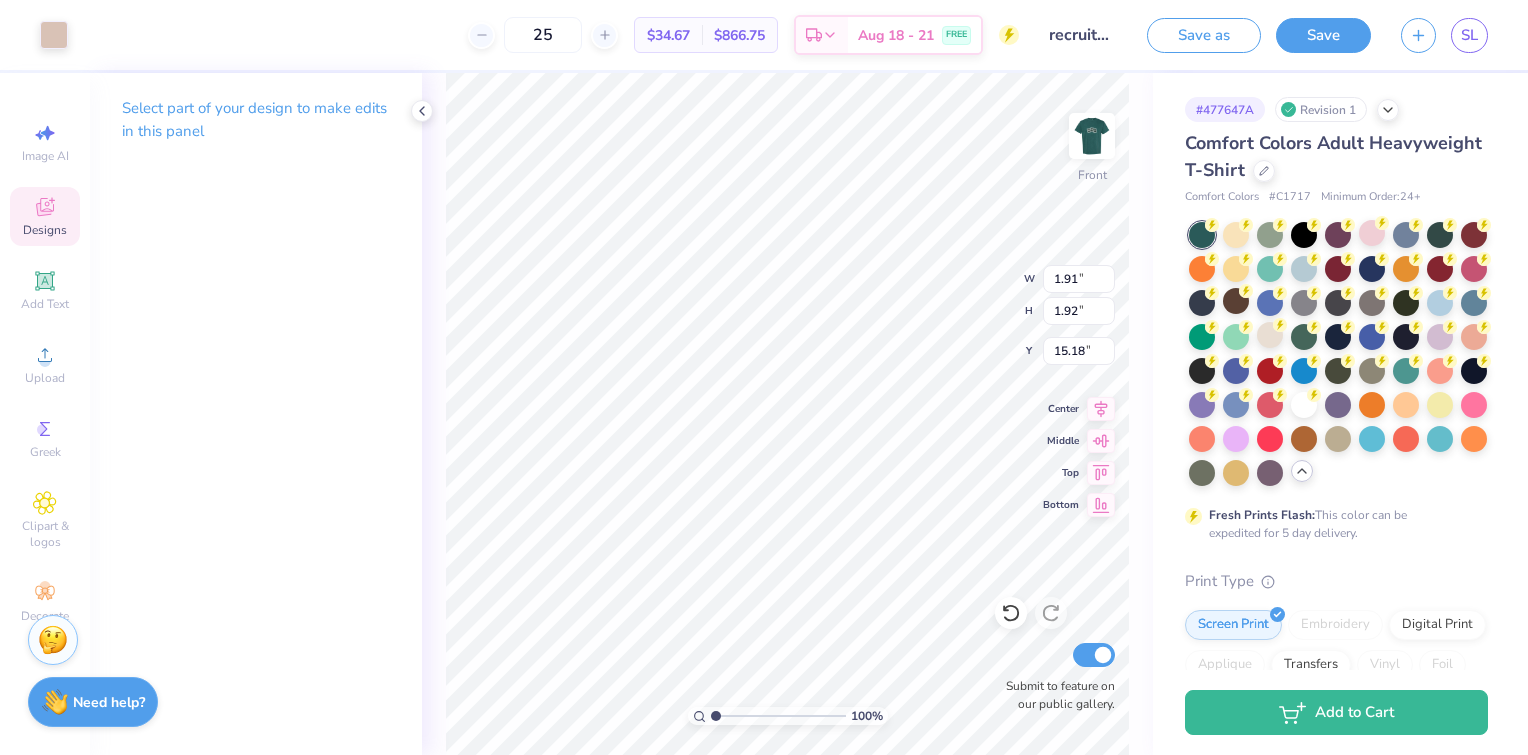 type on "1.06" 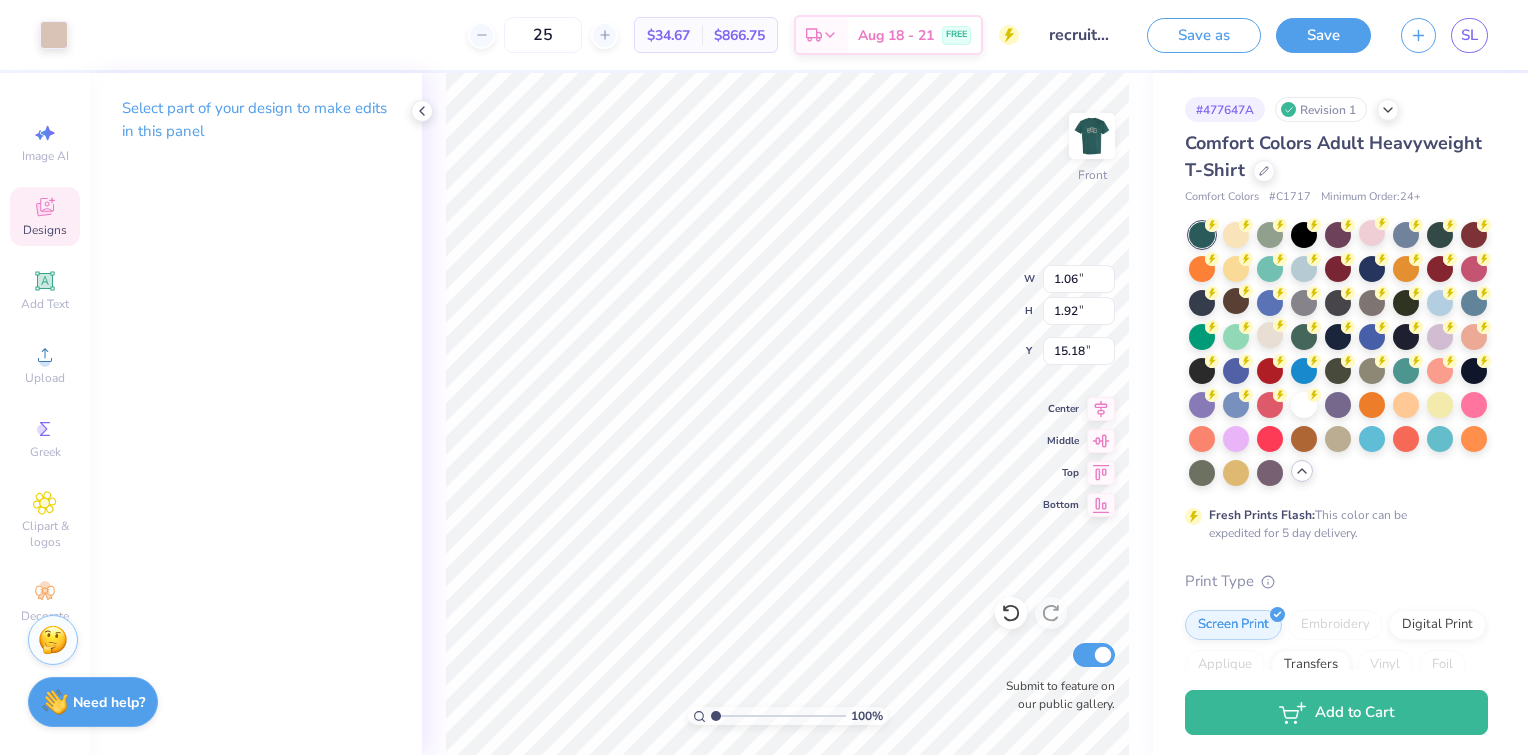 type on "1.11" 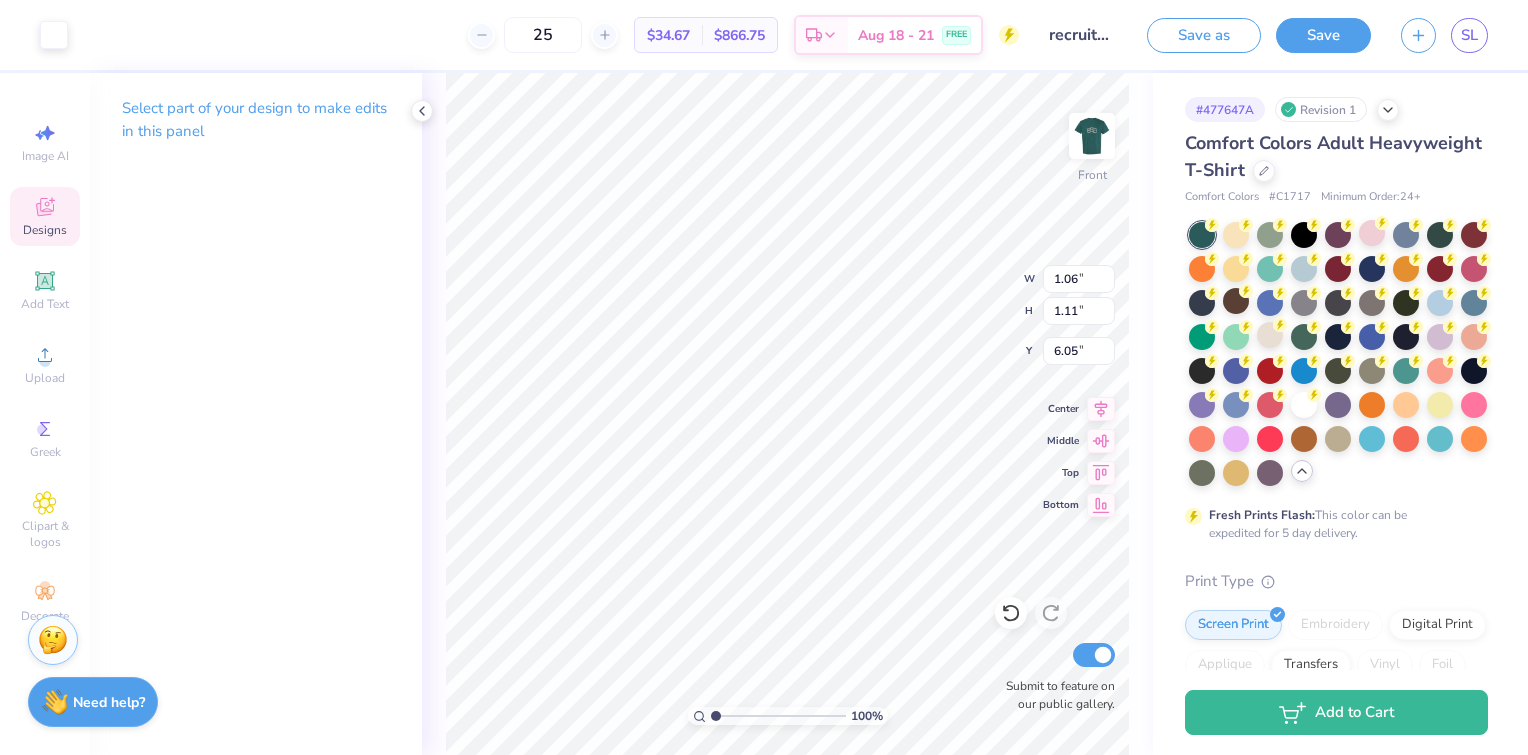 type on "1.61" 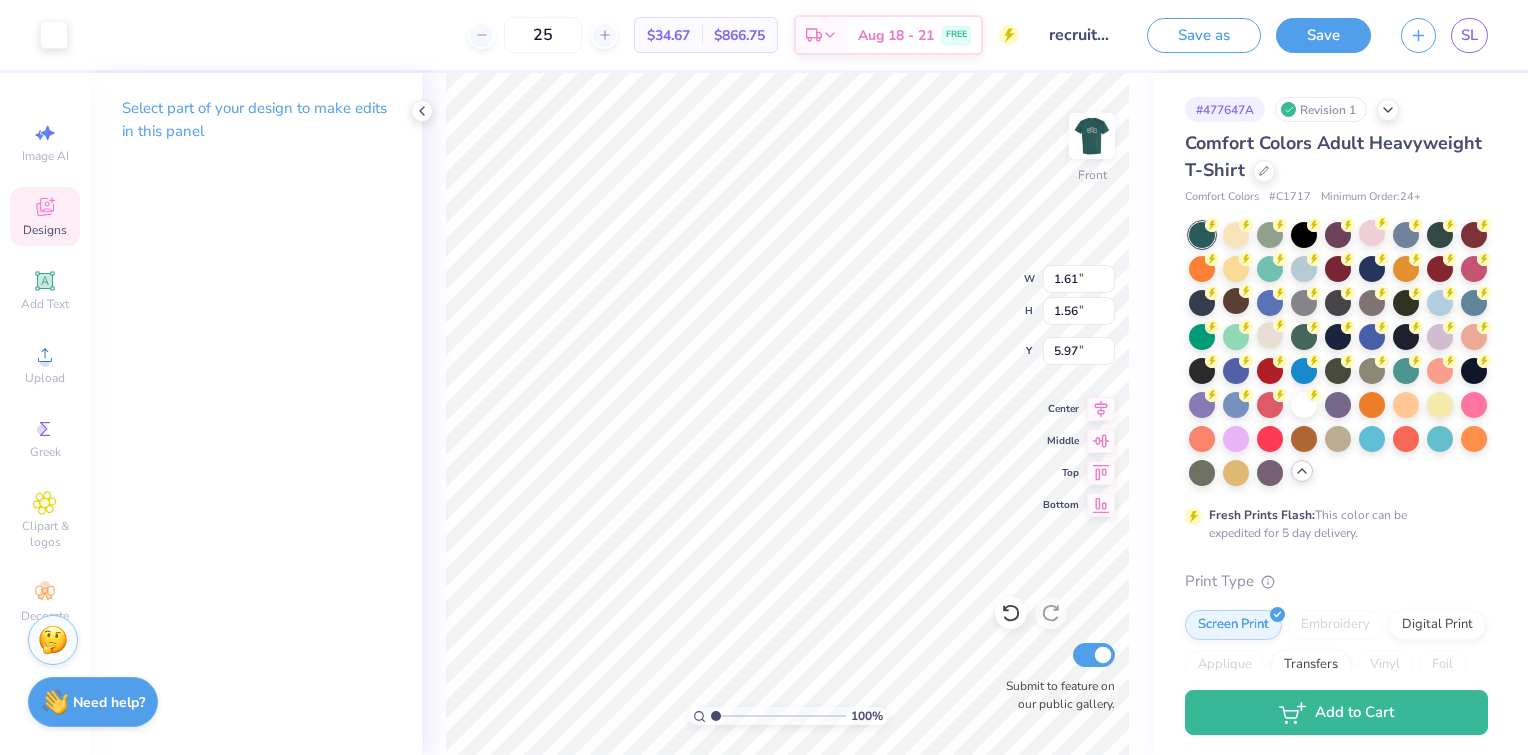 type on "12.84" 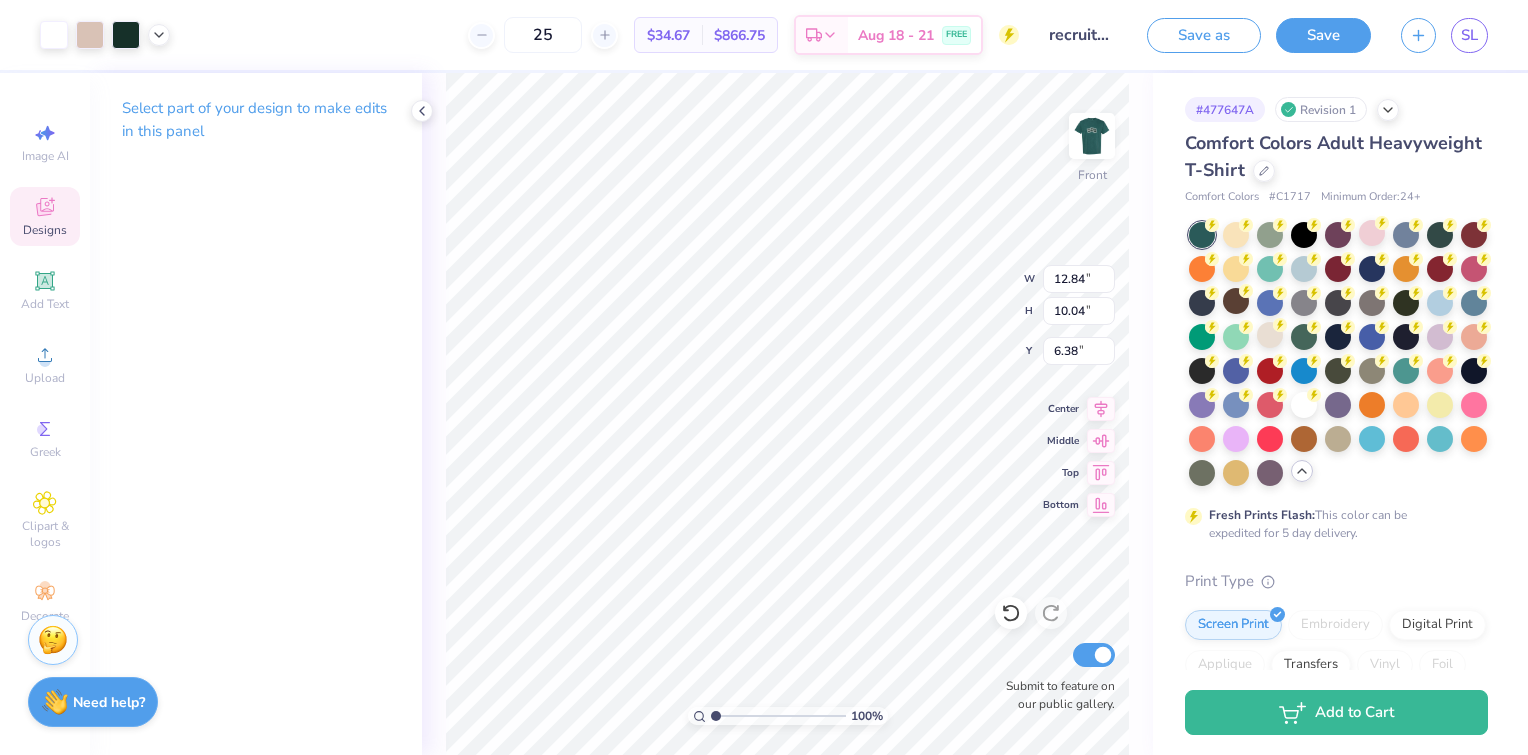 click at bounding box center (105, 35) 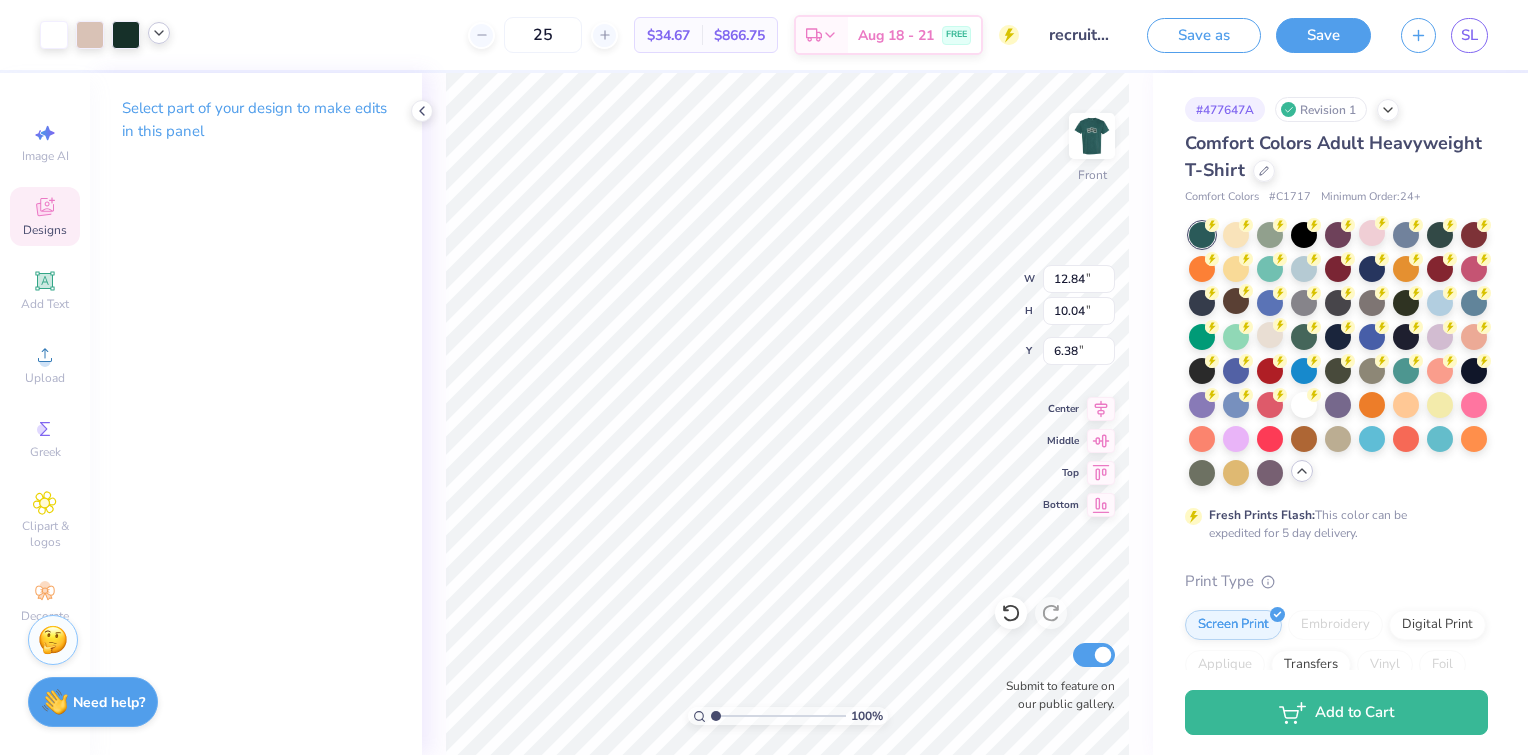 click 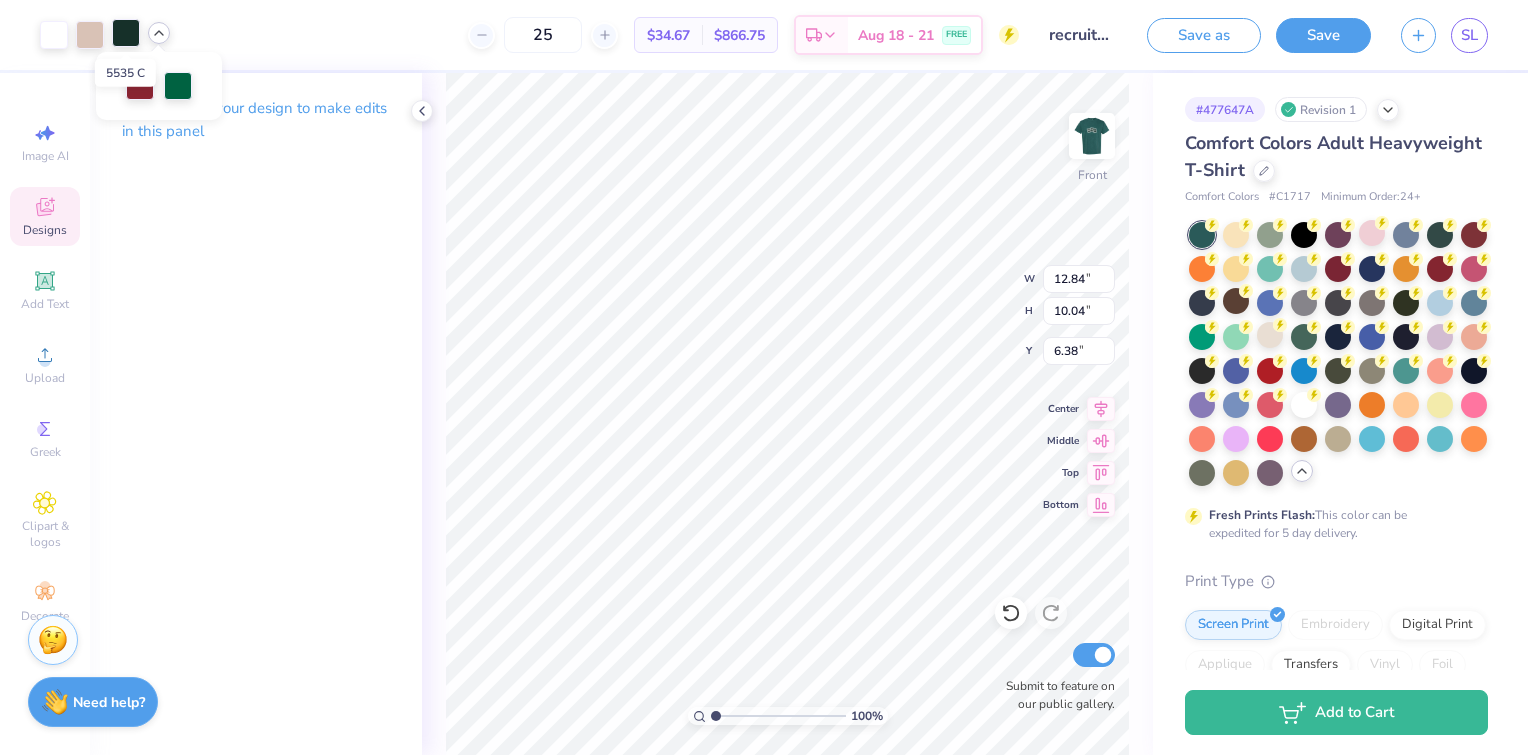 click at bounding box center (126, 33) 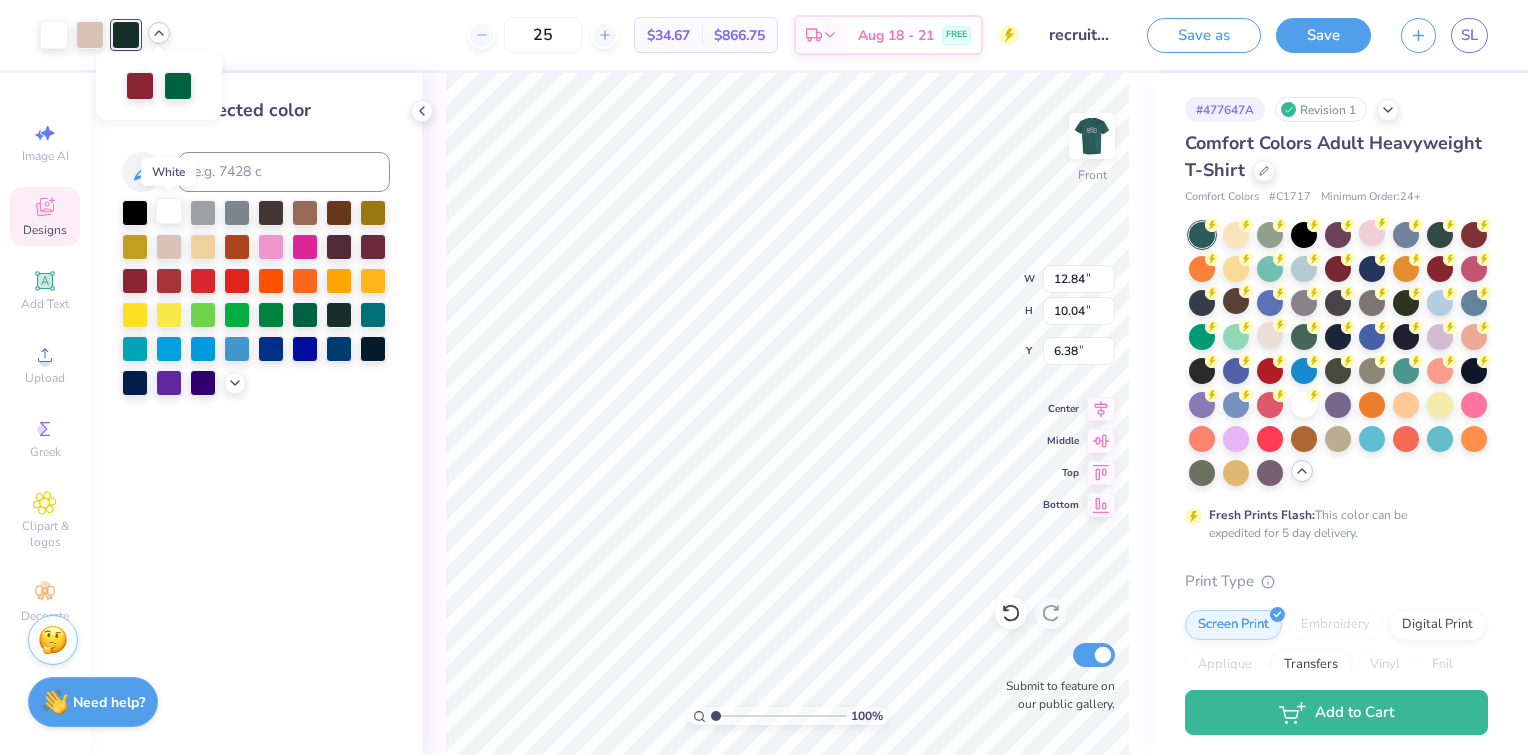 click at bounding box center [169, 211] 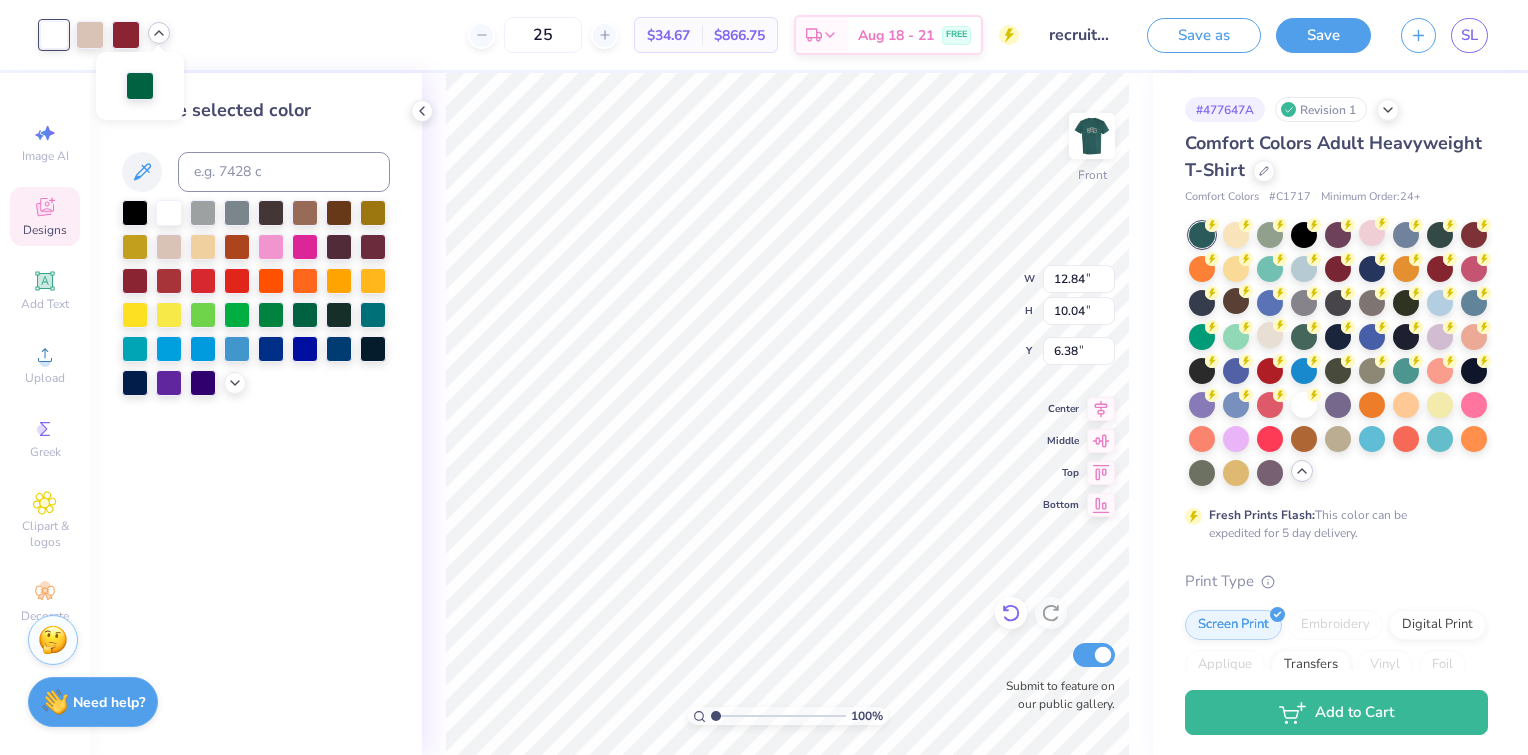 click 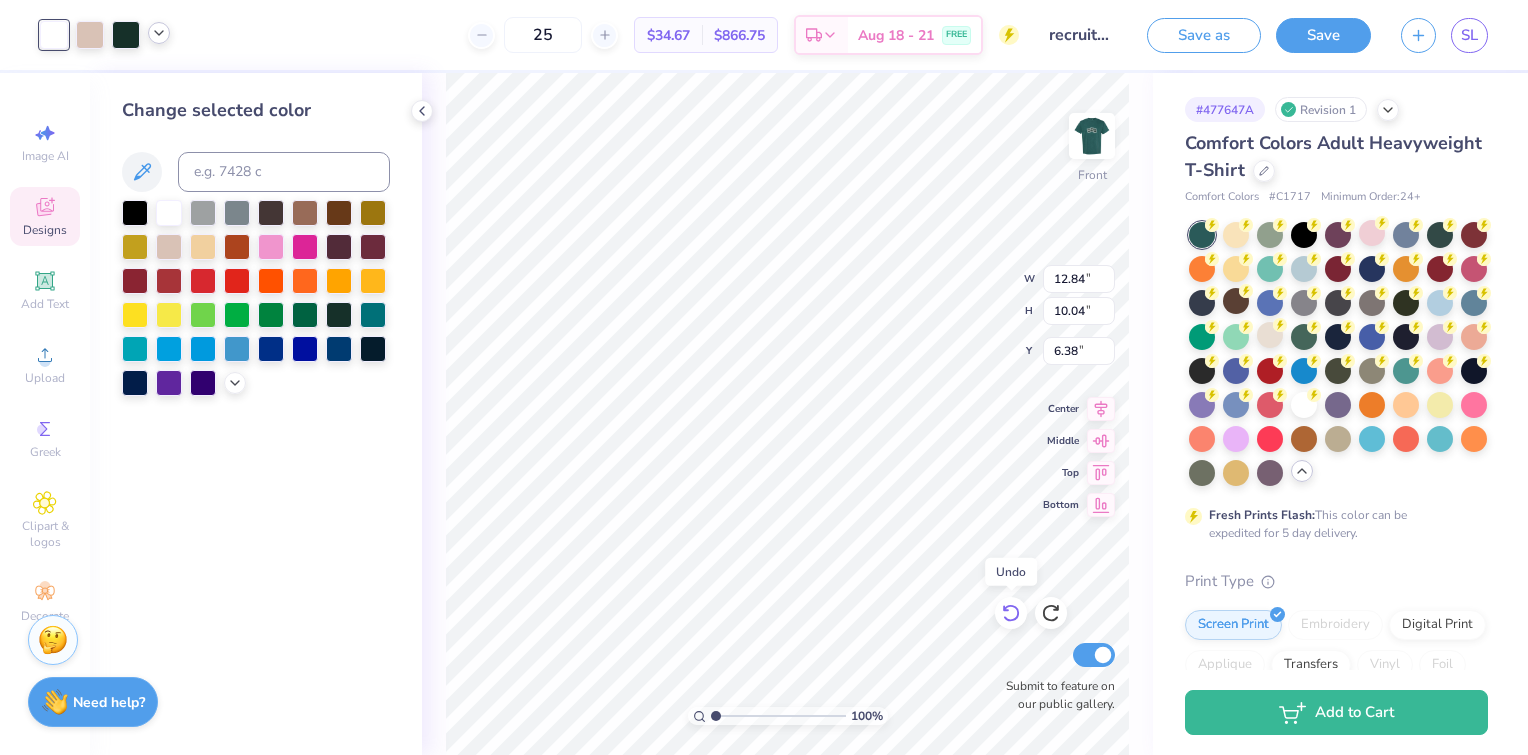 click 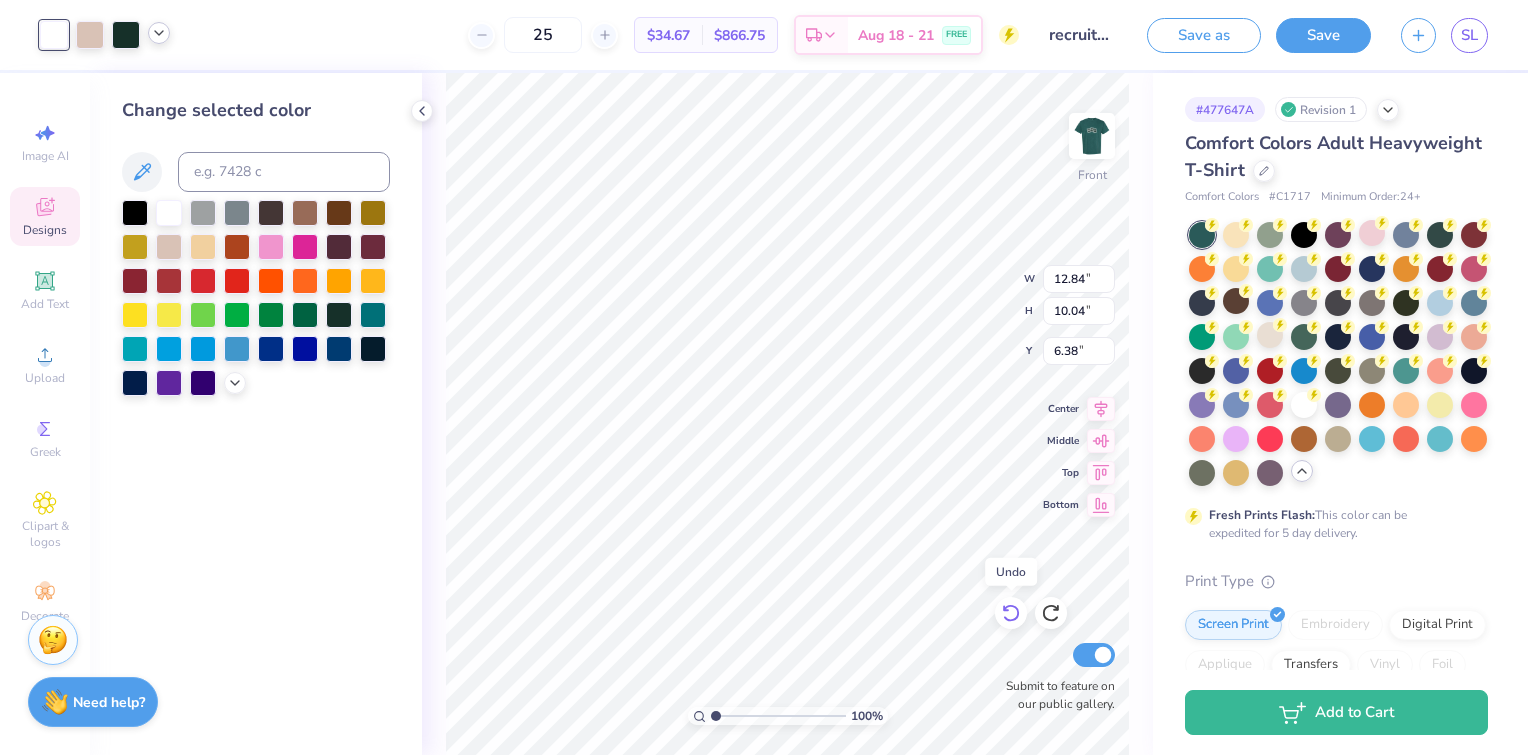 click 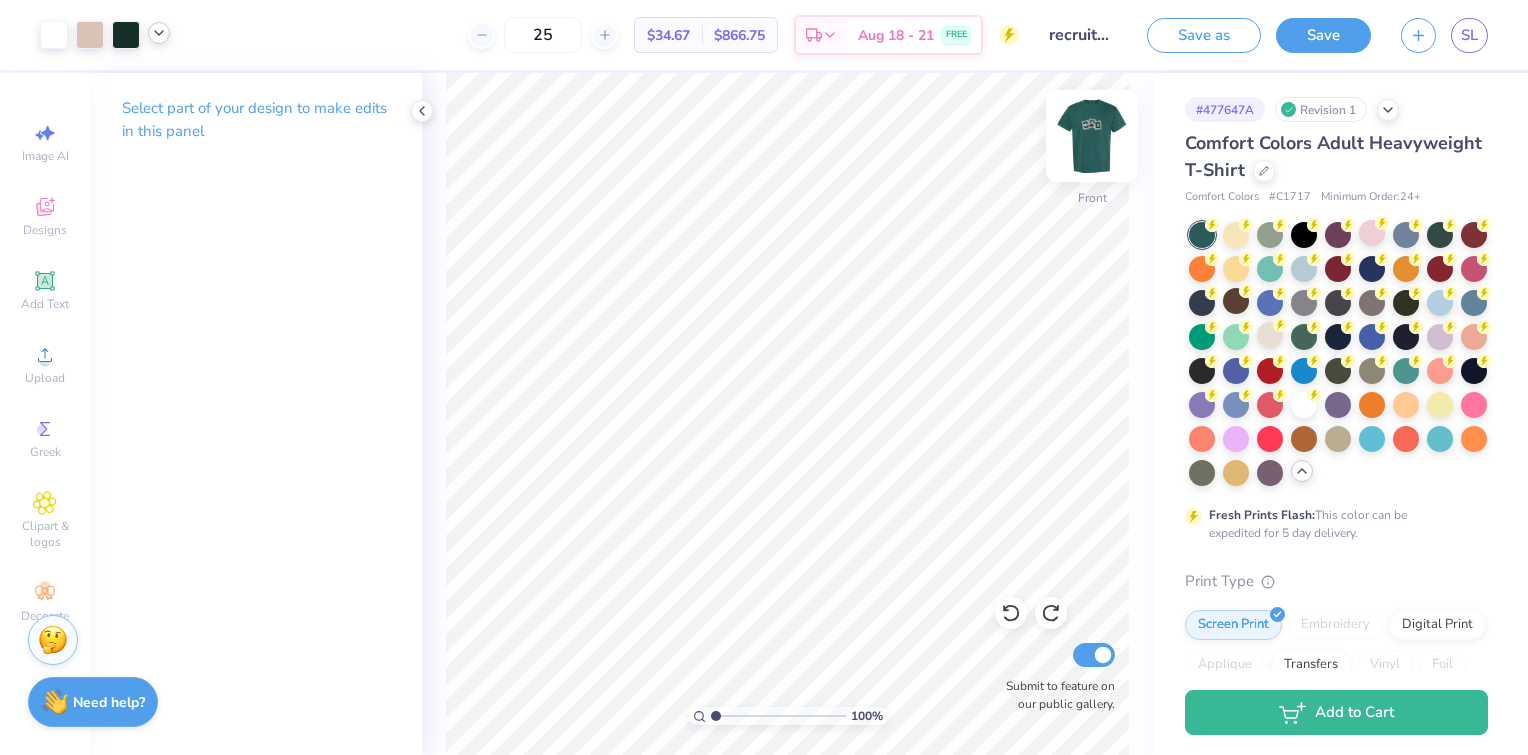 click at bounding box center [1092, 136] 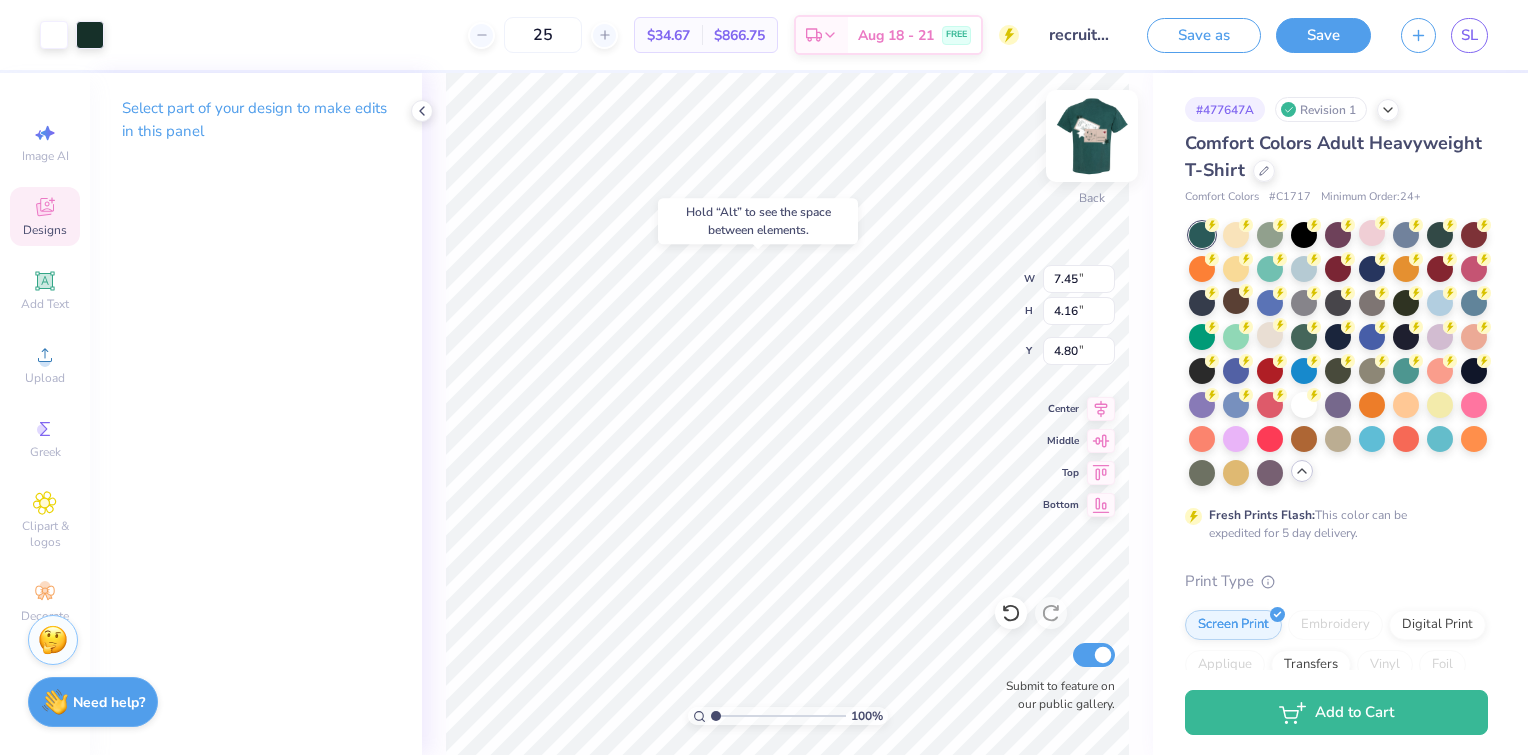 type on "4.80" 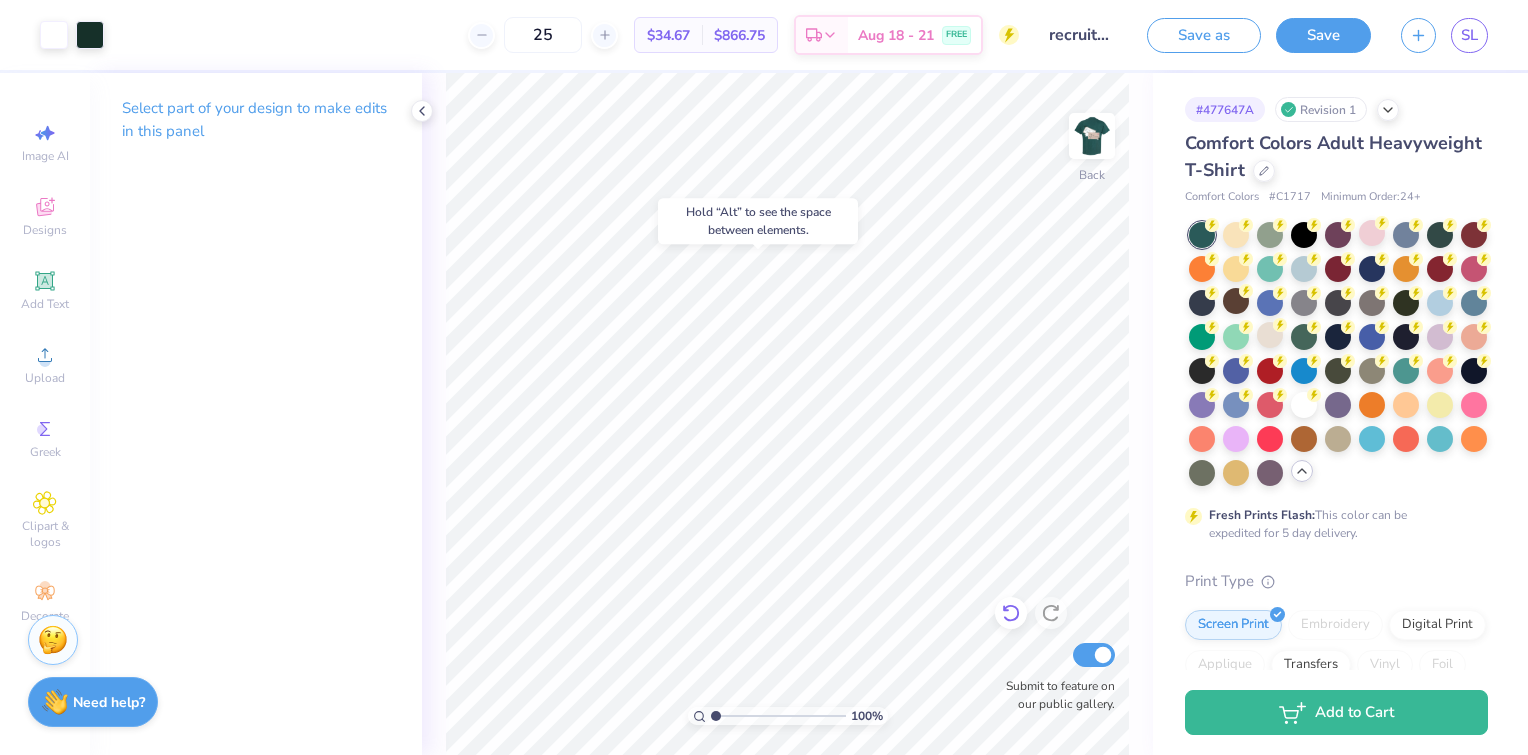 click 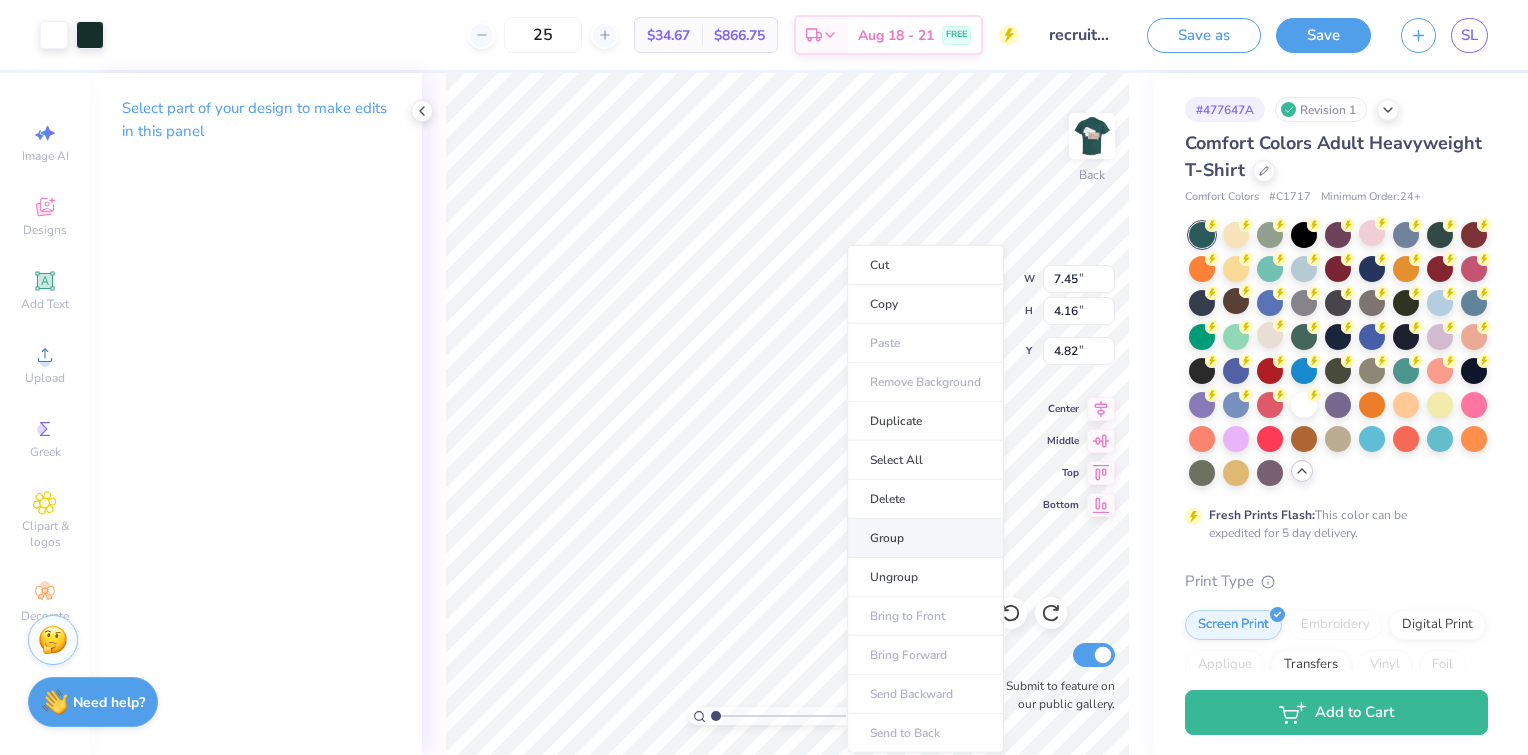 click on "Group" at bounding box center [925, 538] 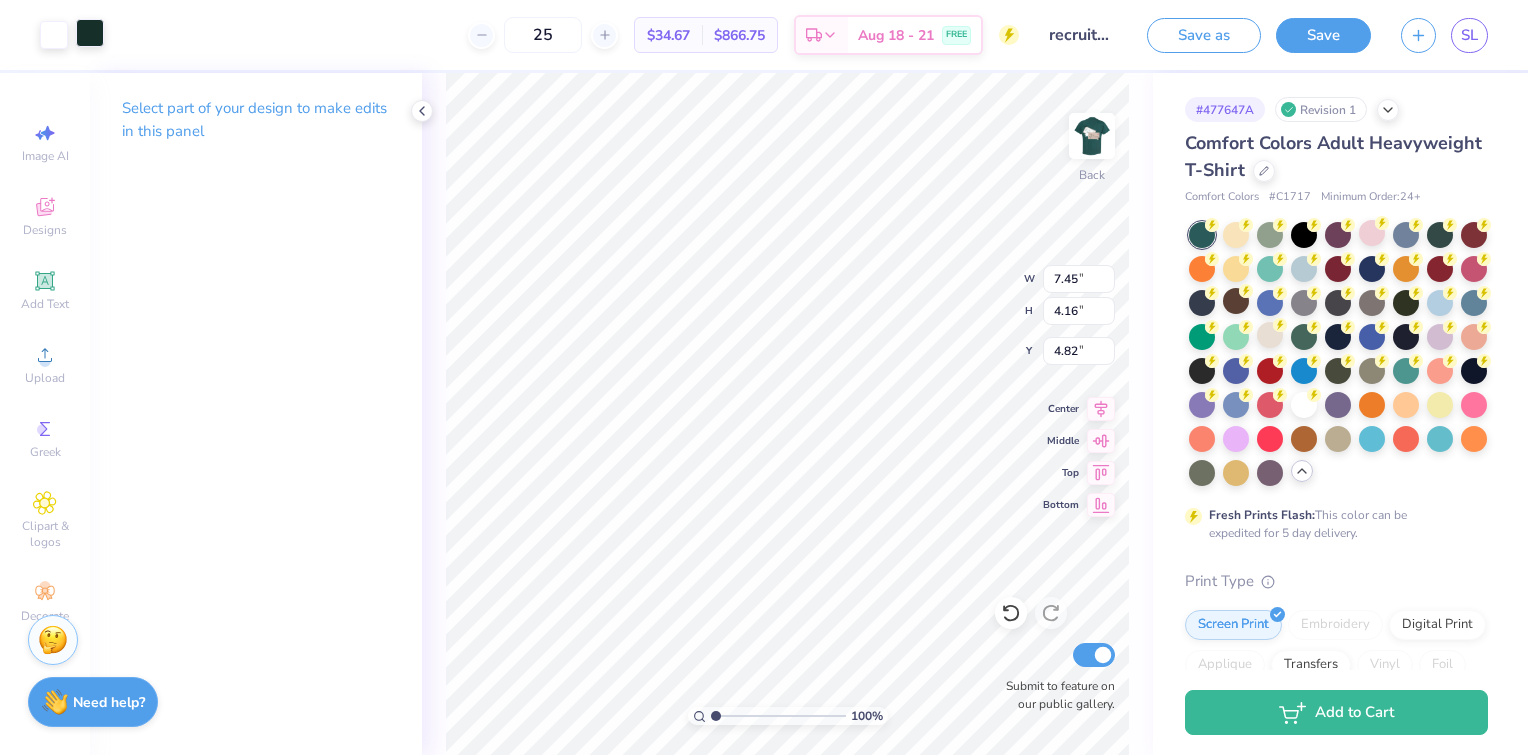 click at bounding box center (90, 33) 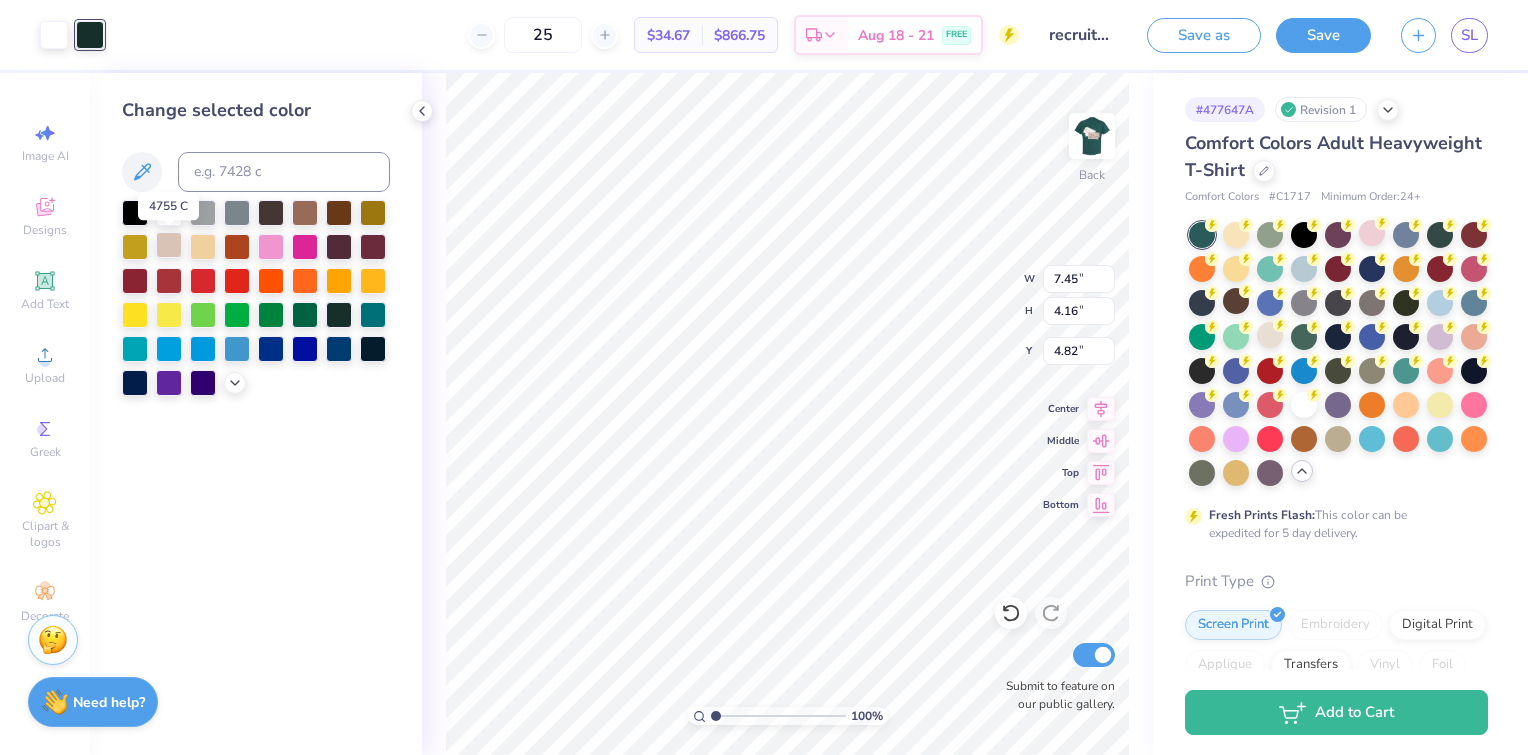 click at bounding box center [169, 245] 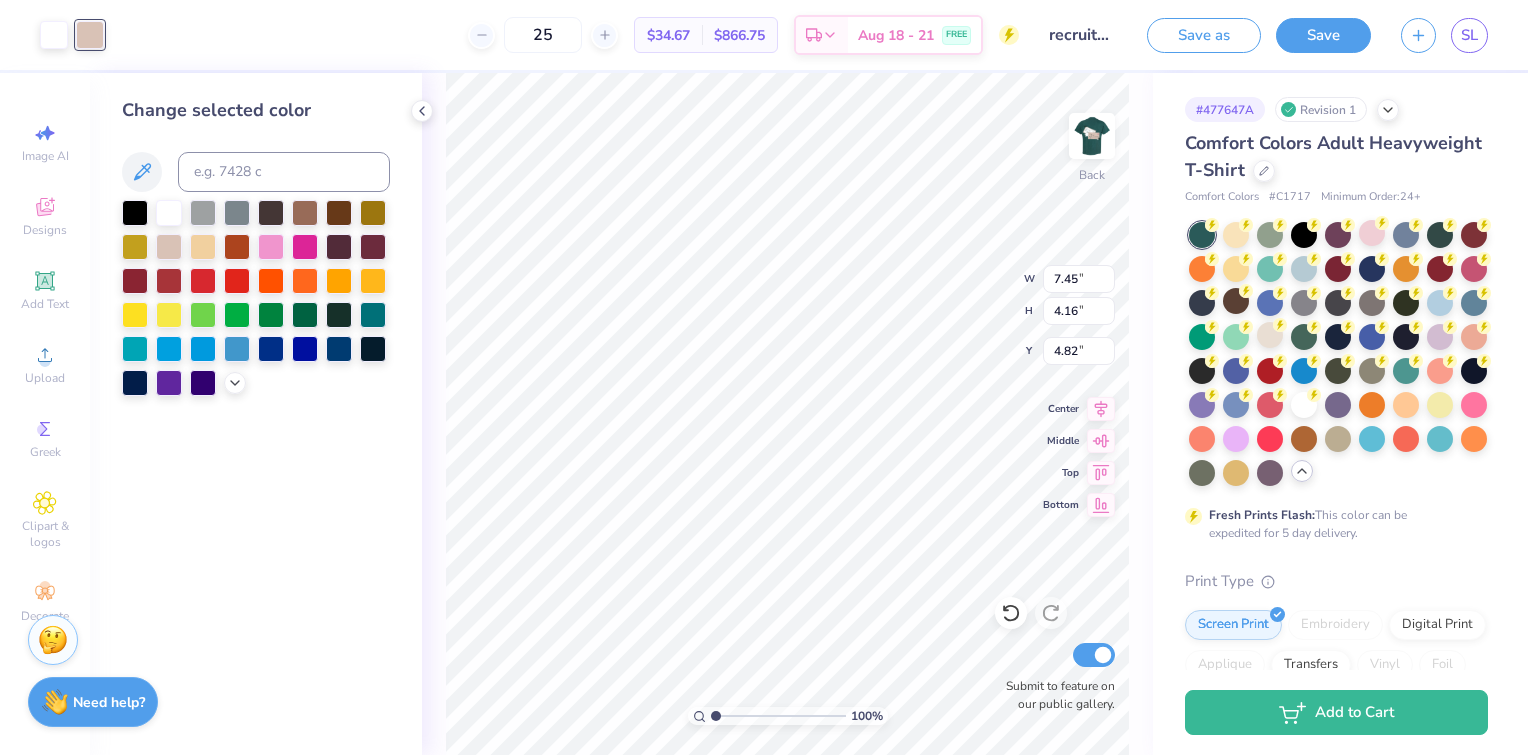 type on "2.66" 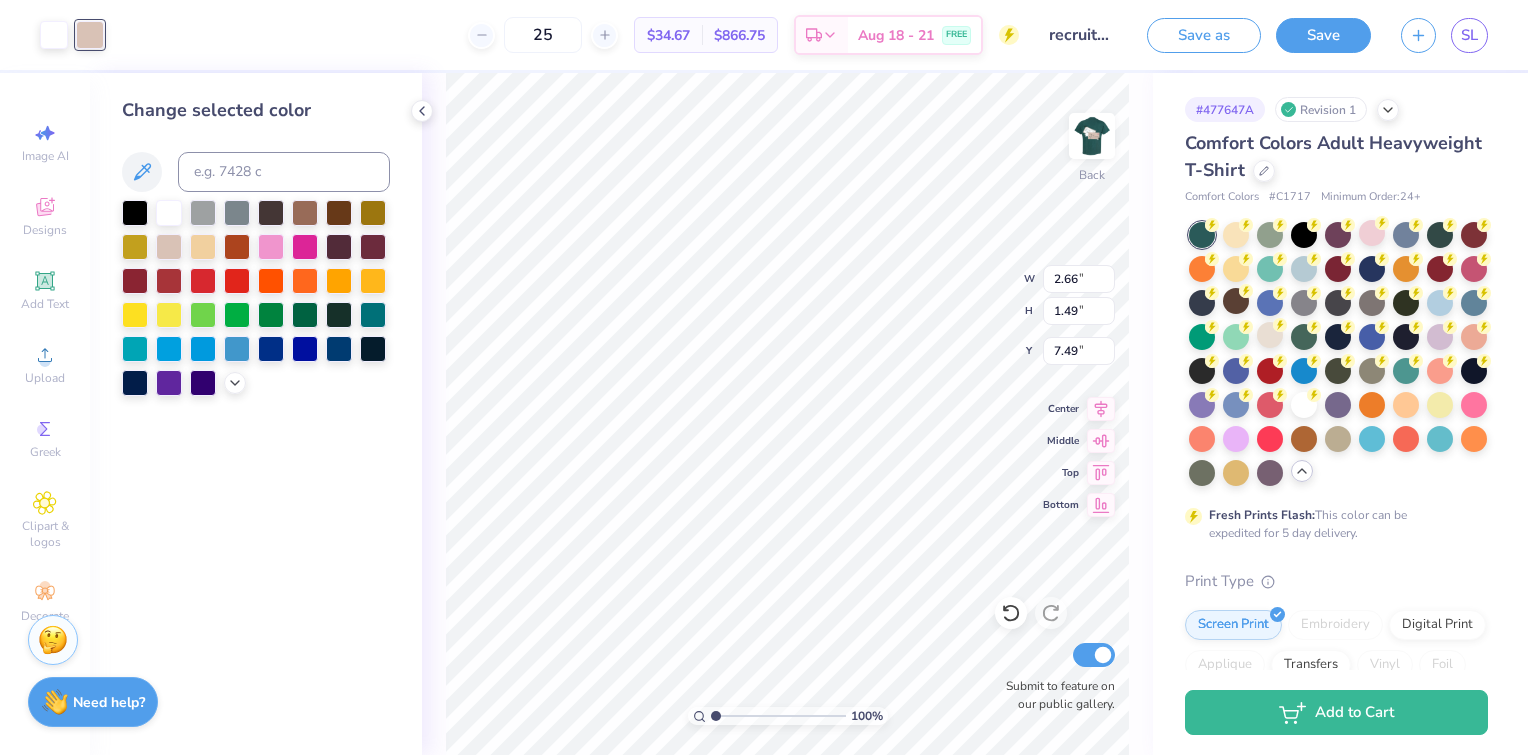 type on "3.68" 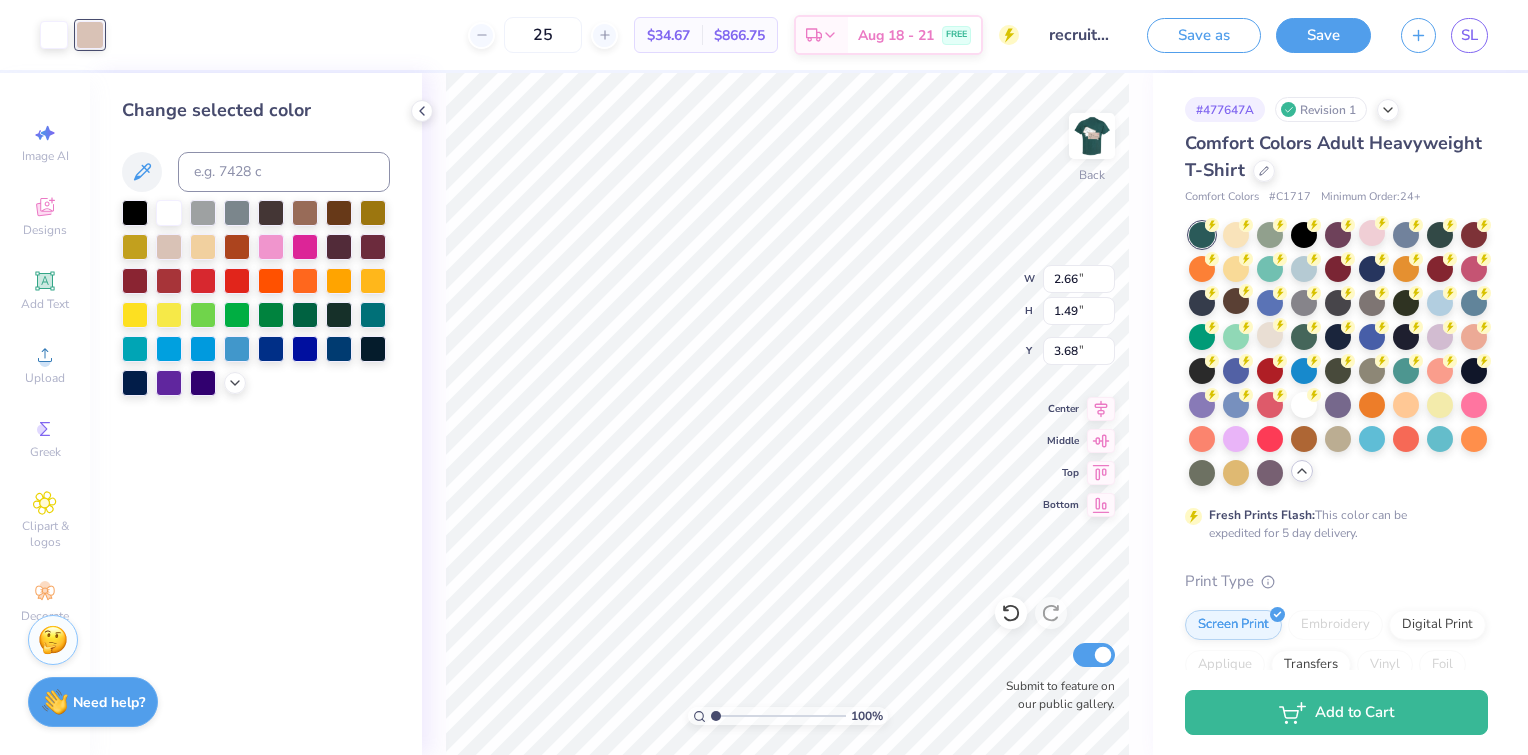 type on "3.79" 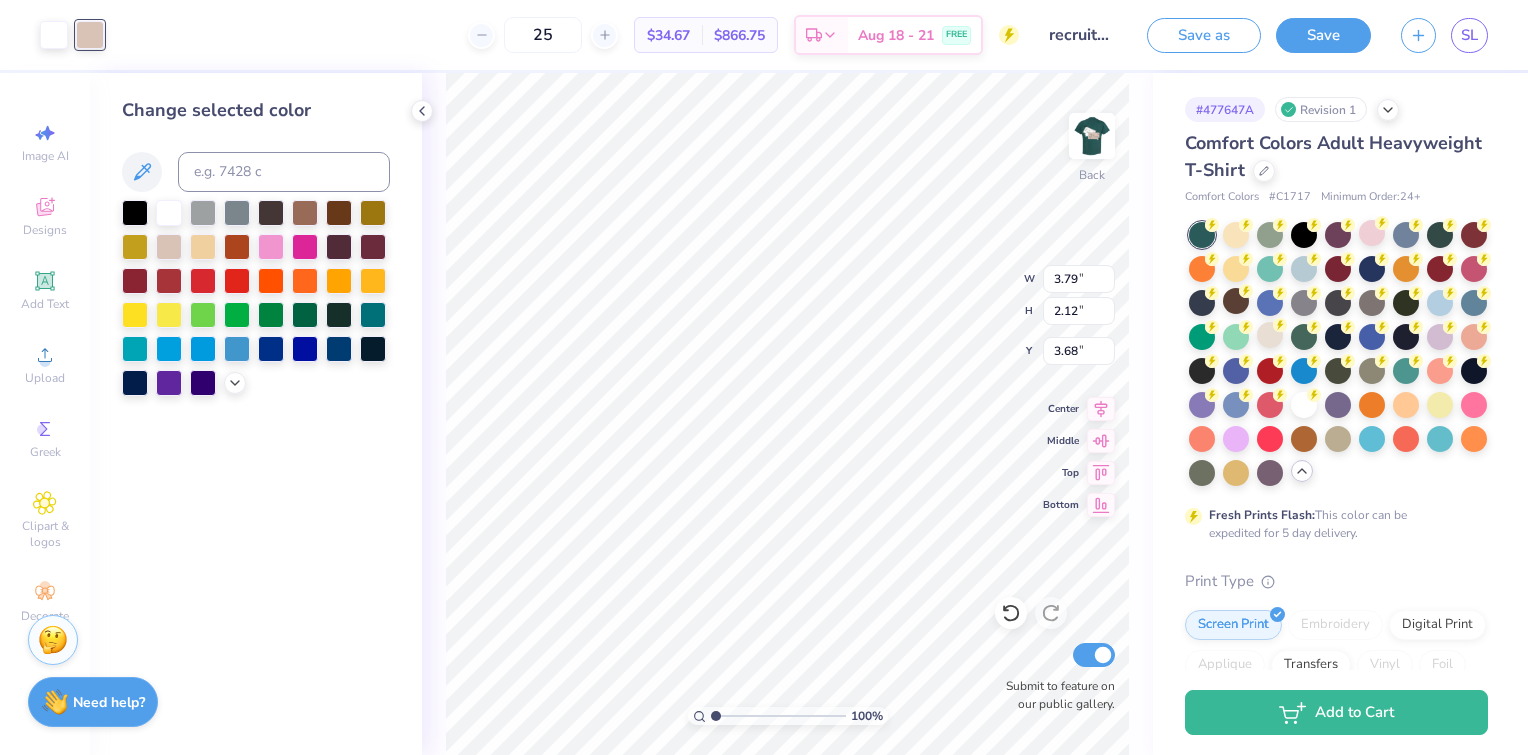 type on "3.89" 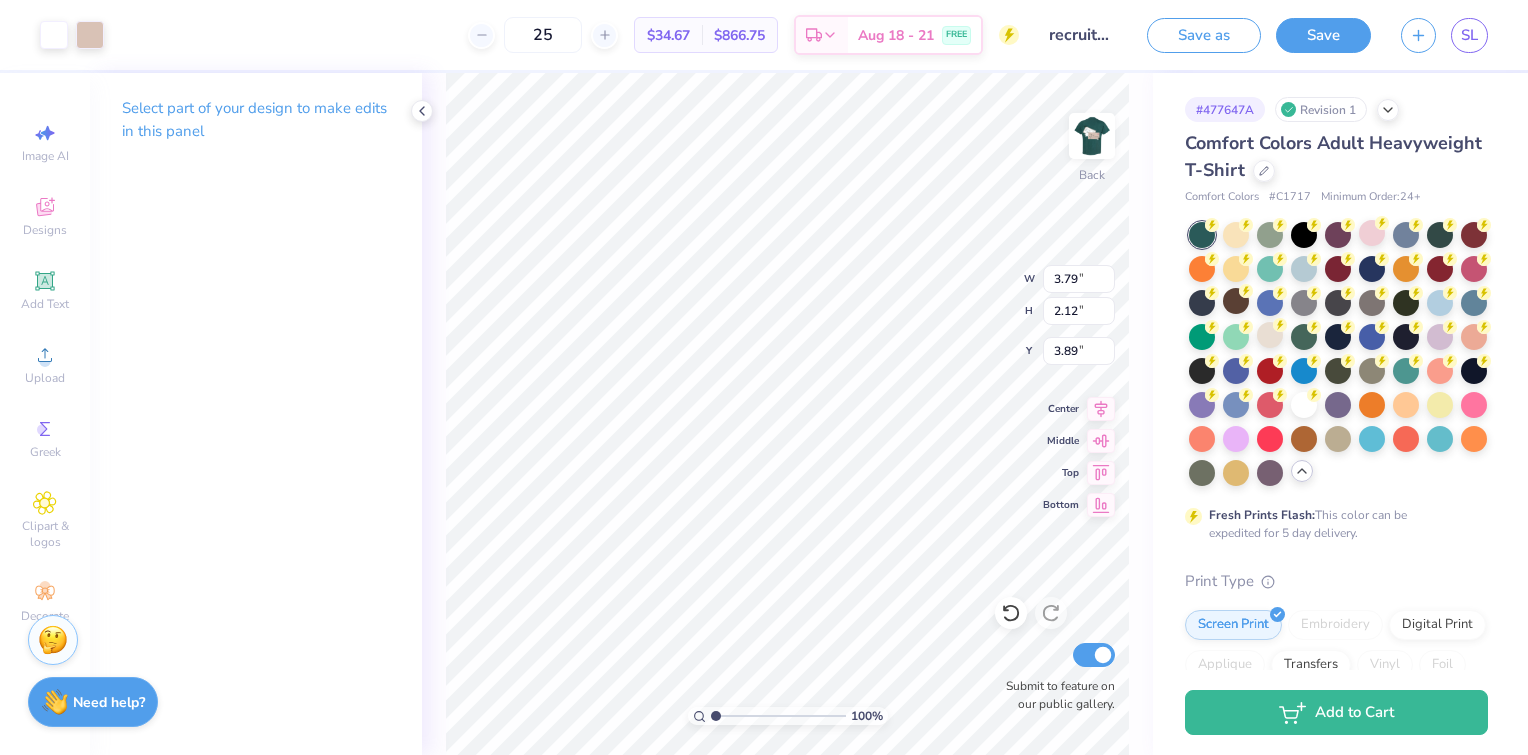 type on "4.32" 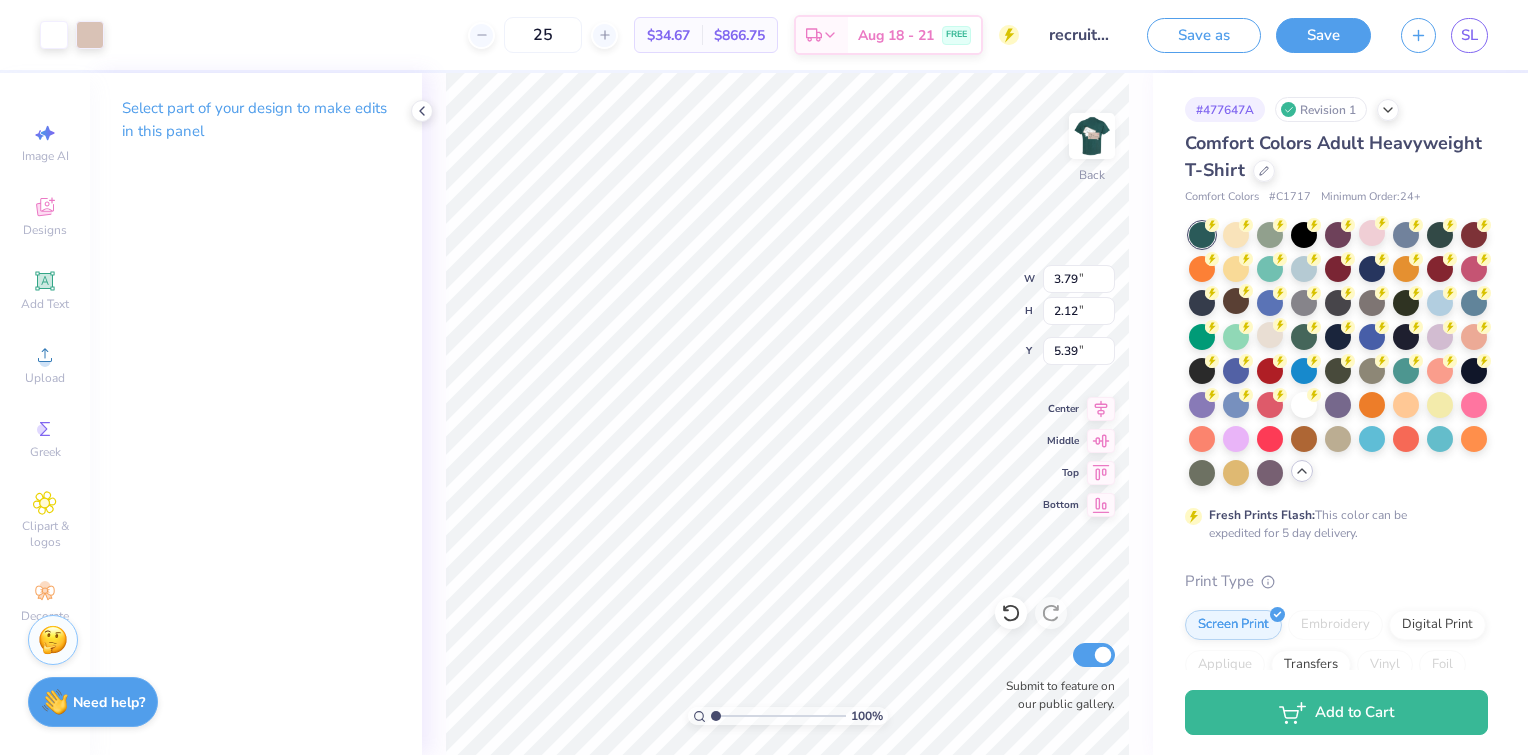 type on "5.39" 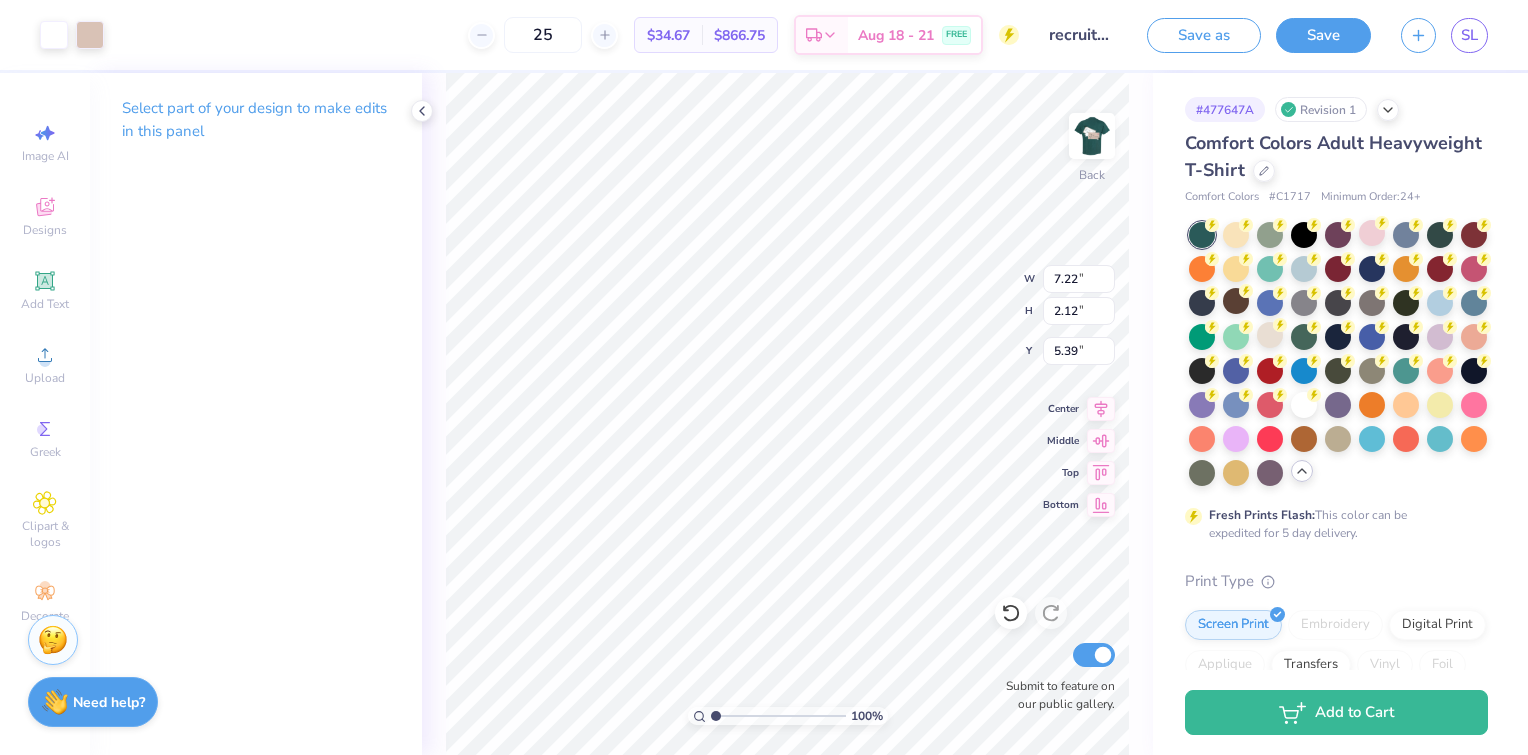type on "4.03" 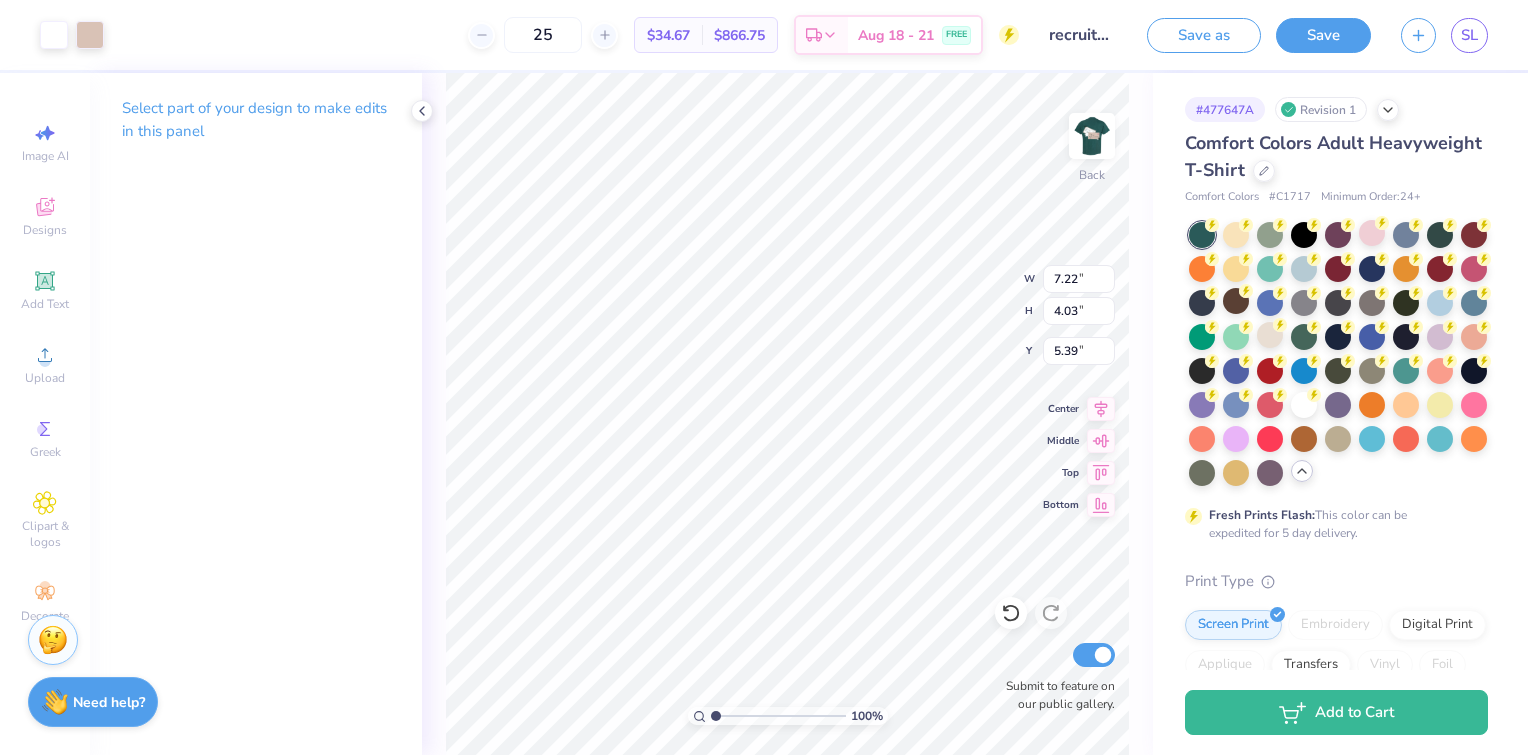 type on "5.25" 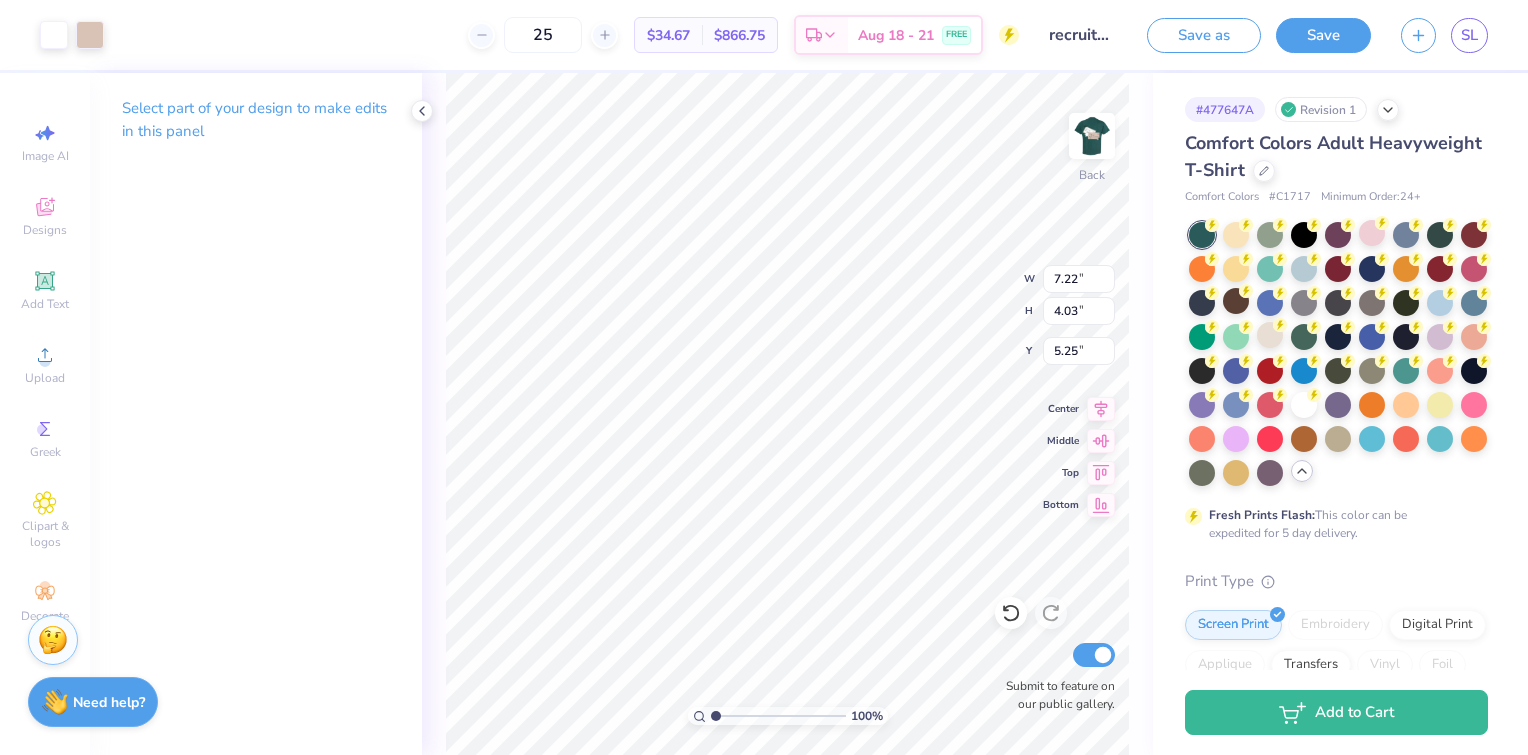 type on "6.07" 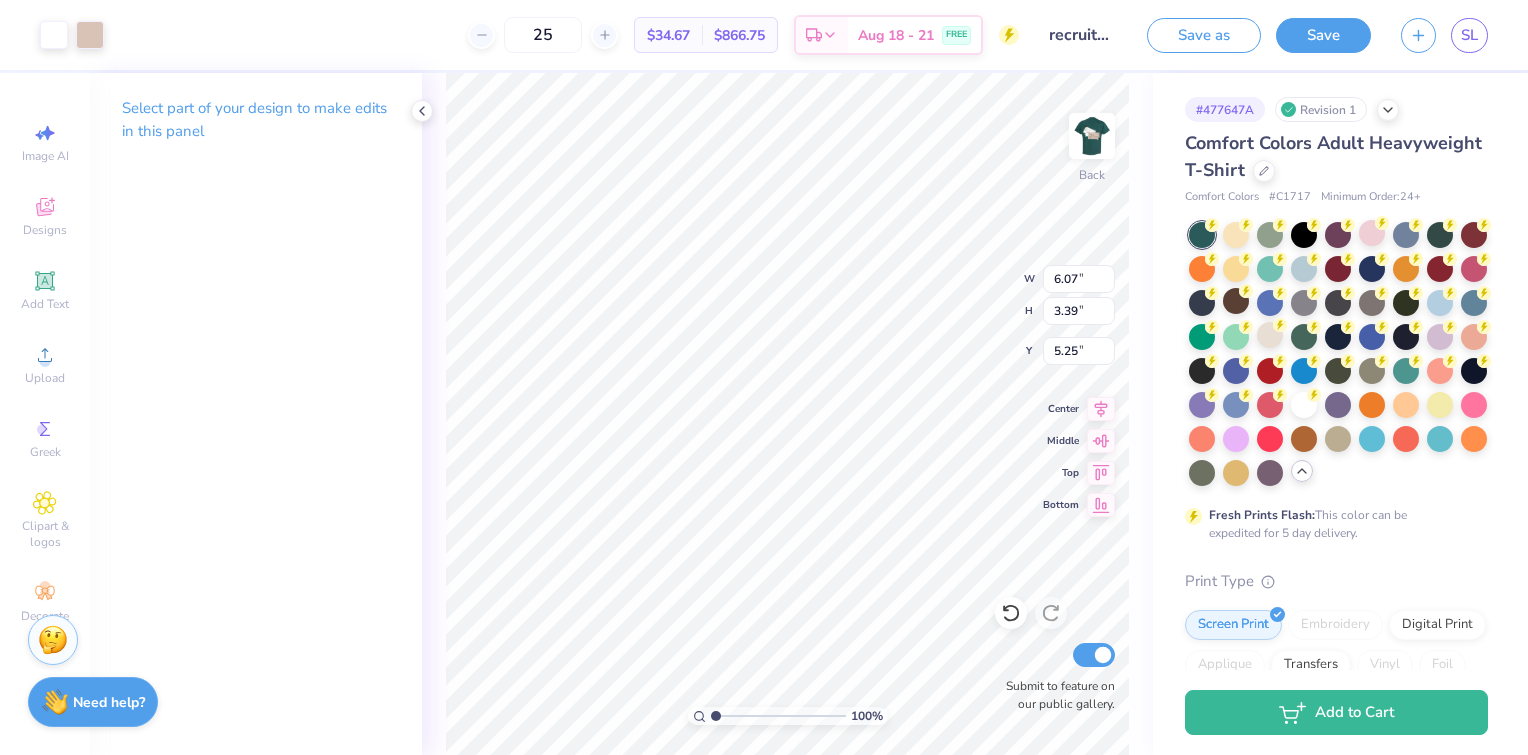 type on "5.07" 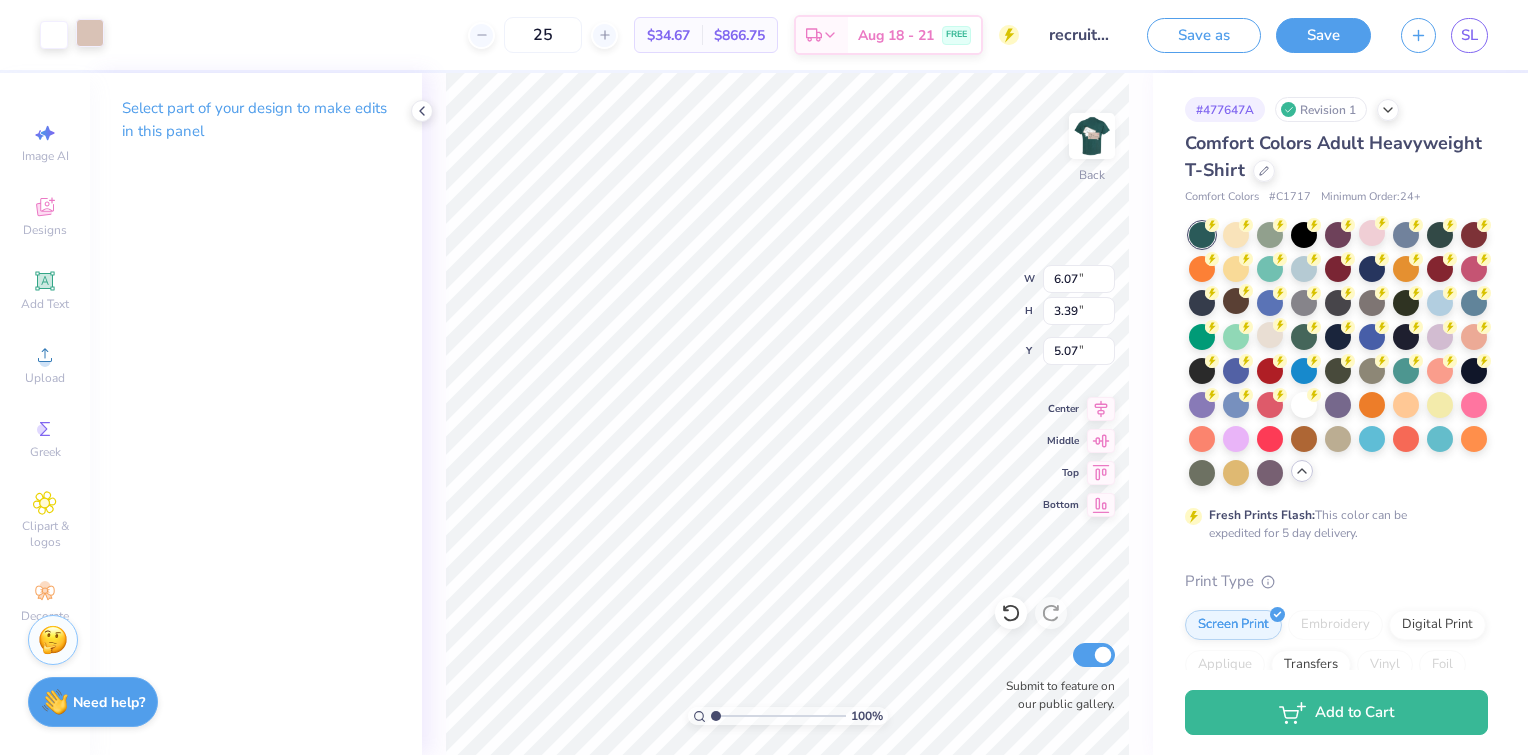 click at bounding box center (90, 33) 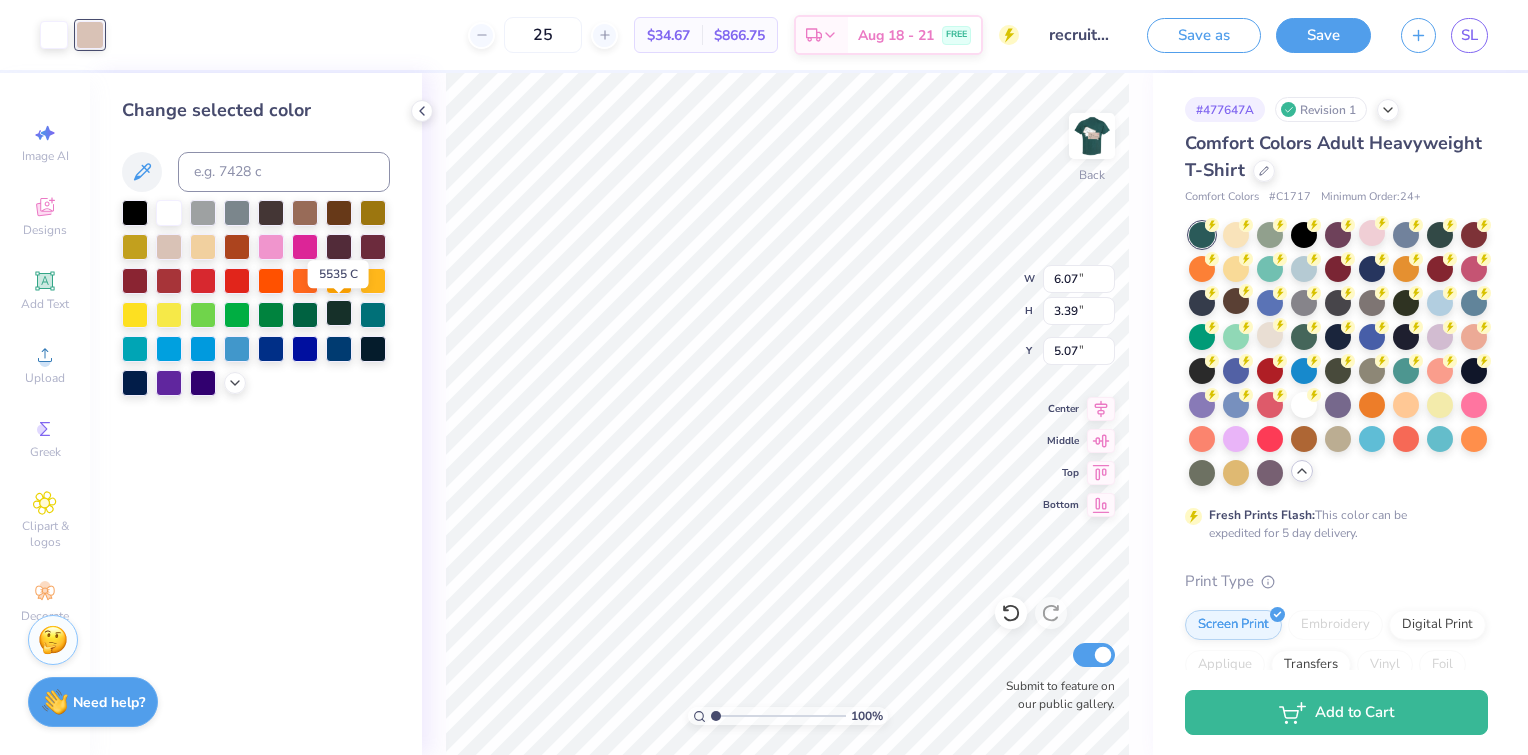 click at bounding box center (339, 313) 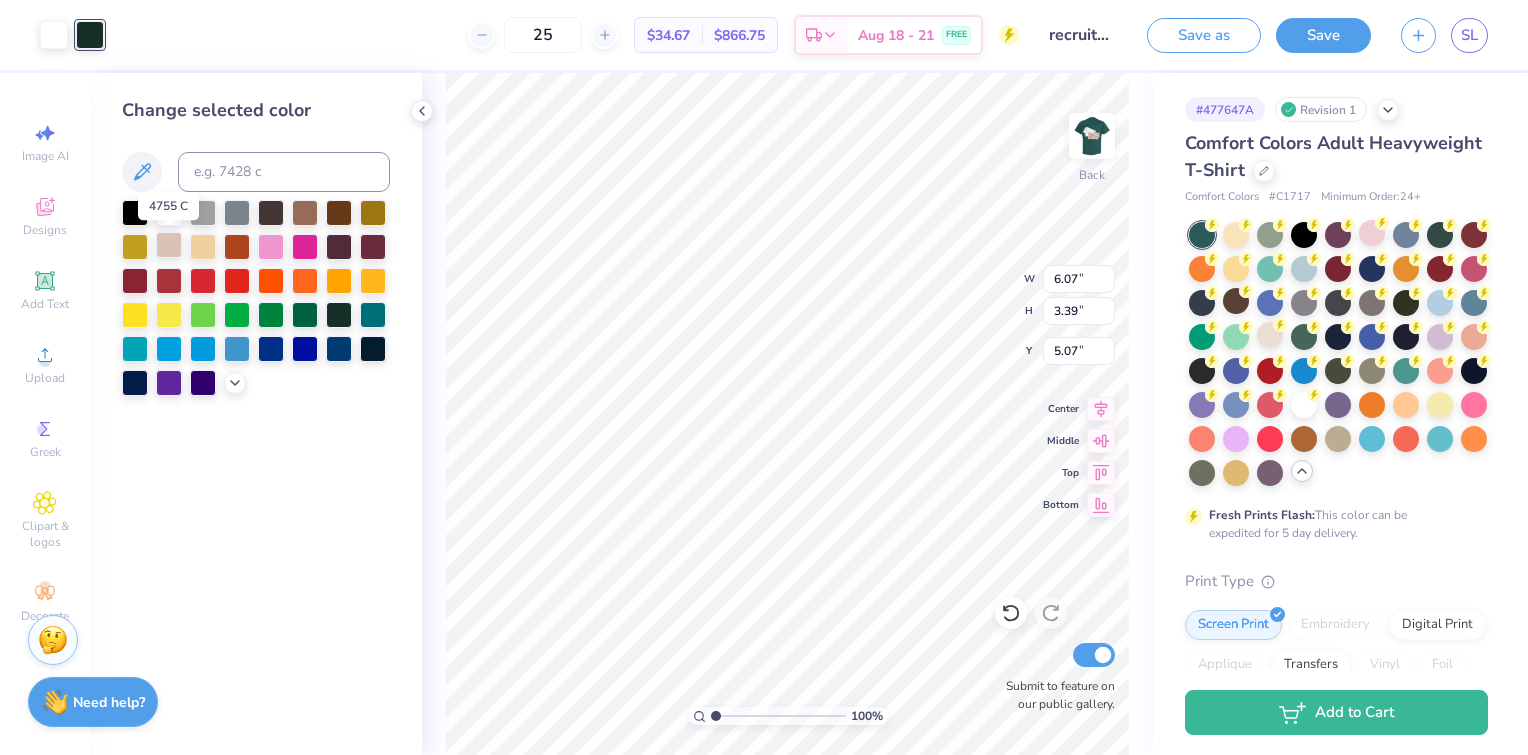 click at bounding box center [169, 245] 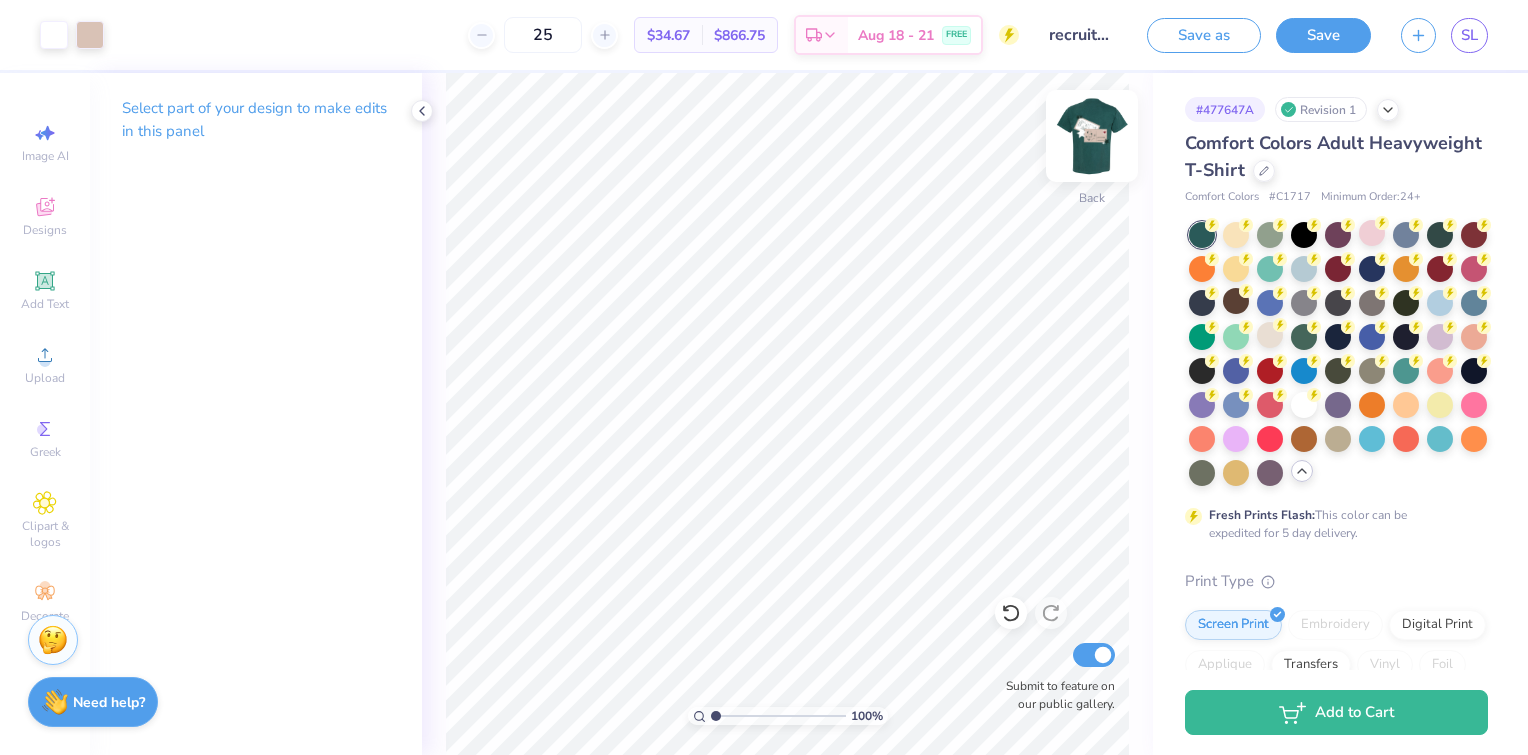 click at bounding box center [1092, 136] 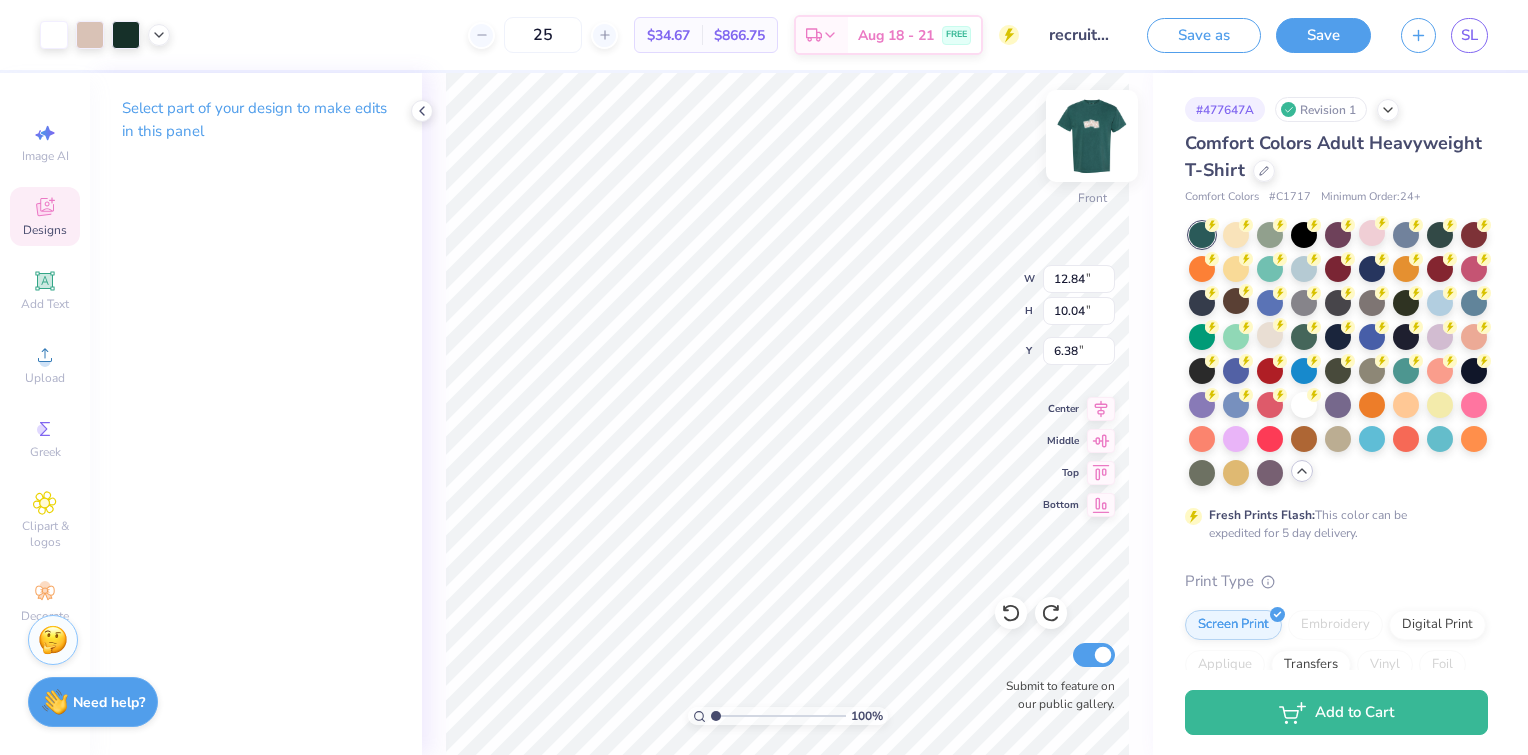 type on "12.84" 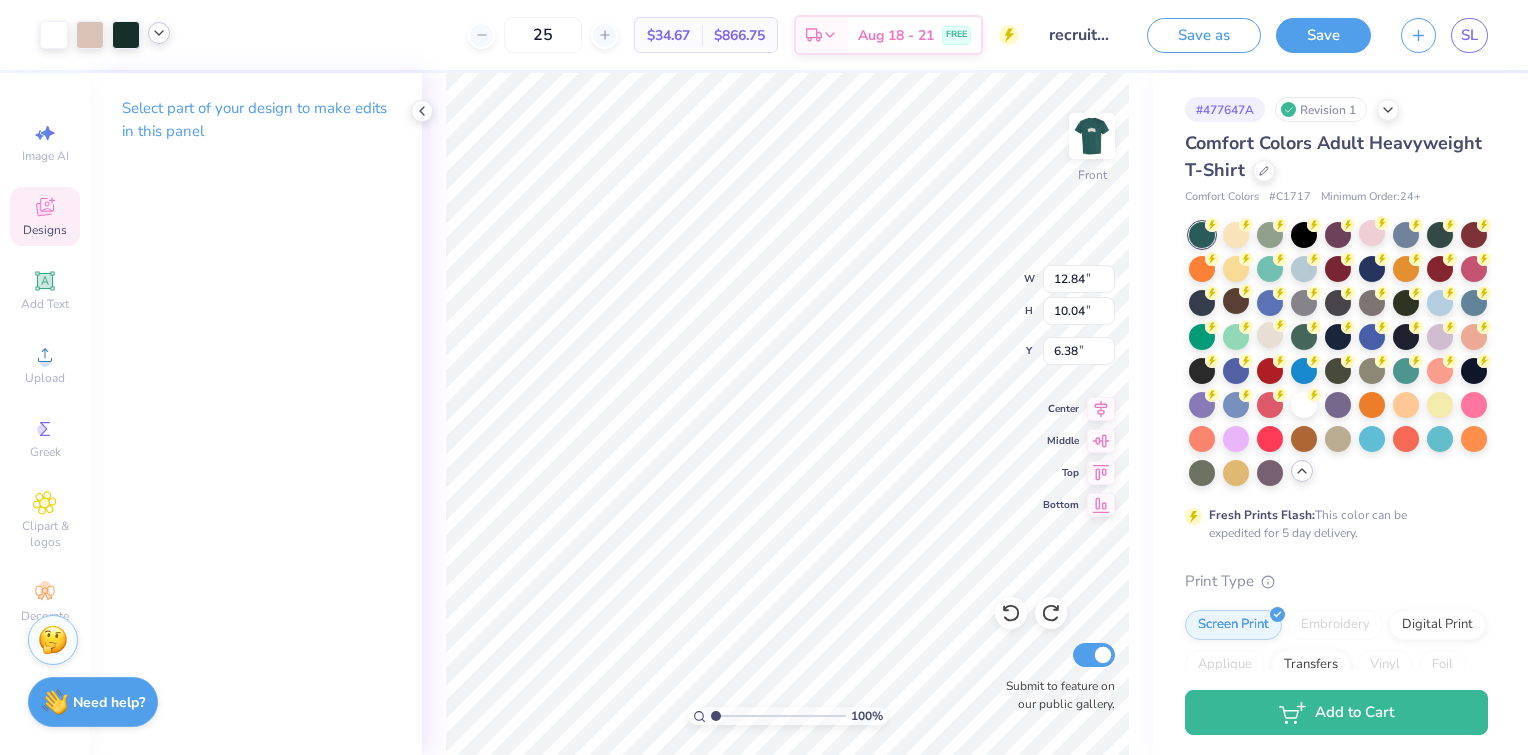 click 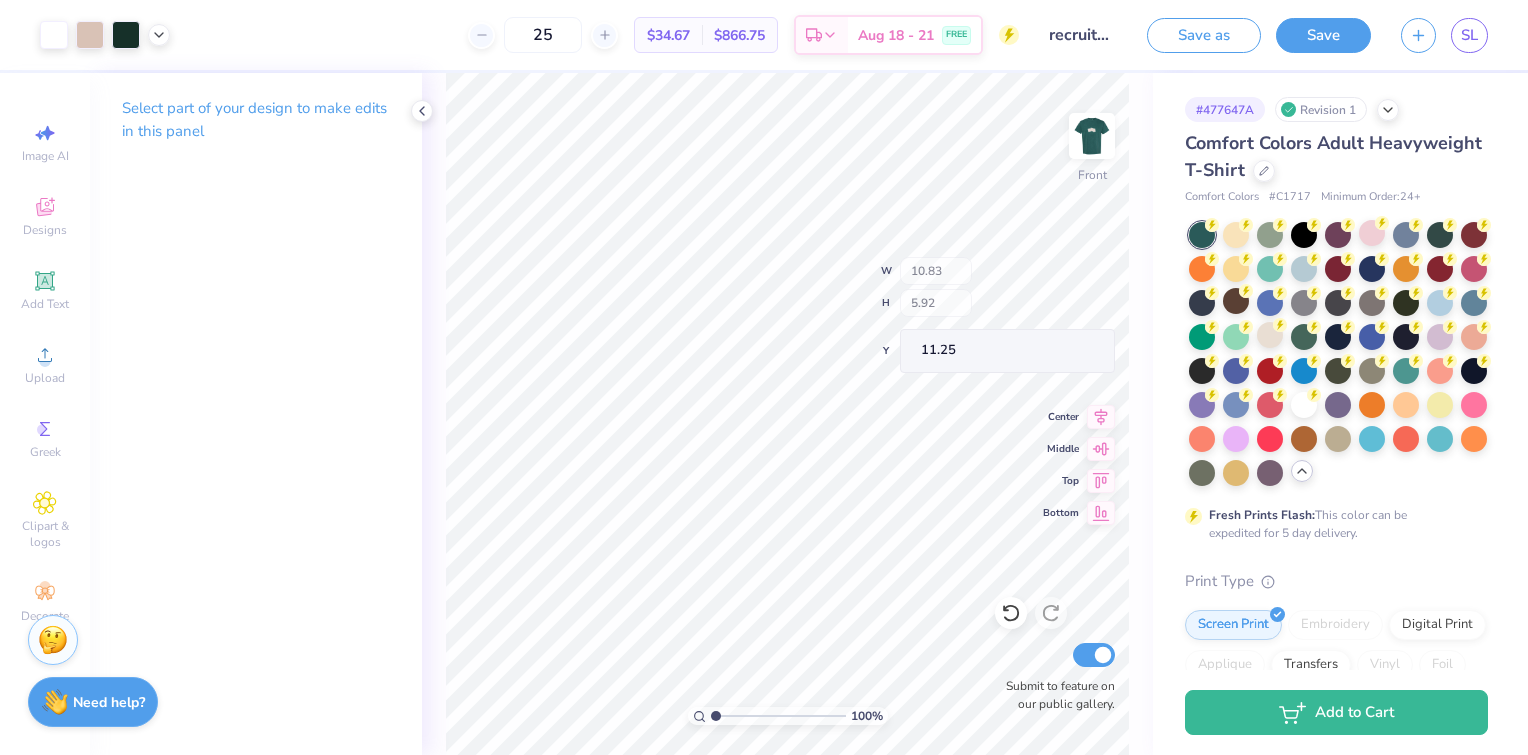 type on "10.83" 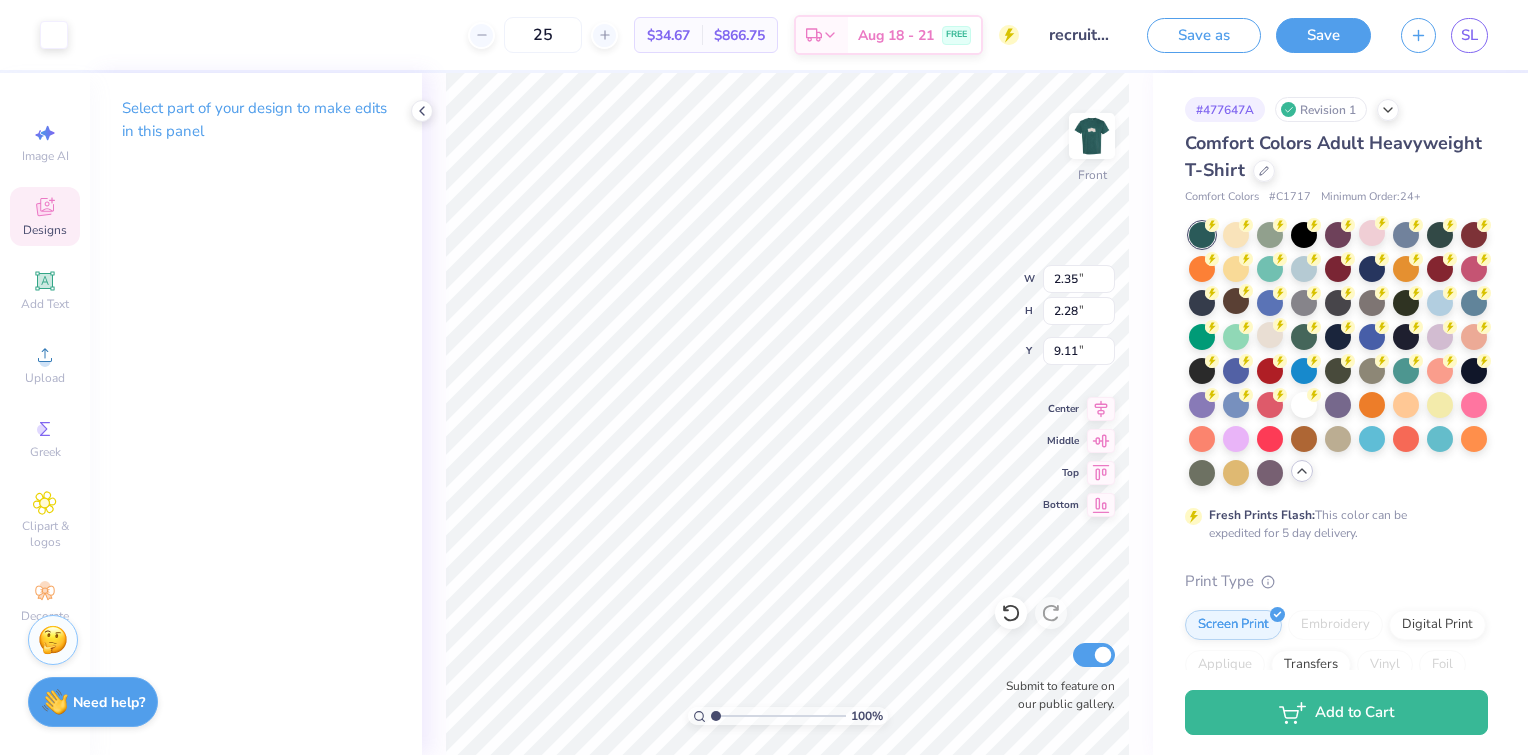 type on "2.35" 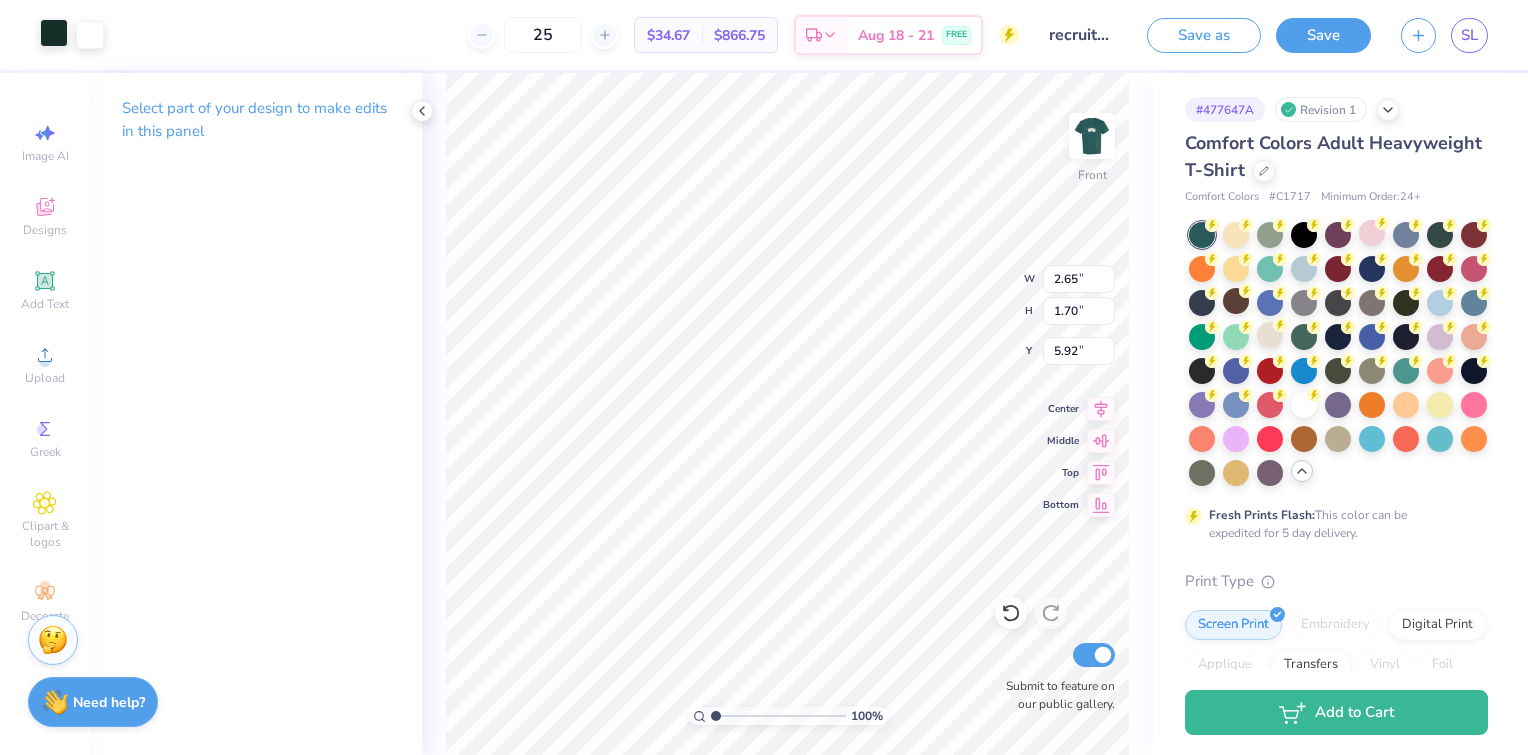 click at bounding box center [54, 33] 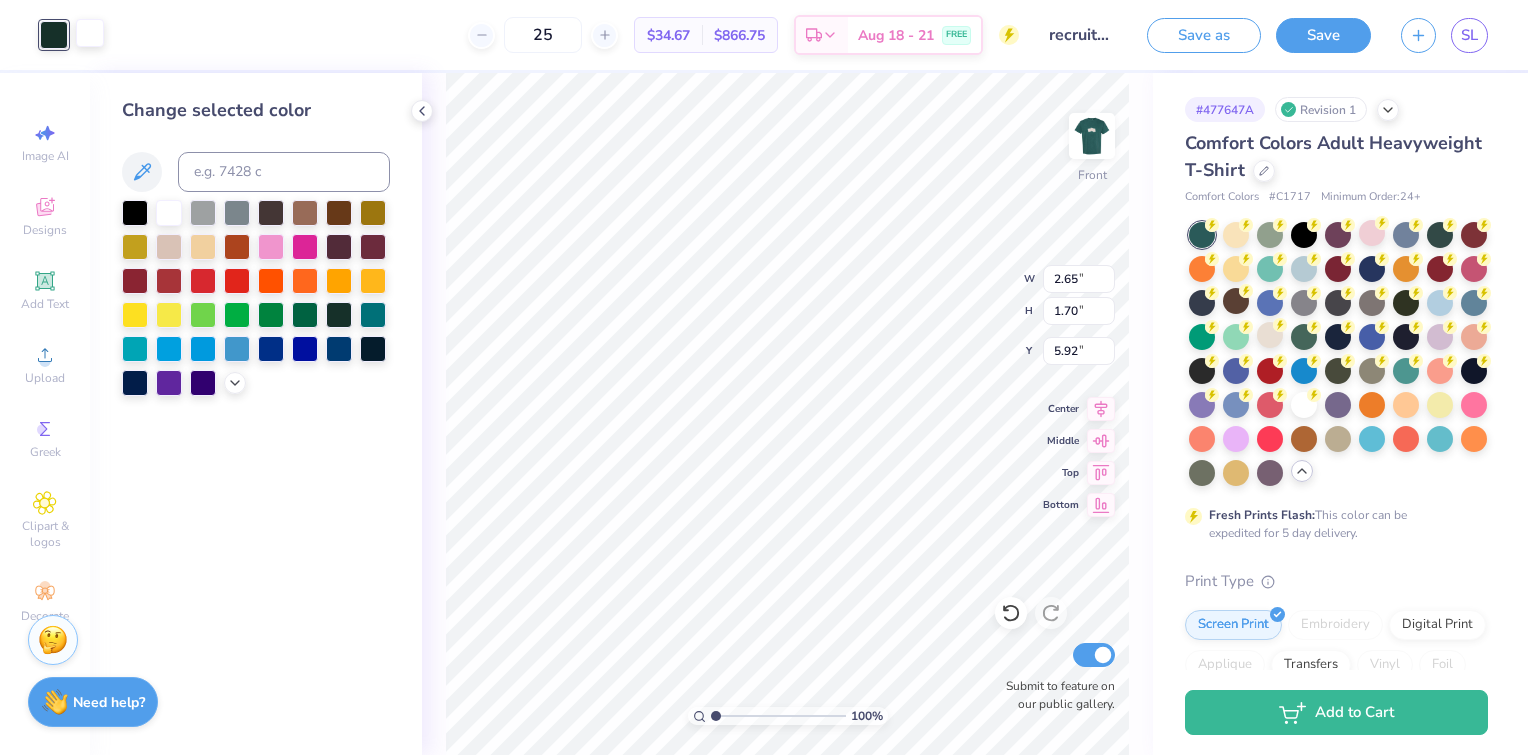 click at bounding box center [90, 33] 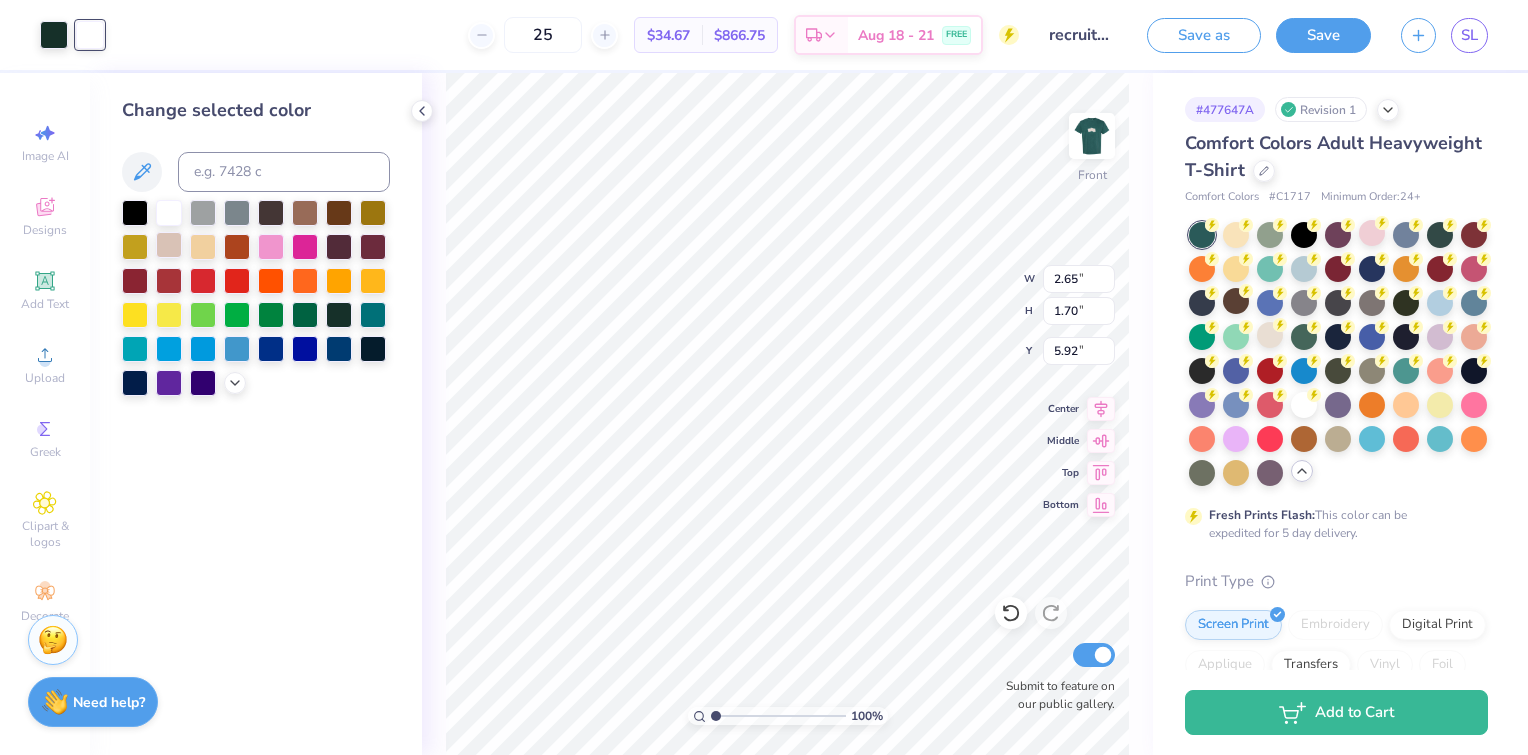 click at bounding box center [169, 245] 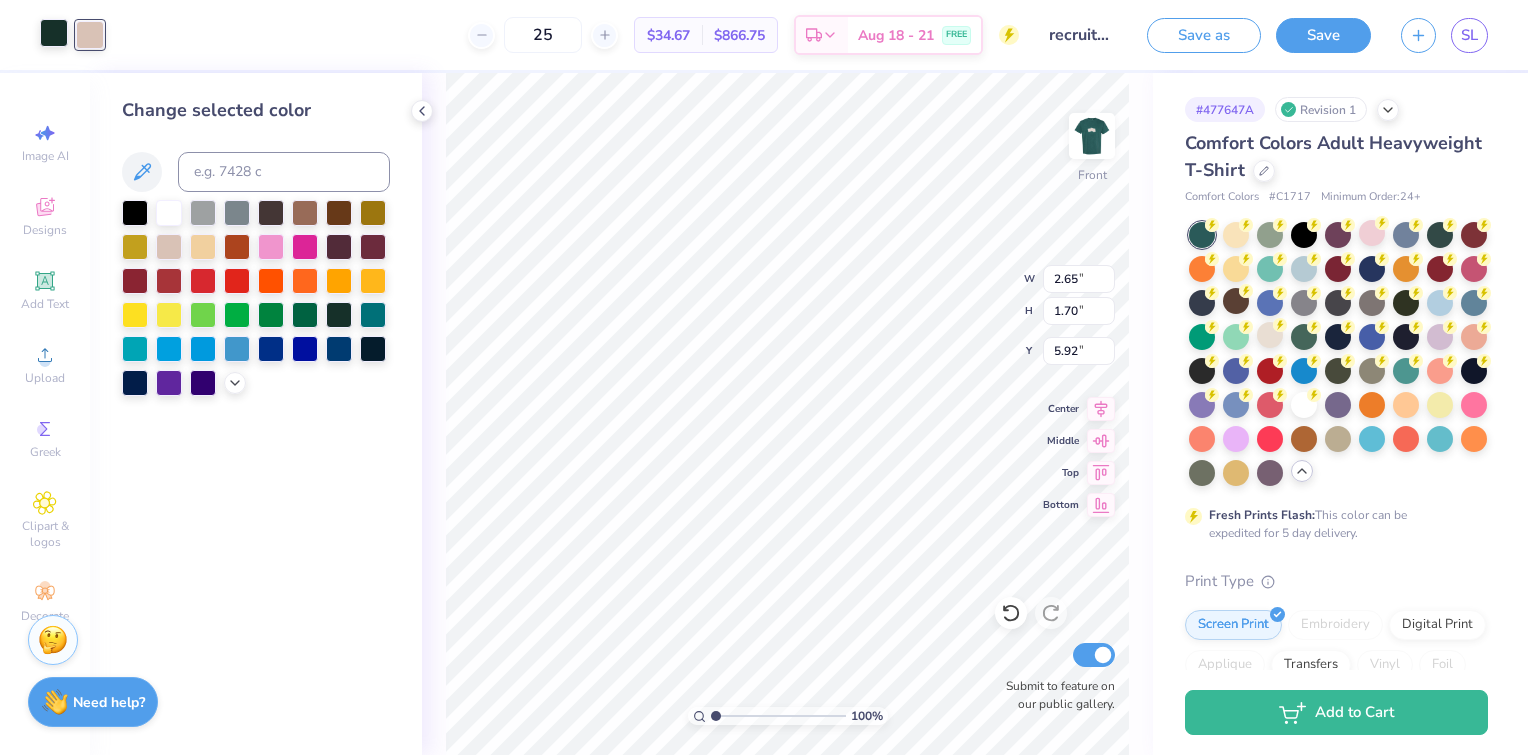 click at bounding box center [54, 33] 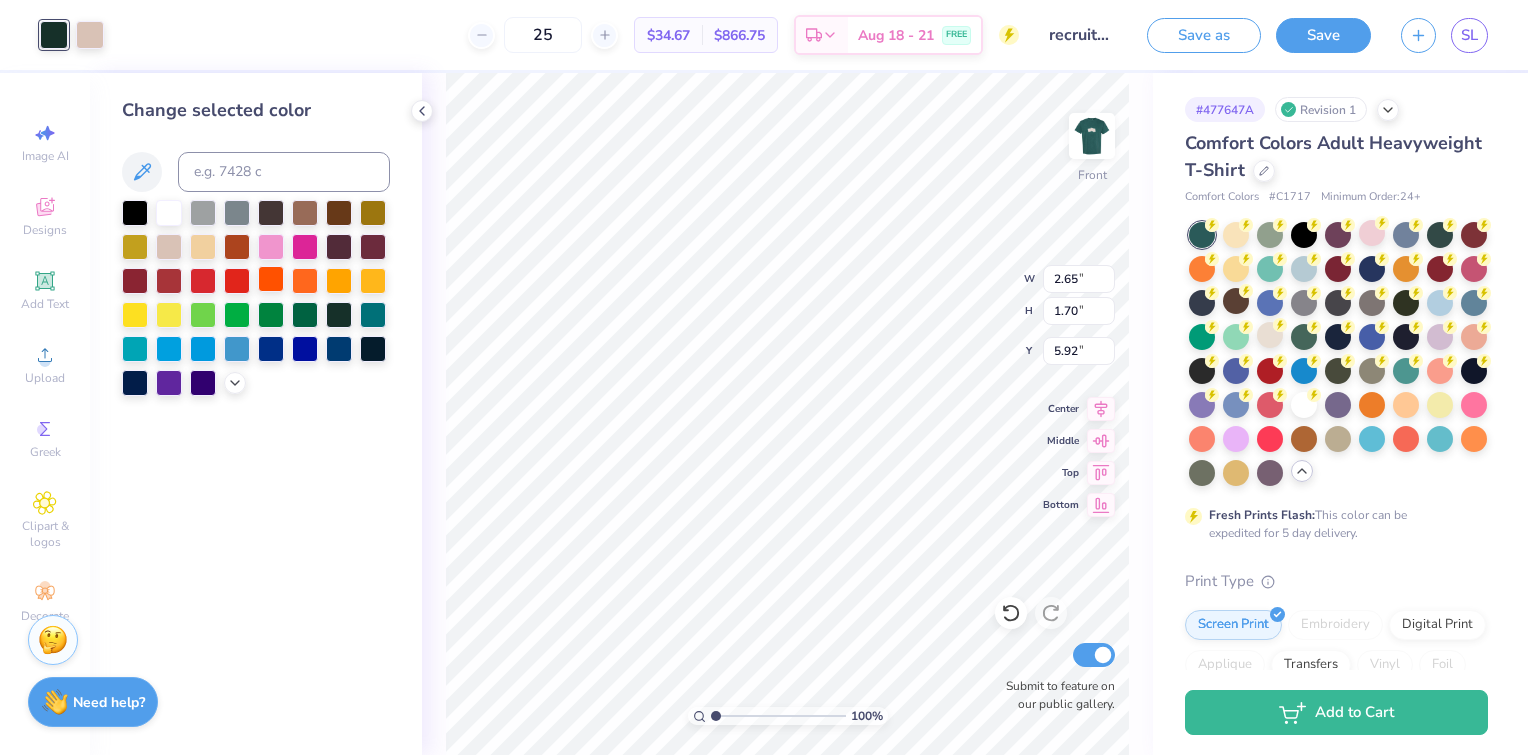 click at bounding box center (169, 213) 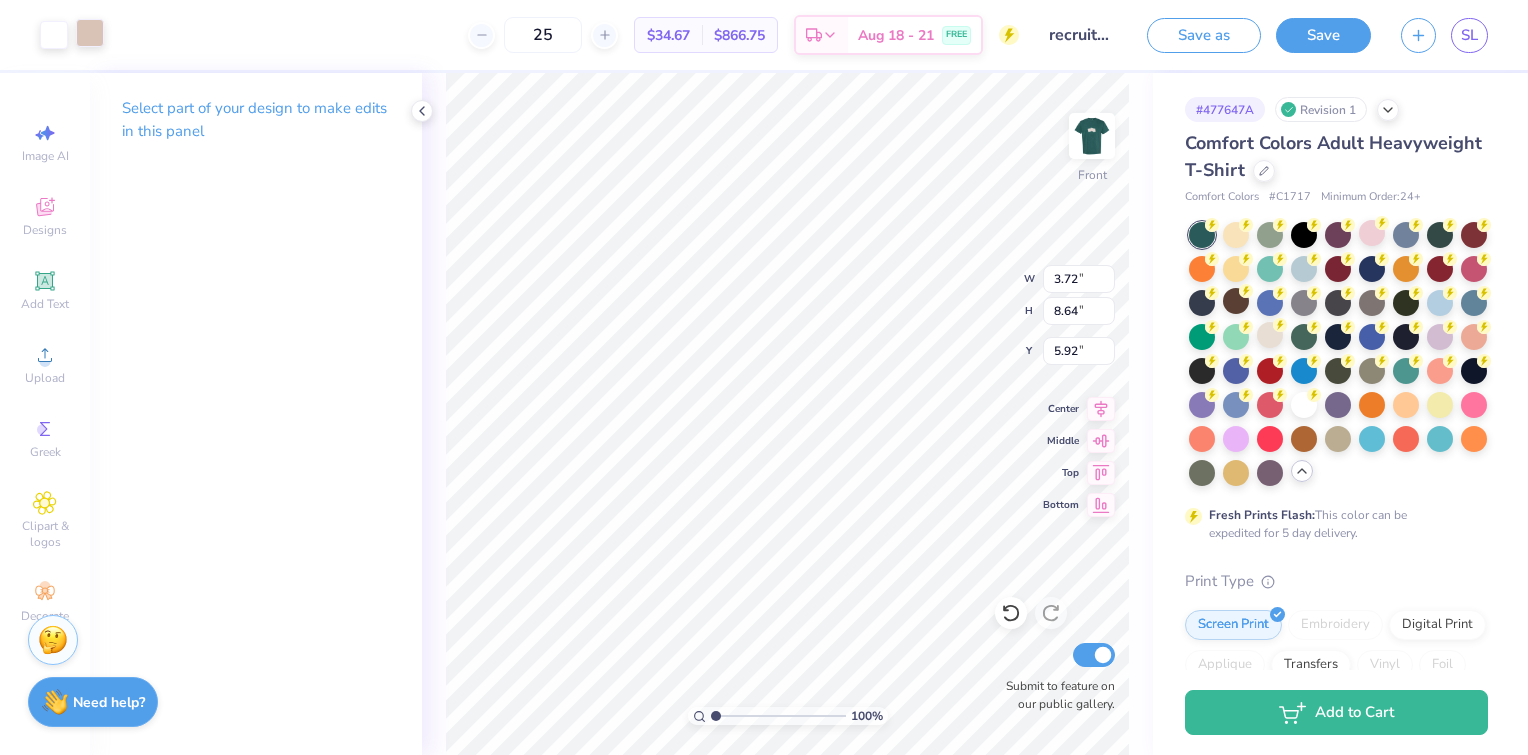 click at bounding box center (90, 33) 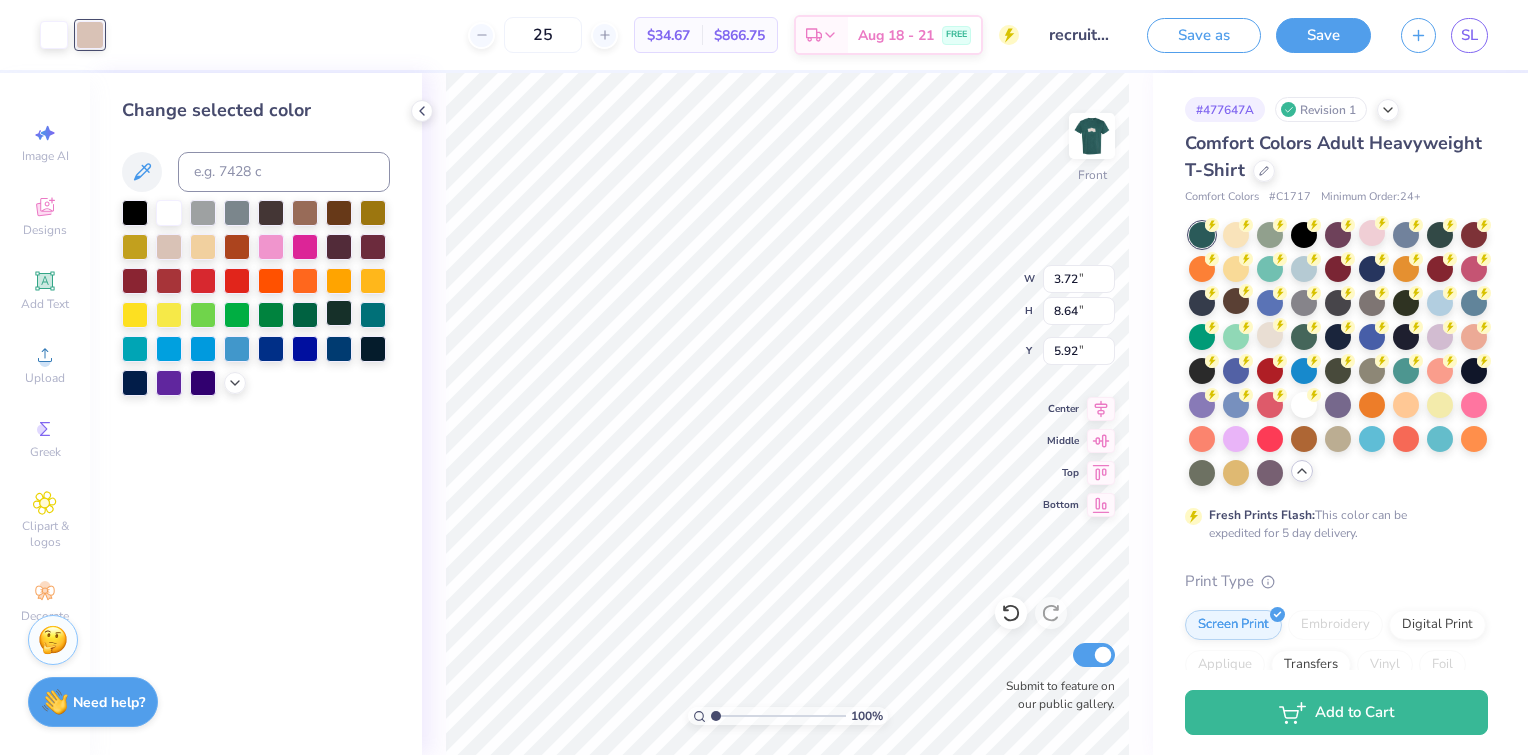 click at bounding box center (339, 313) 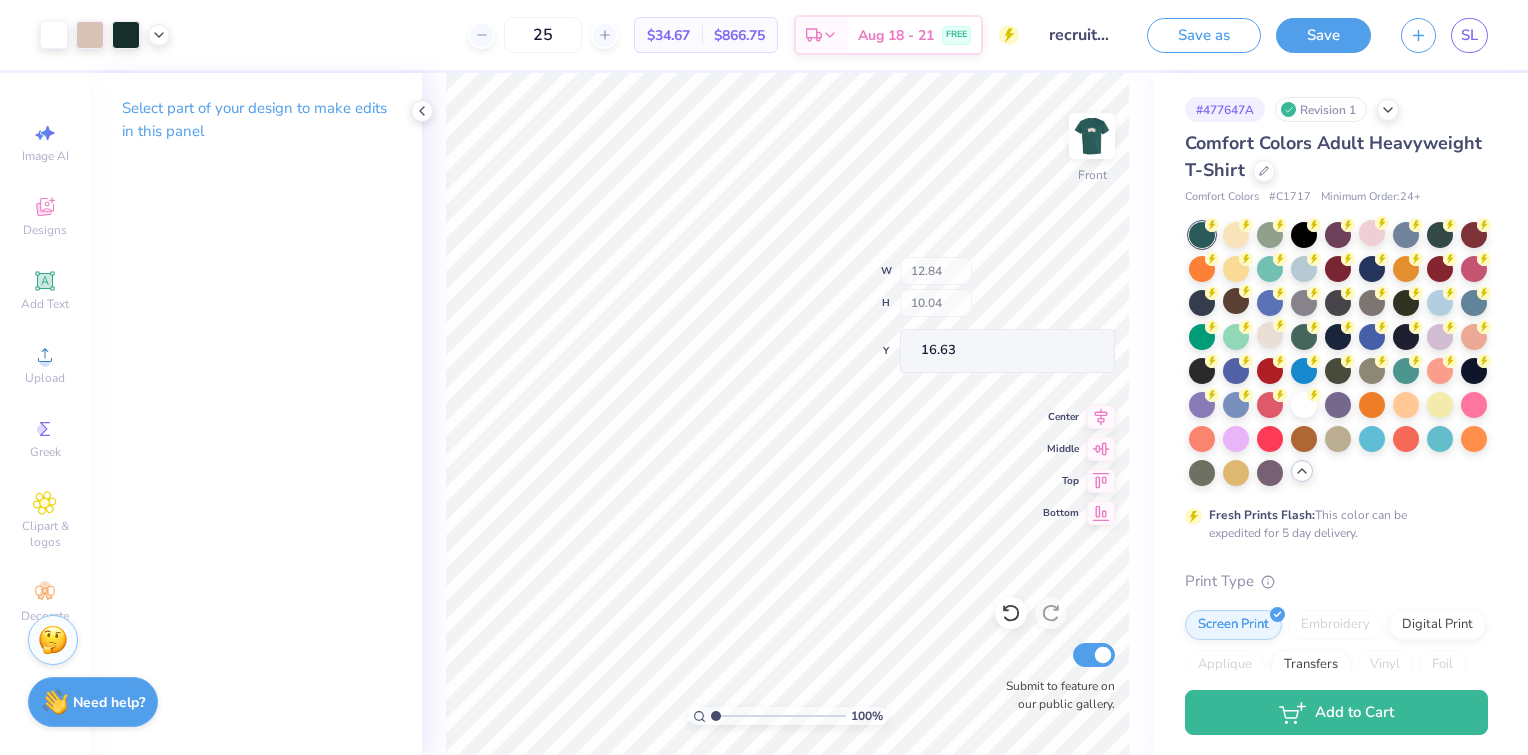 type on "16.63" 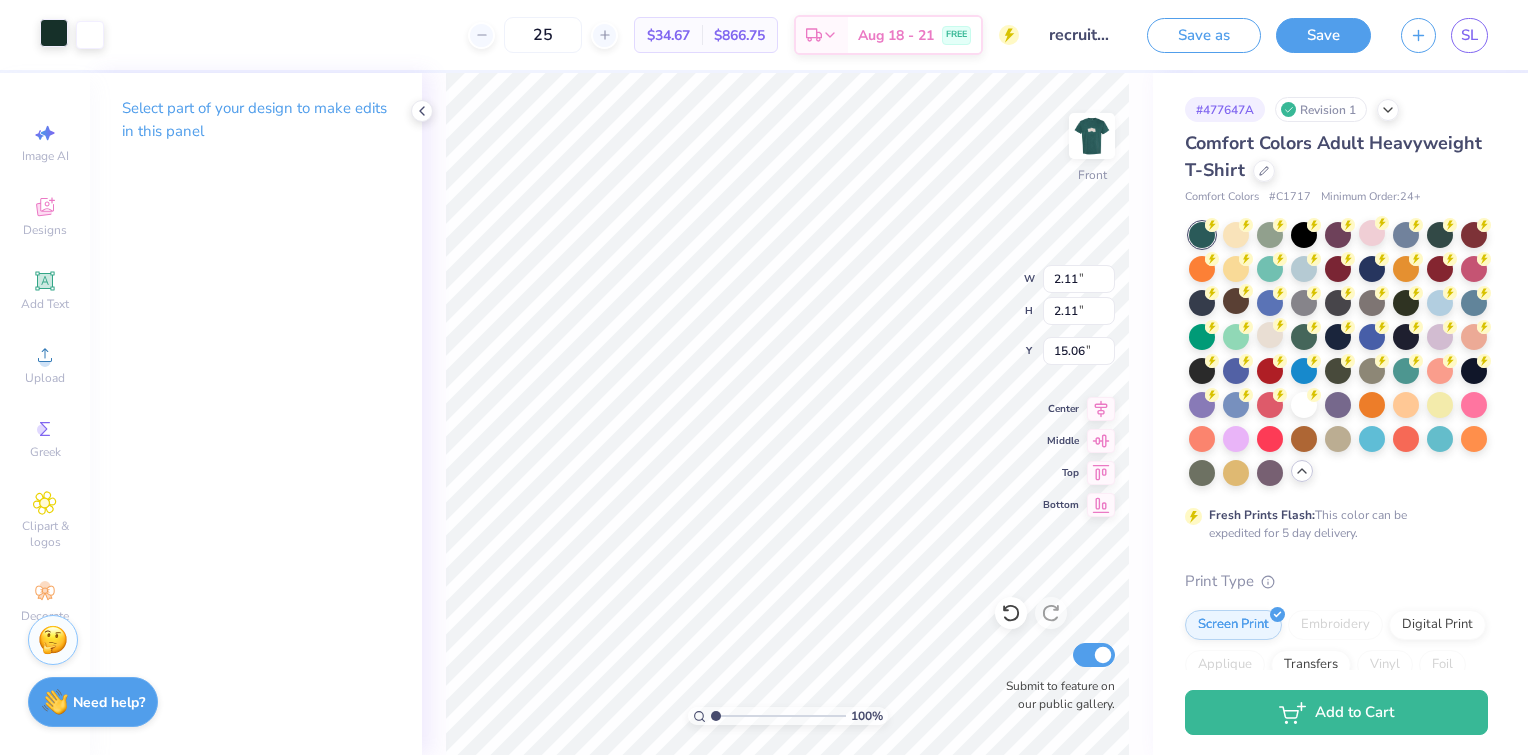 click at bounding box center [54, 33] 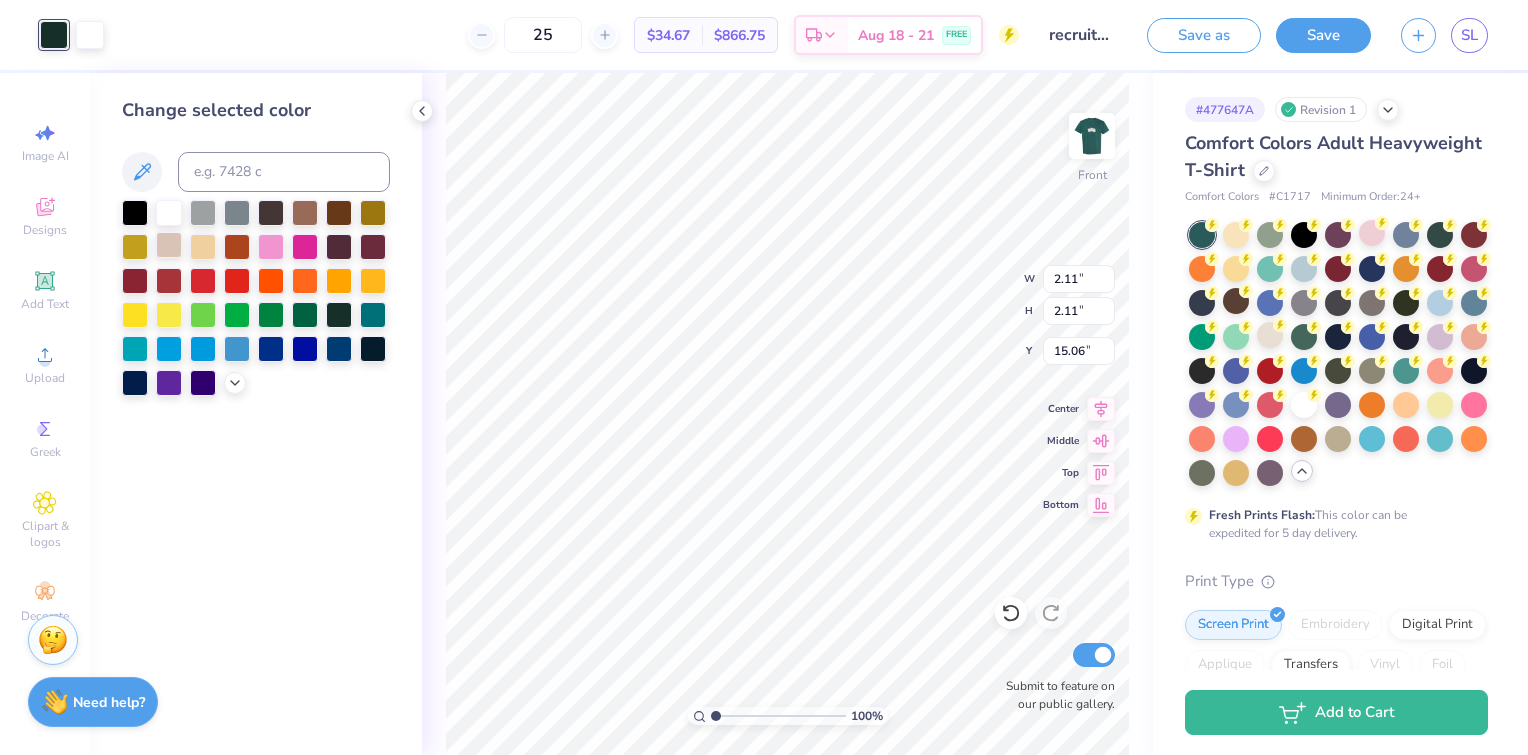 click at bounding box center (169, 245) 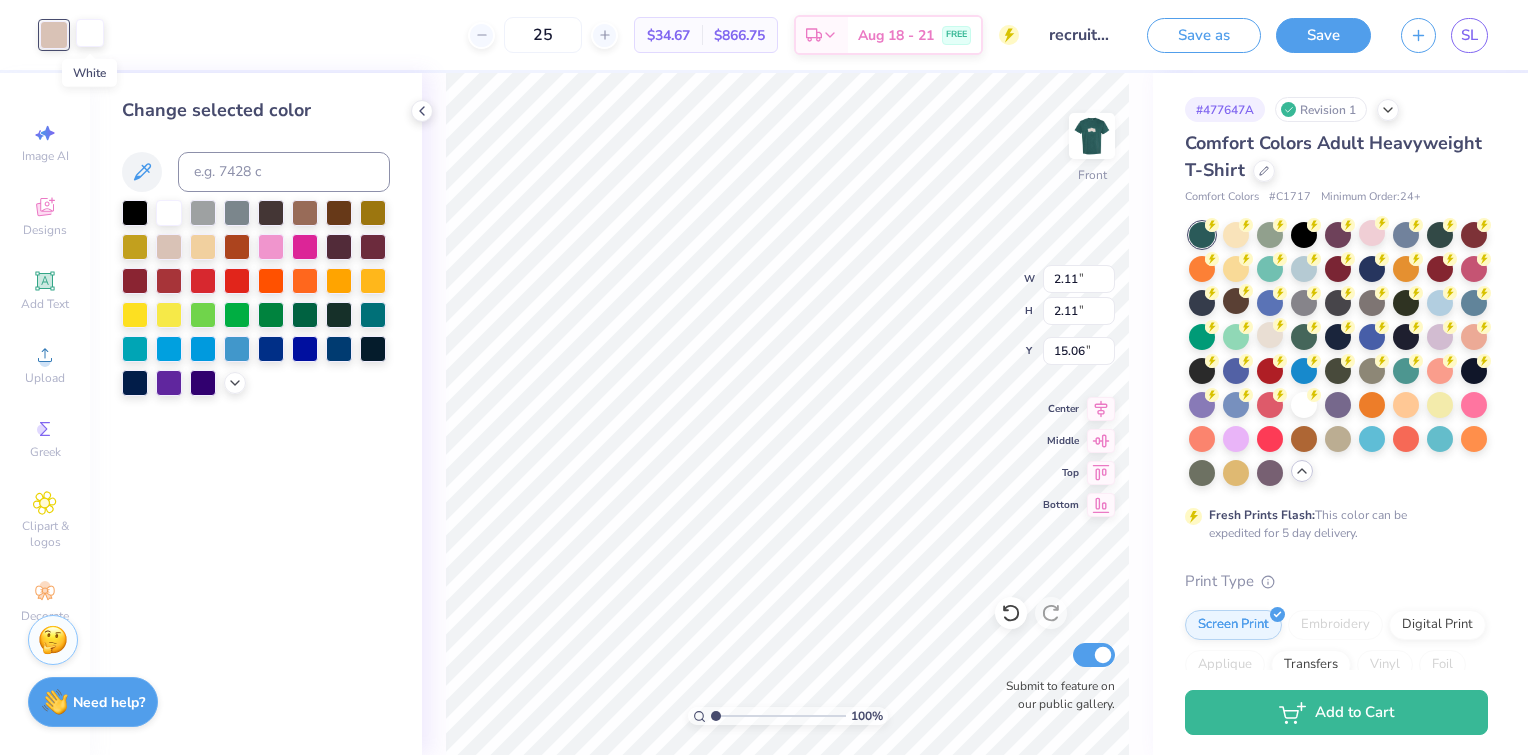click at bounding box center (90, 33) 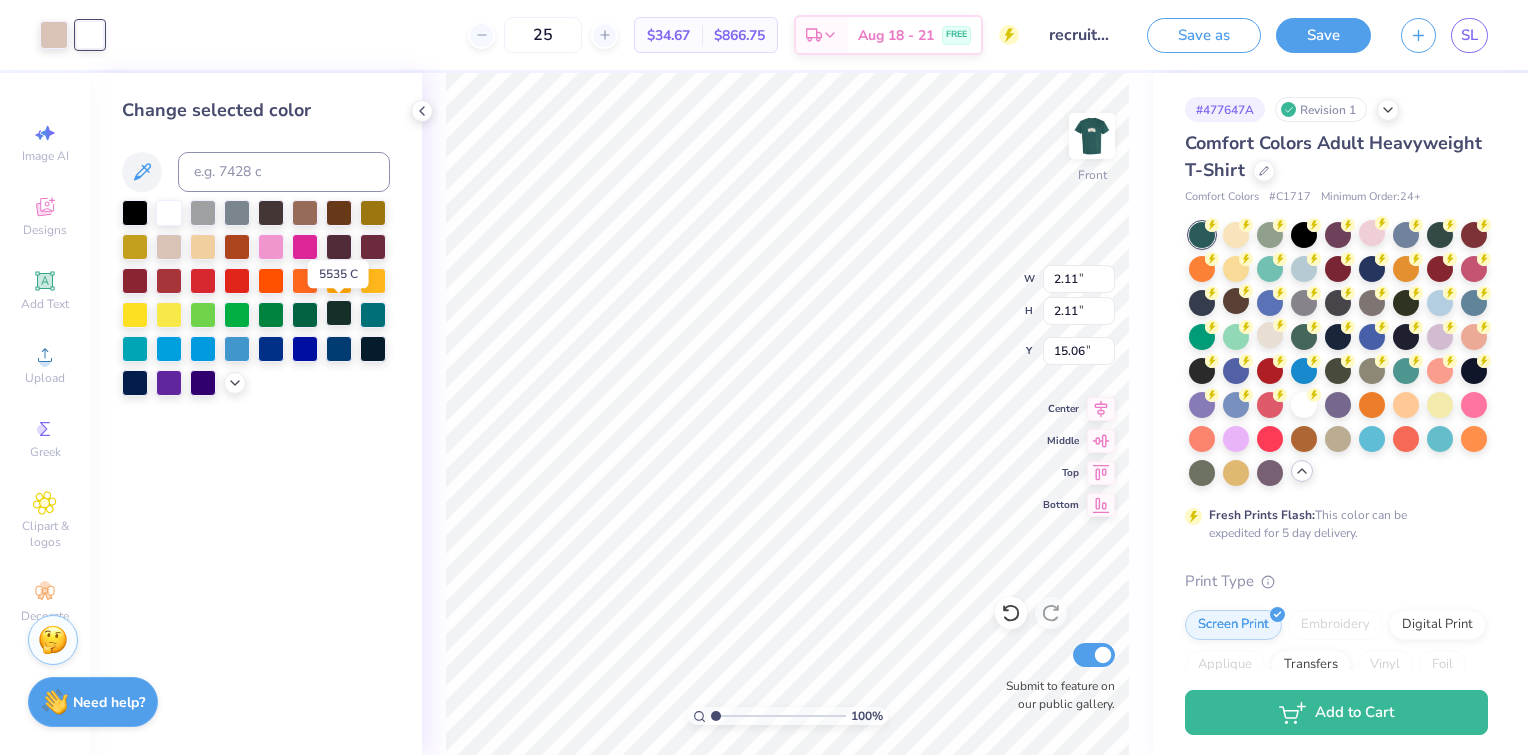 click at bounding box center [339, 313] 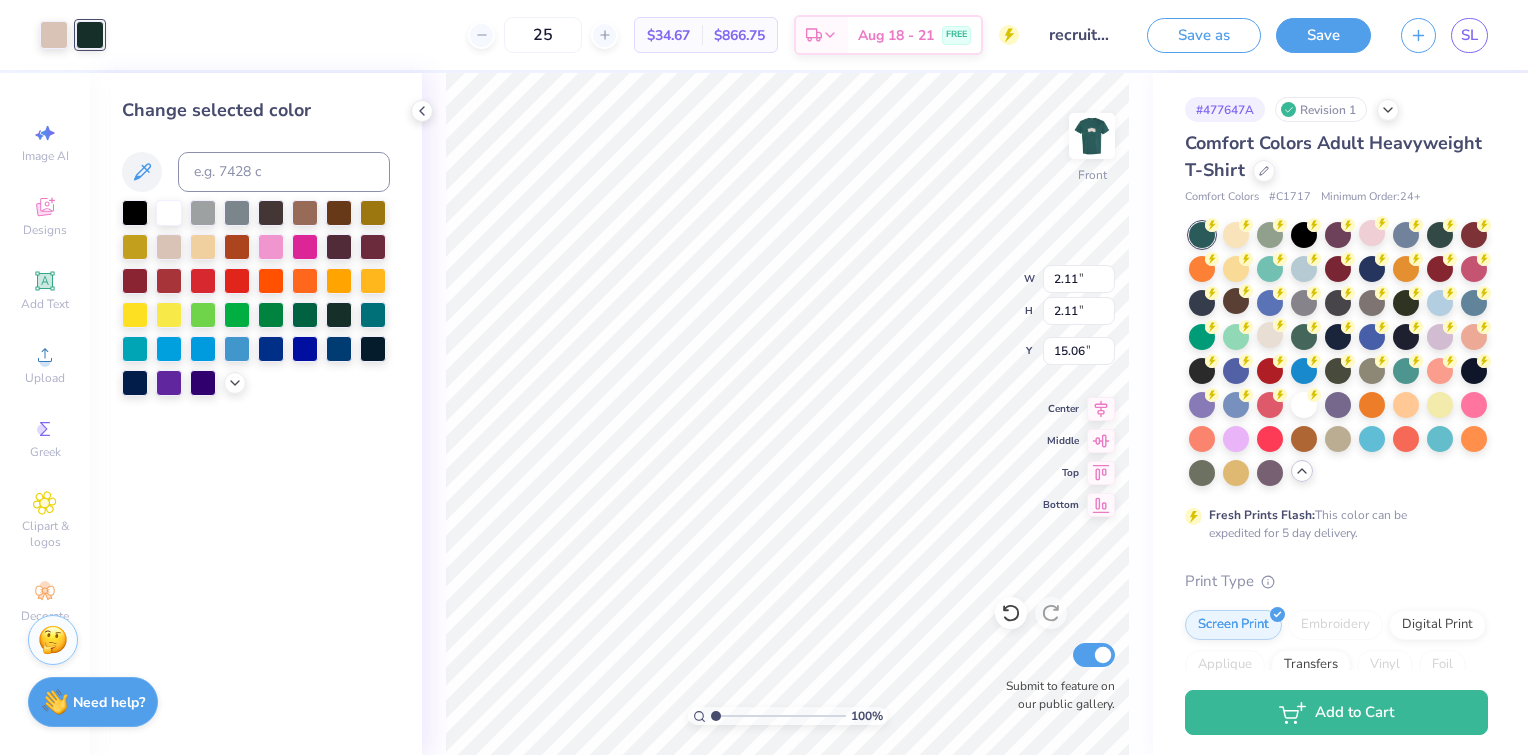type on "12.84" 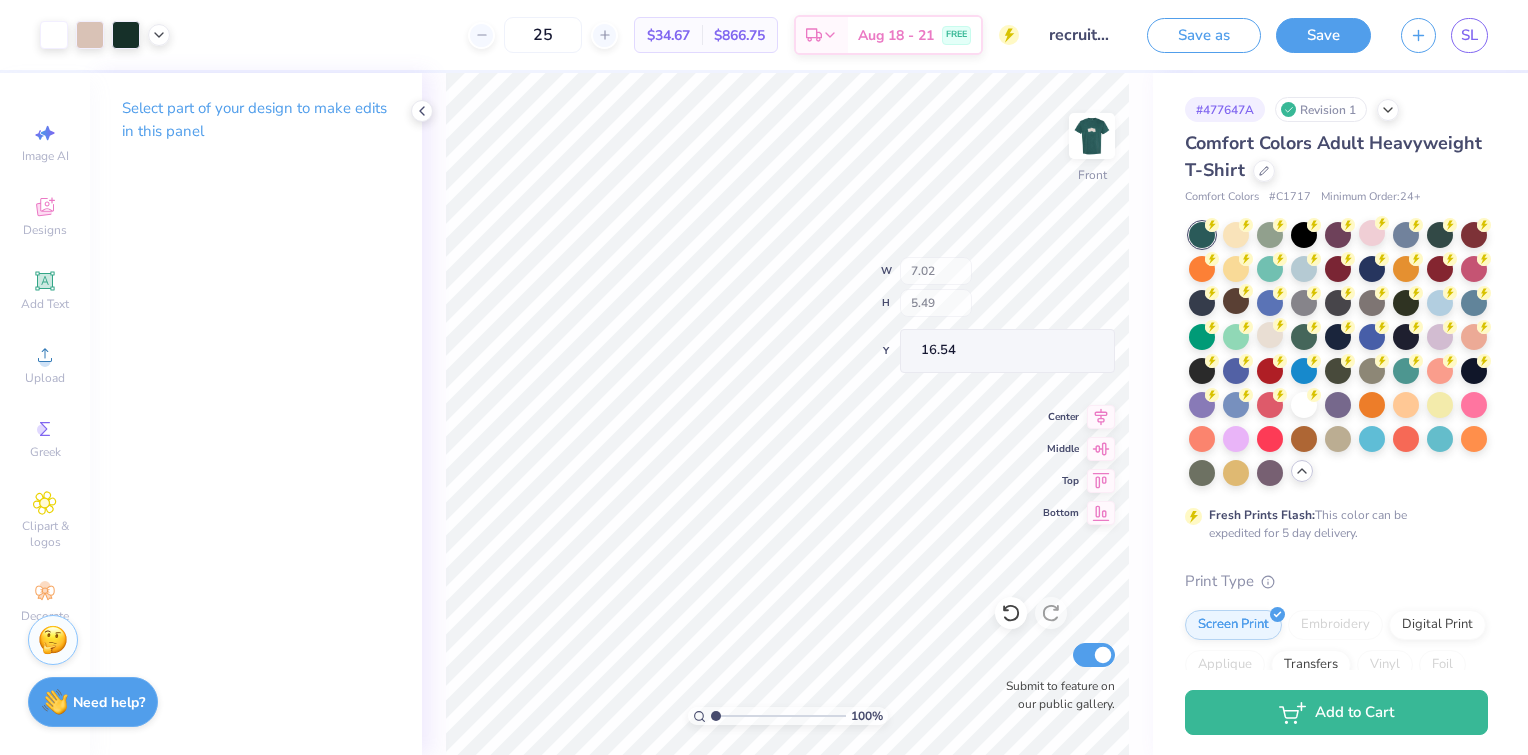type on "7.02" 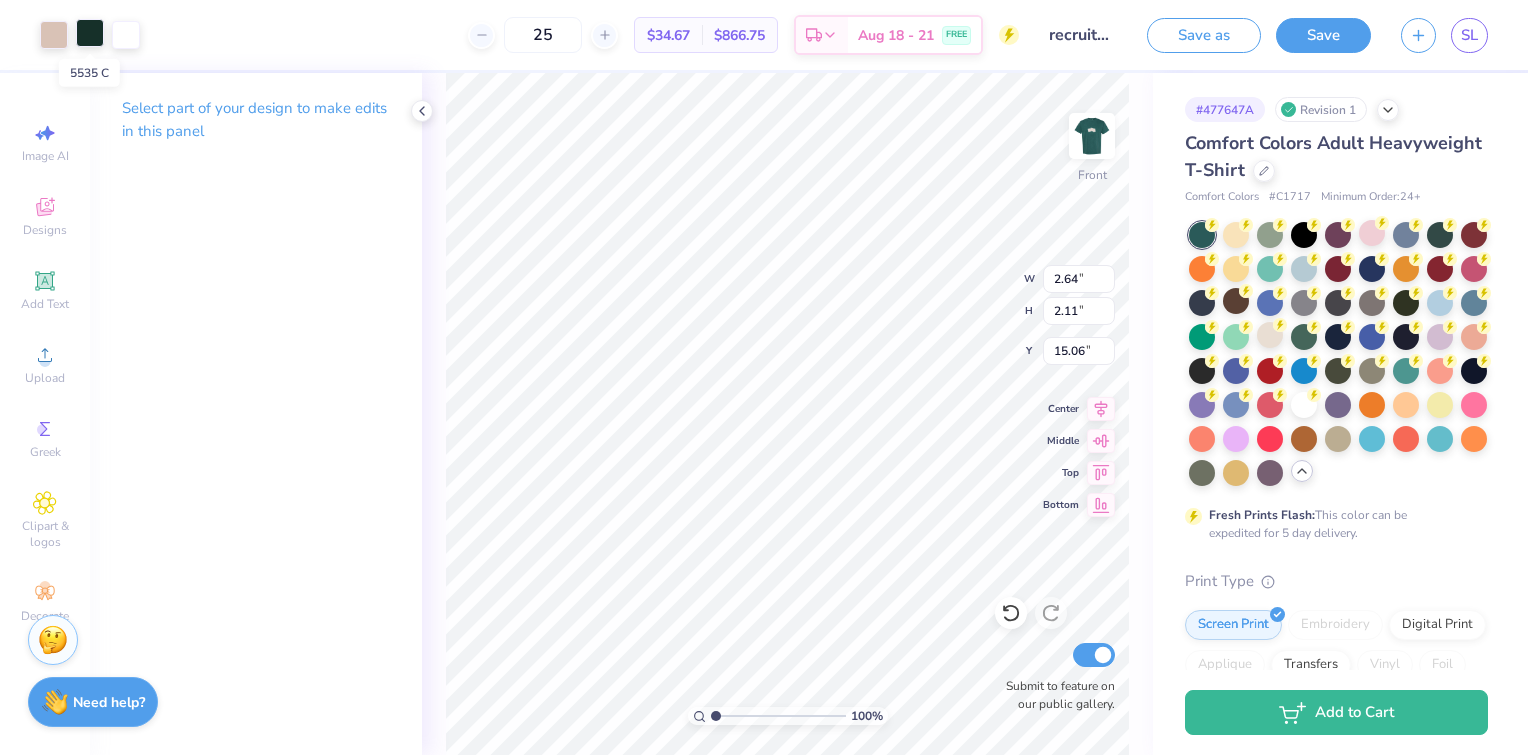 click at bounding box center (90, 33) 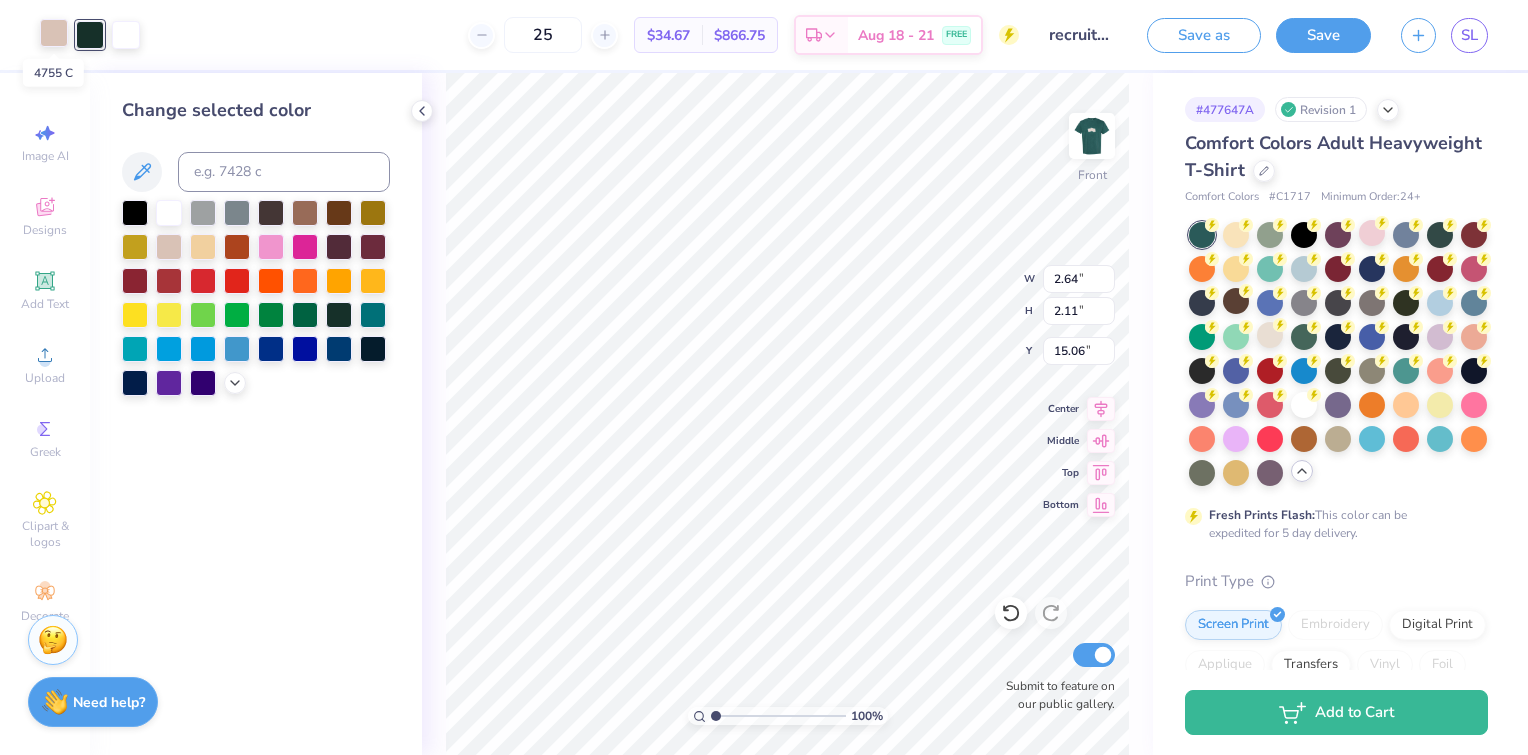 click at bounding box center (54, 33) 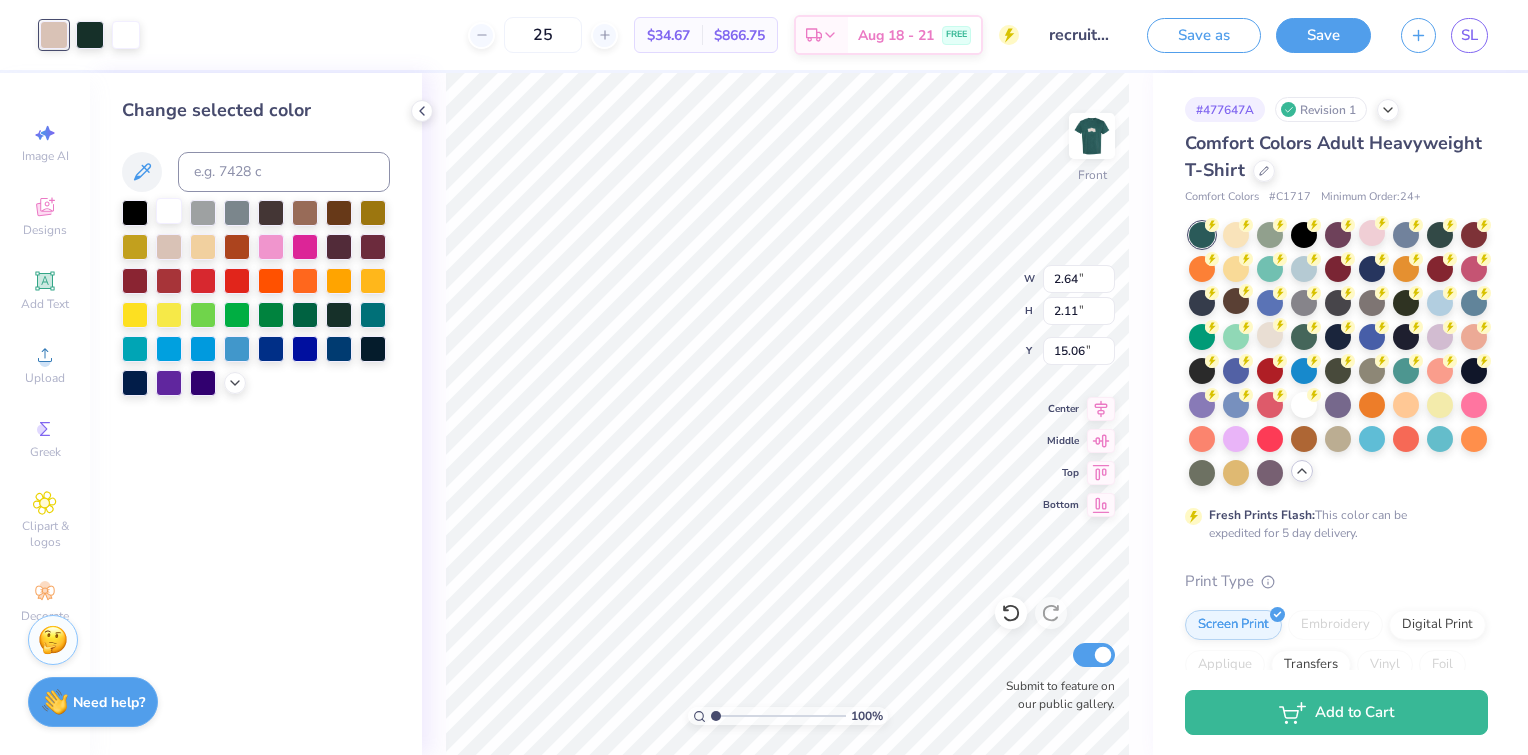 click at bounding box center (169, 211) 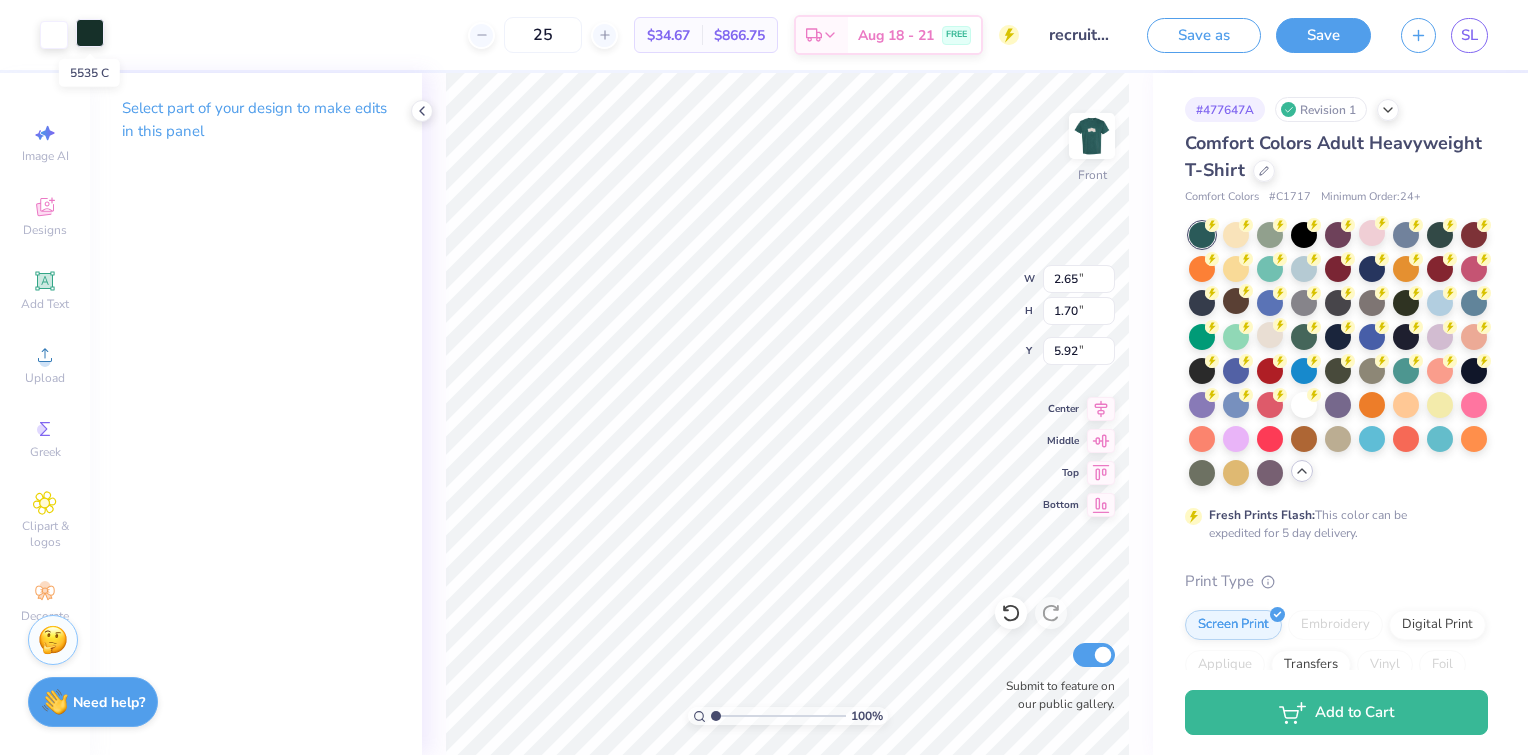 click at bounding box center [90, 33] 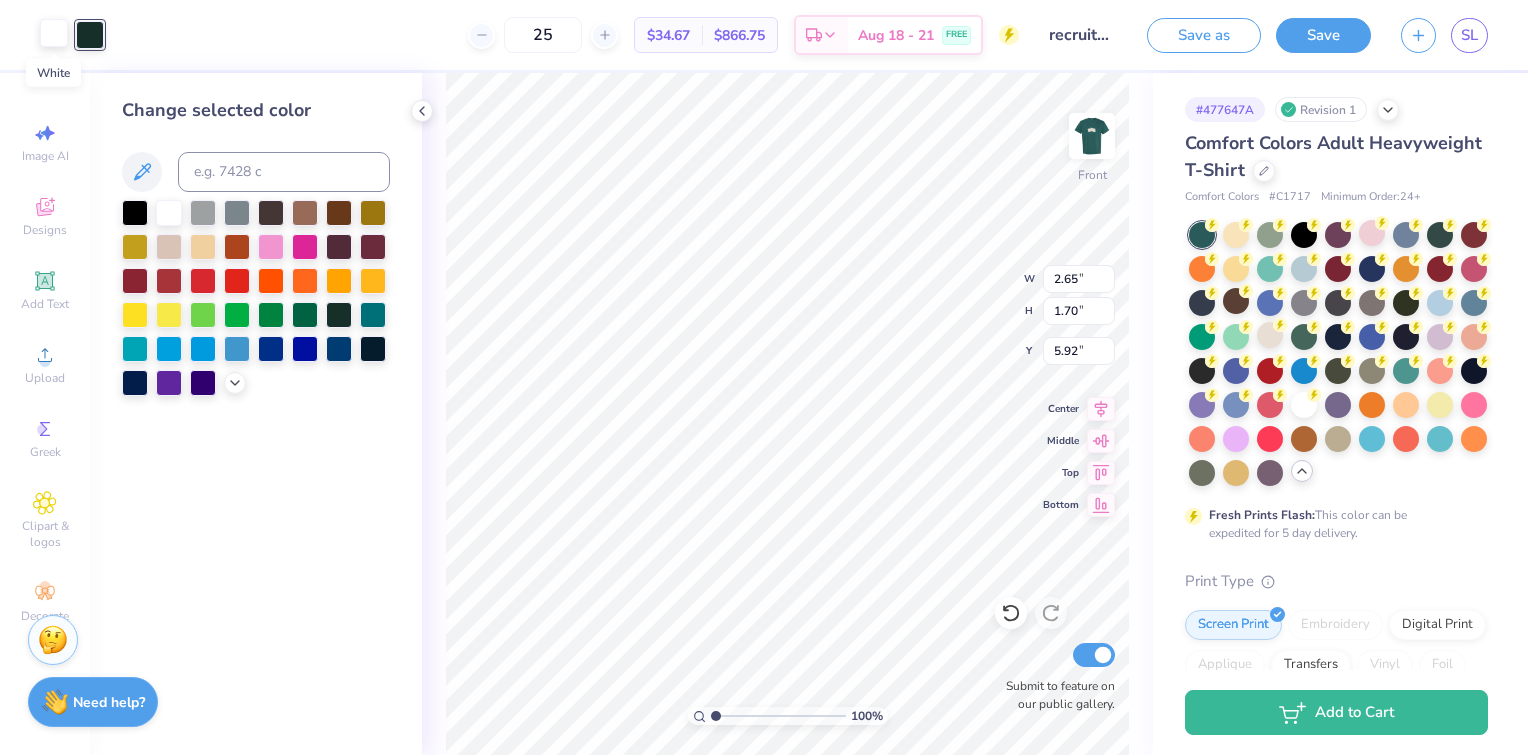 click at bounding box center [54, 33] 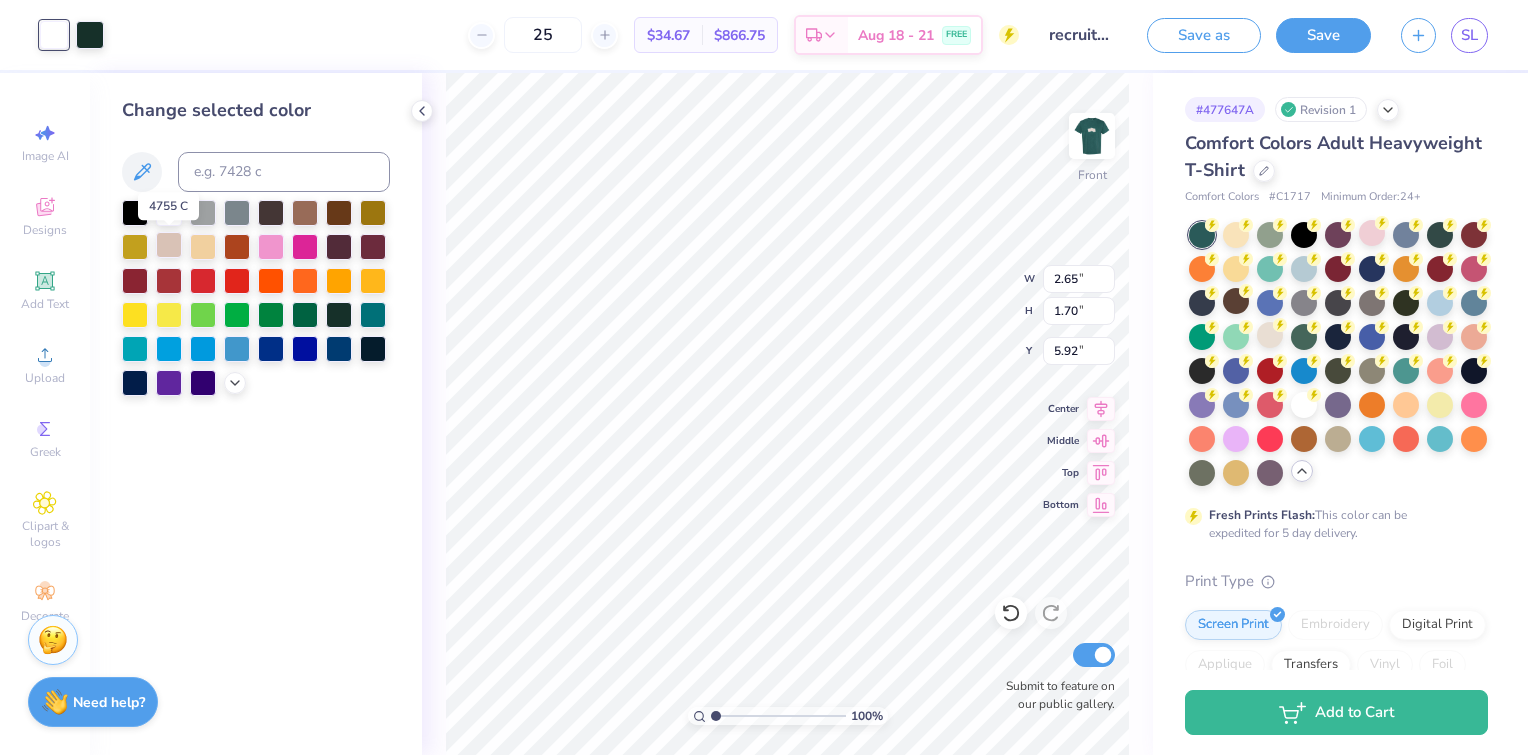 click at bounding box center [169, 245] 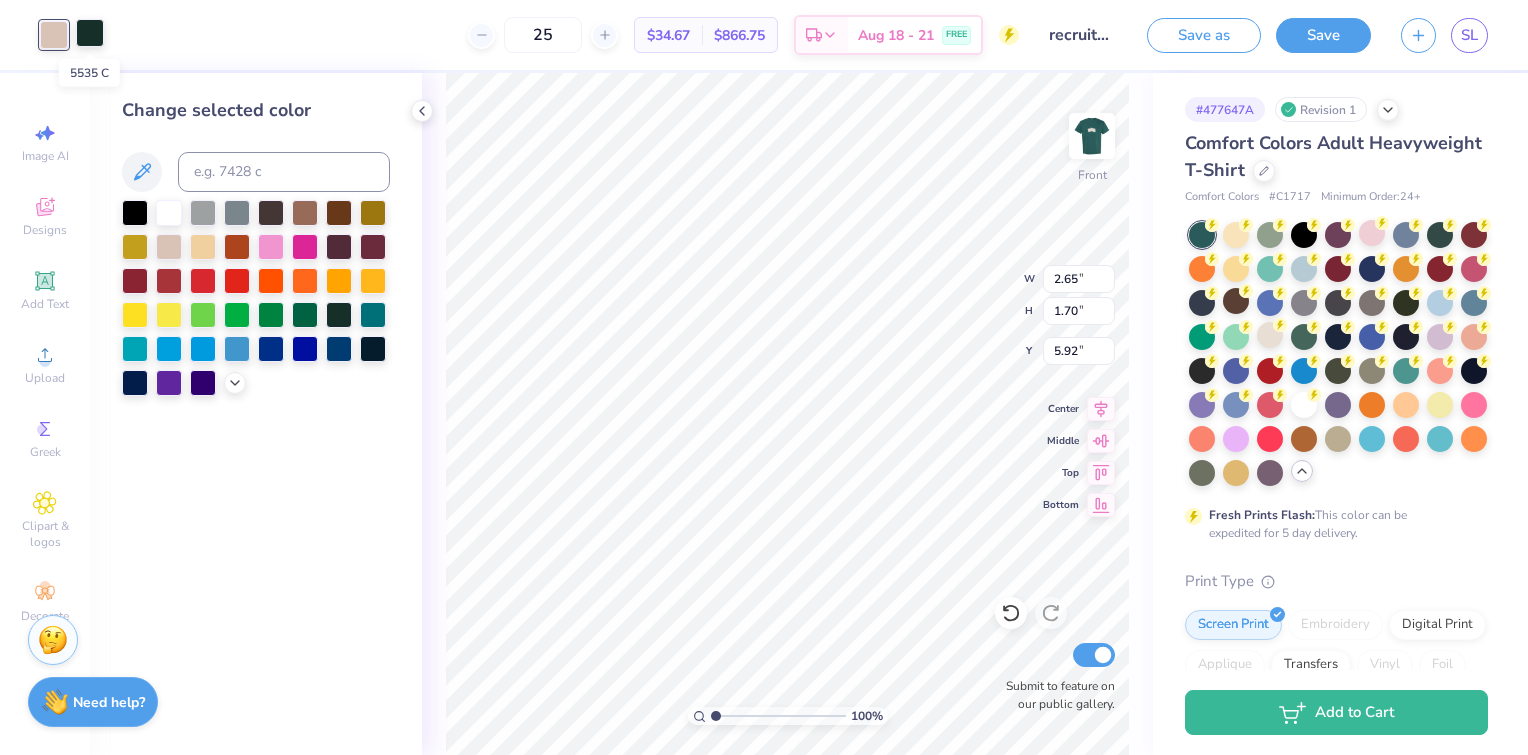 click at bounding box center (90, 33) 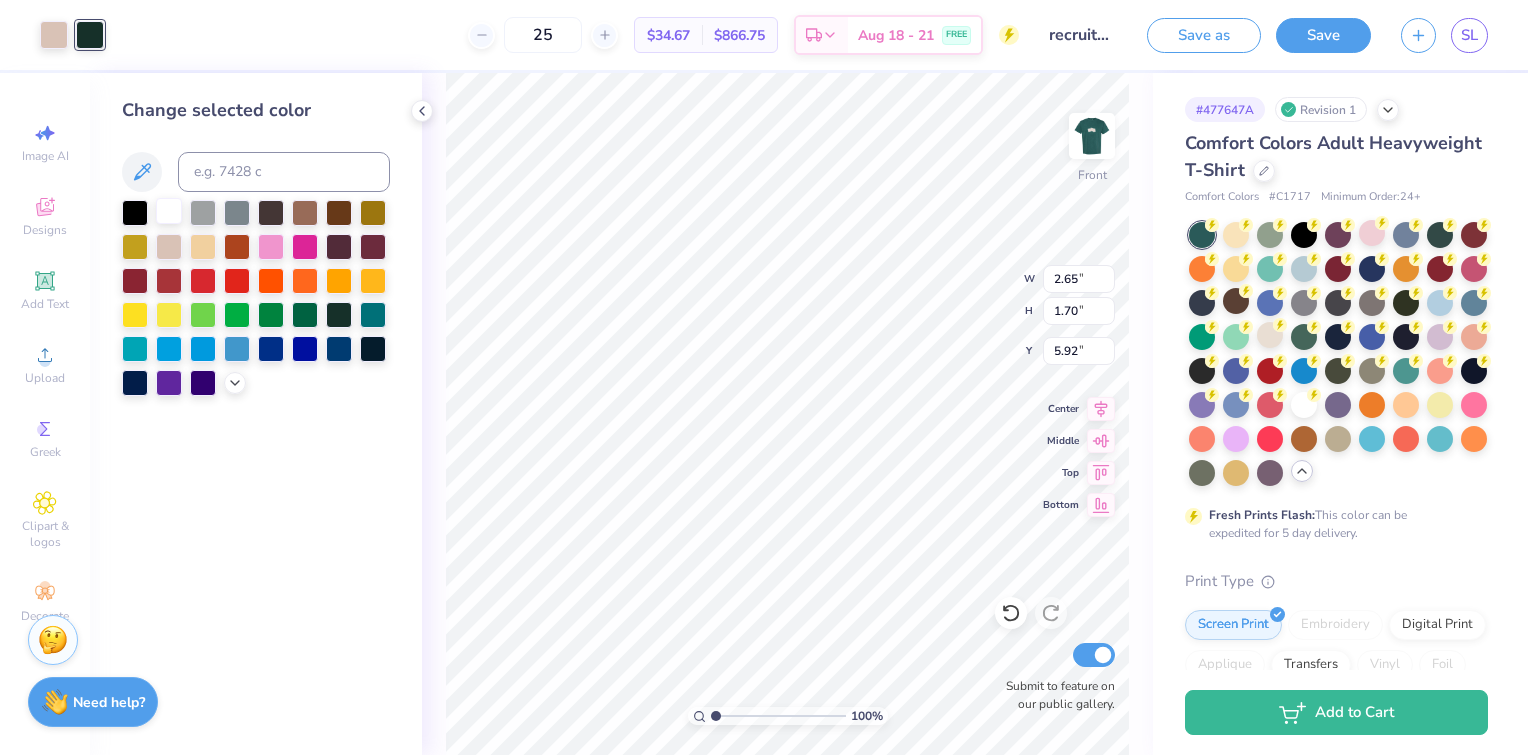 click at bounding box center [169, 211] 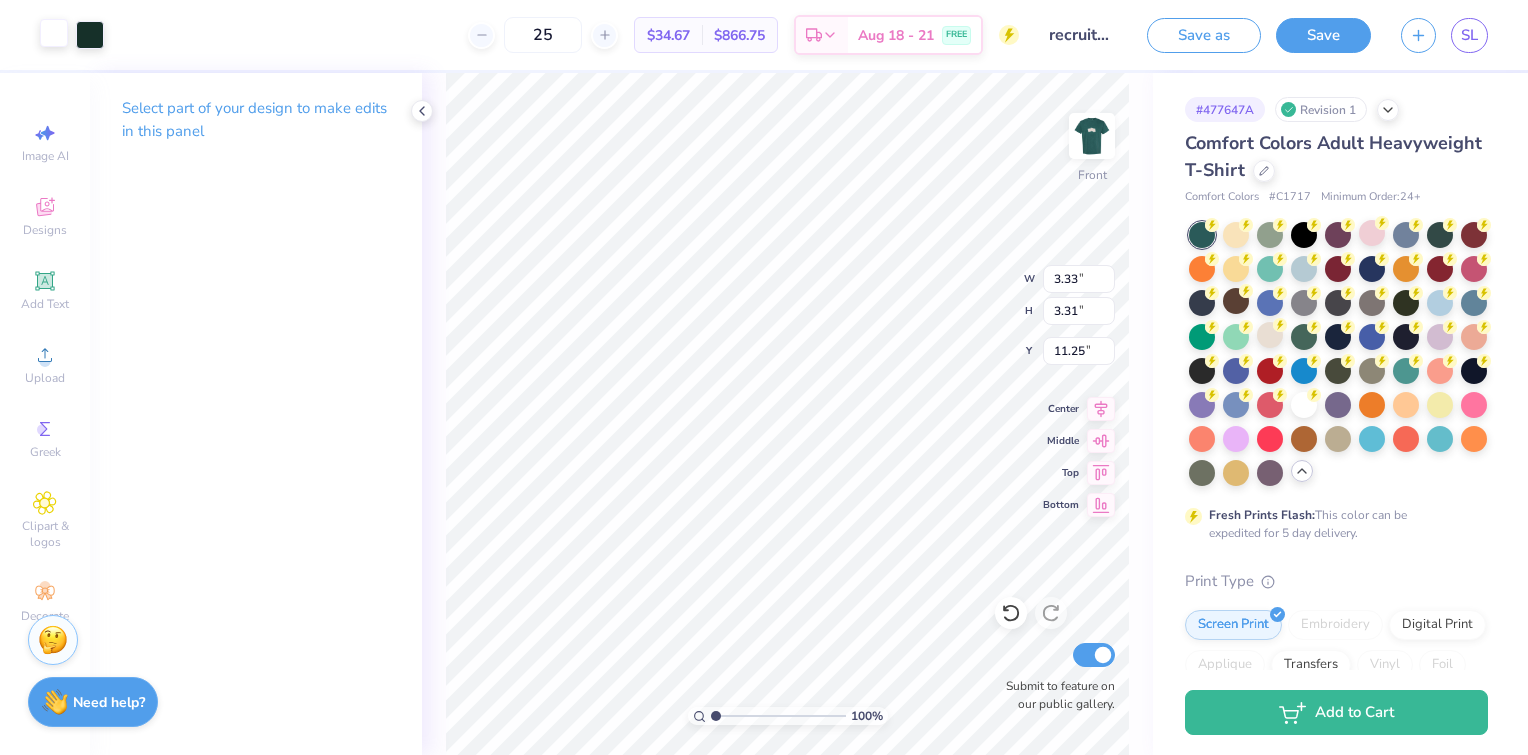 click at bounding box center (54, 33) 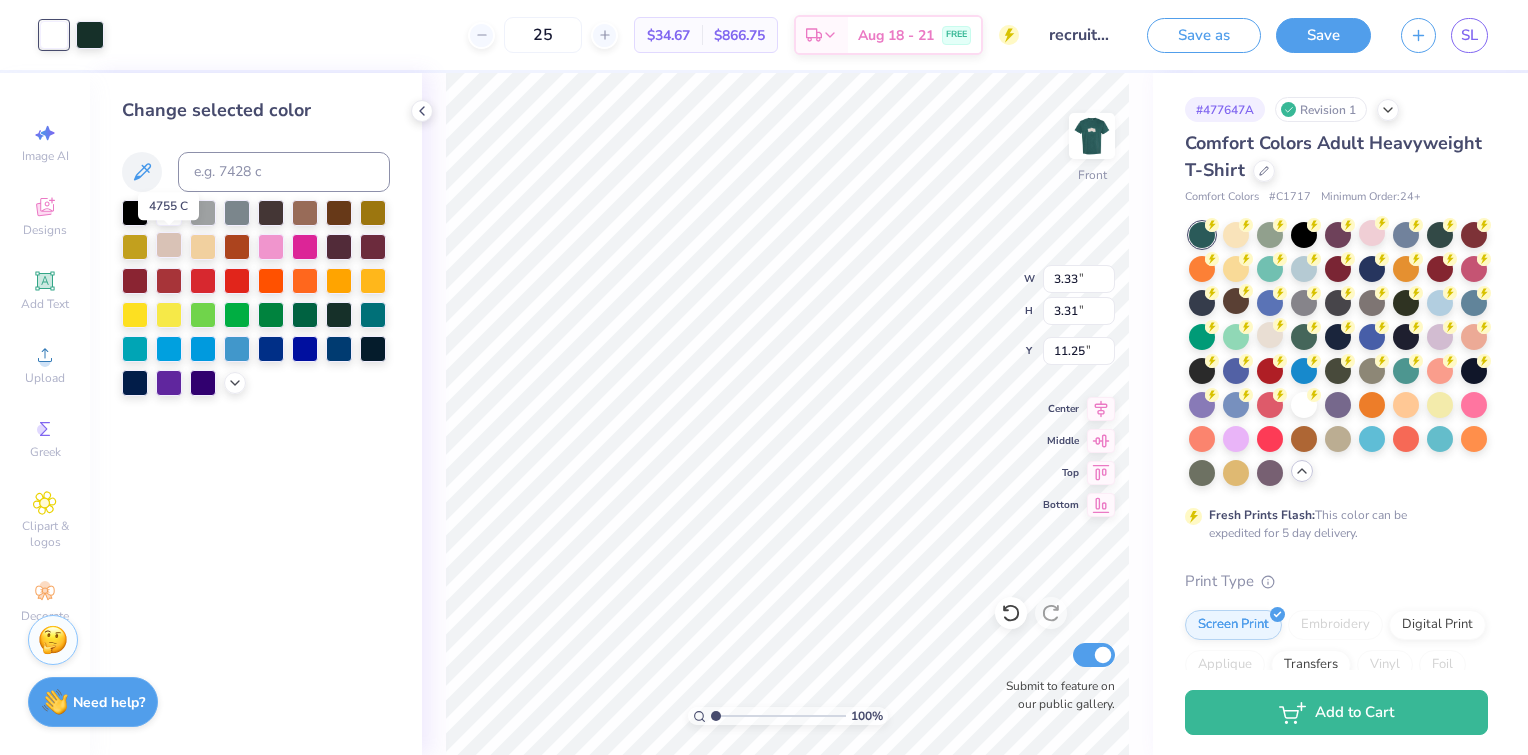 click at bounding box center [169, 245] 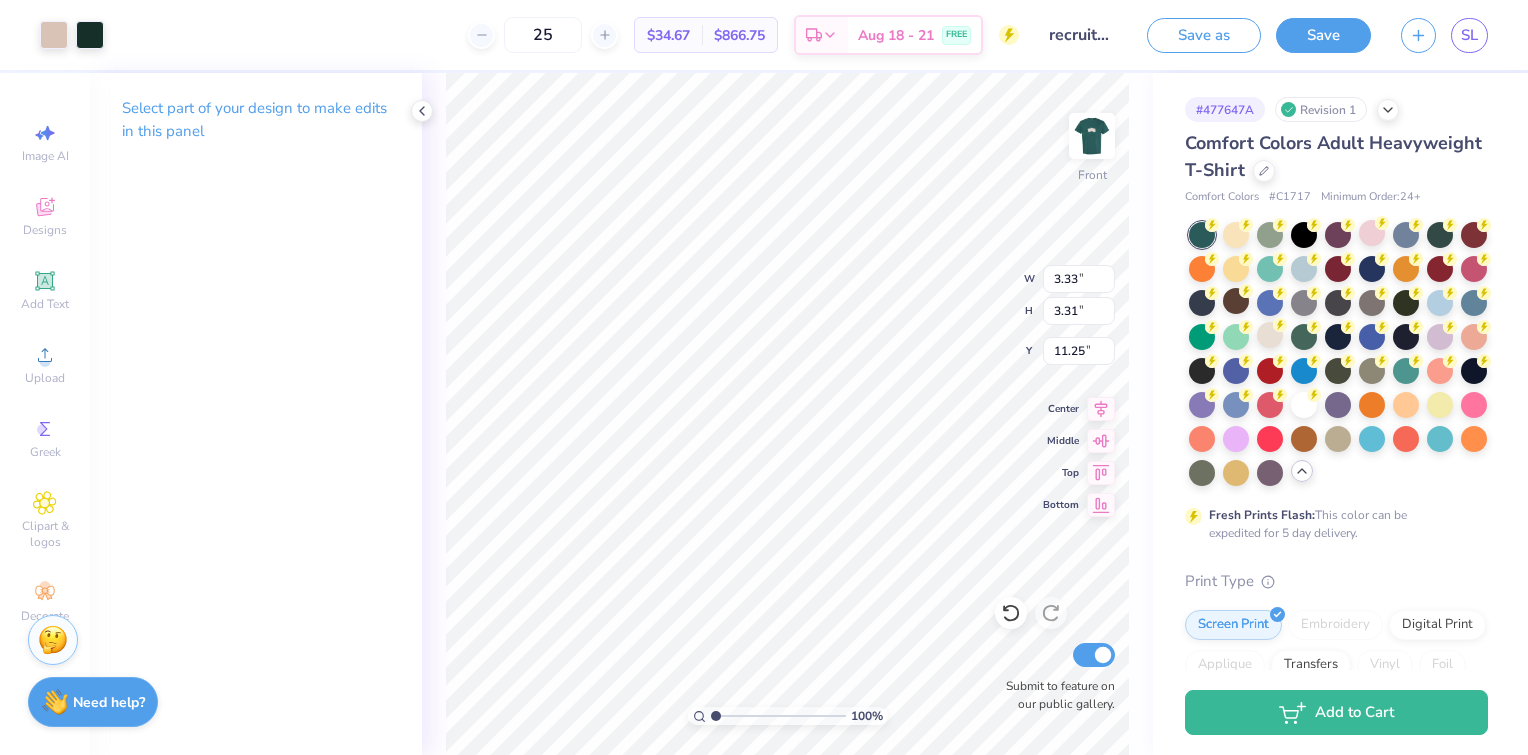 click on "Art colors 25 $34.67 Per Item $866.75 Total Est. Delivery Aug 18 - 21 FREE Design Title recruitment Save as Save SL" at bounding box center [764, 35] 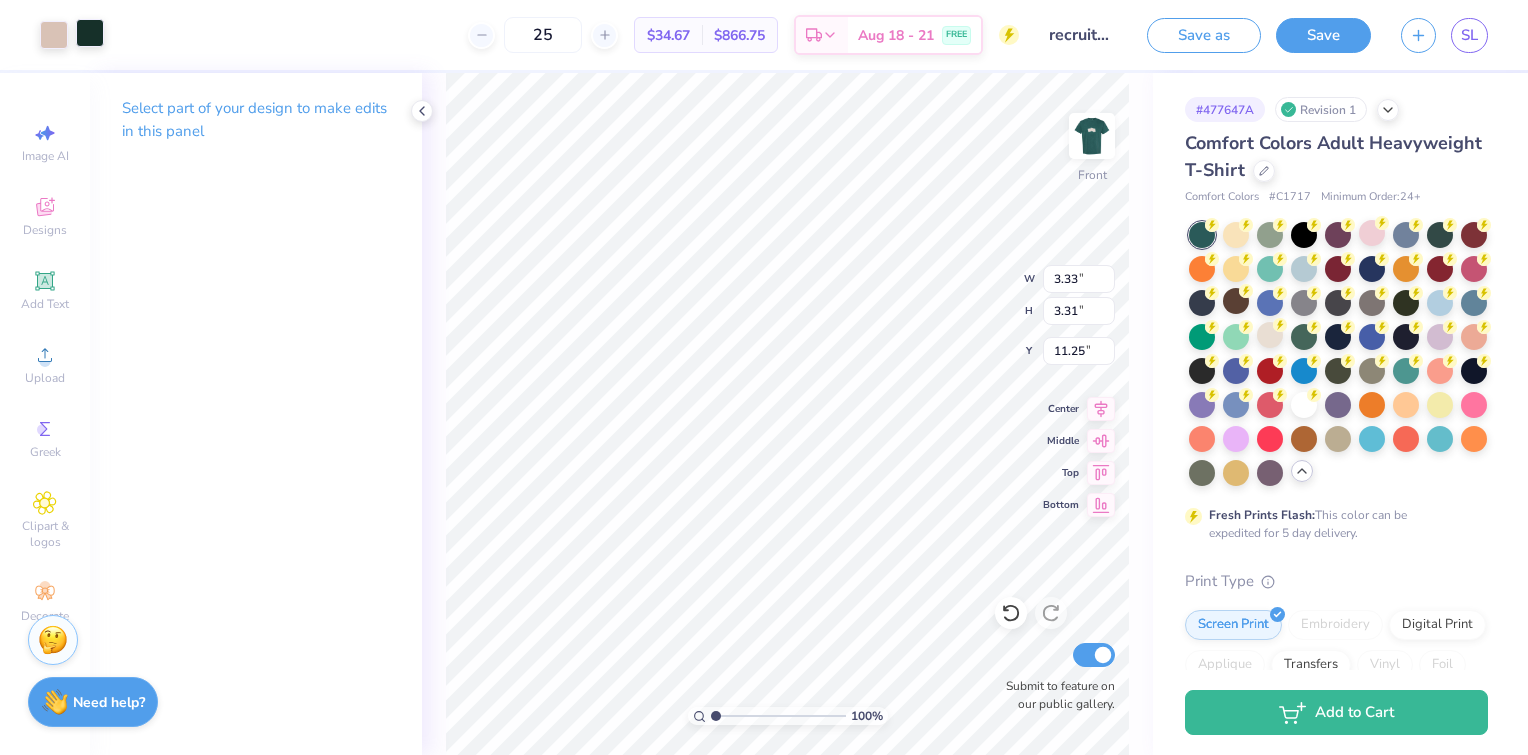 click at bounding box center [90, 33] 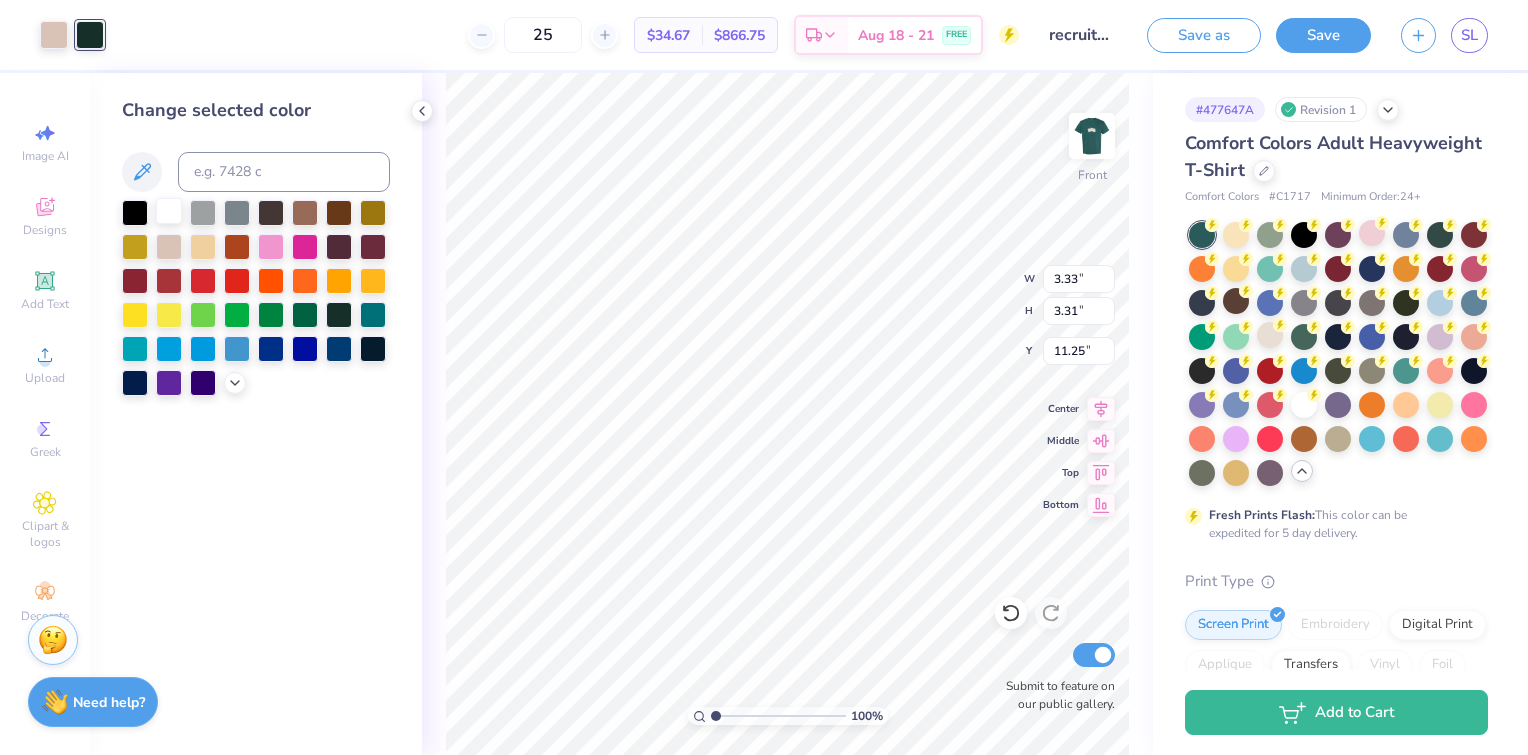 click at bounding box center [169, 211] 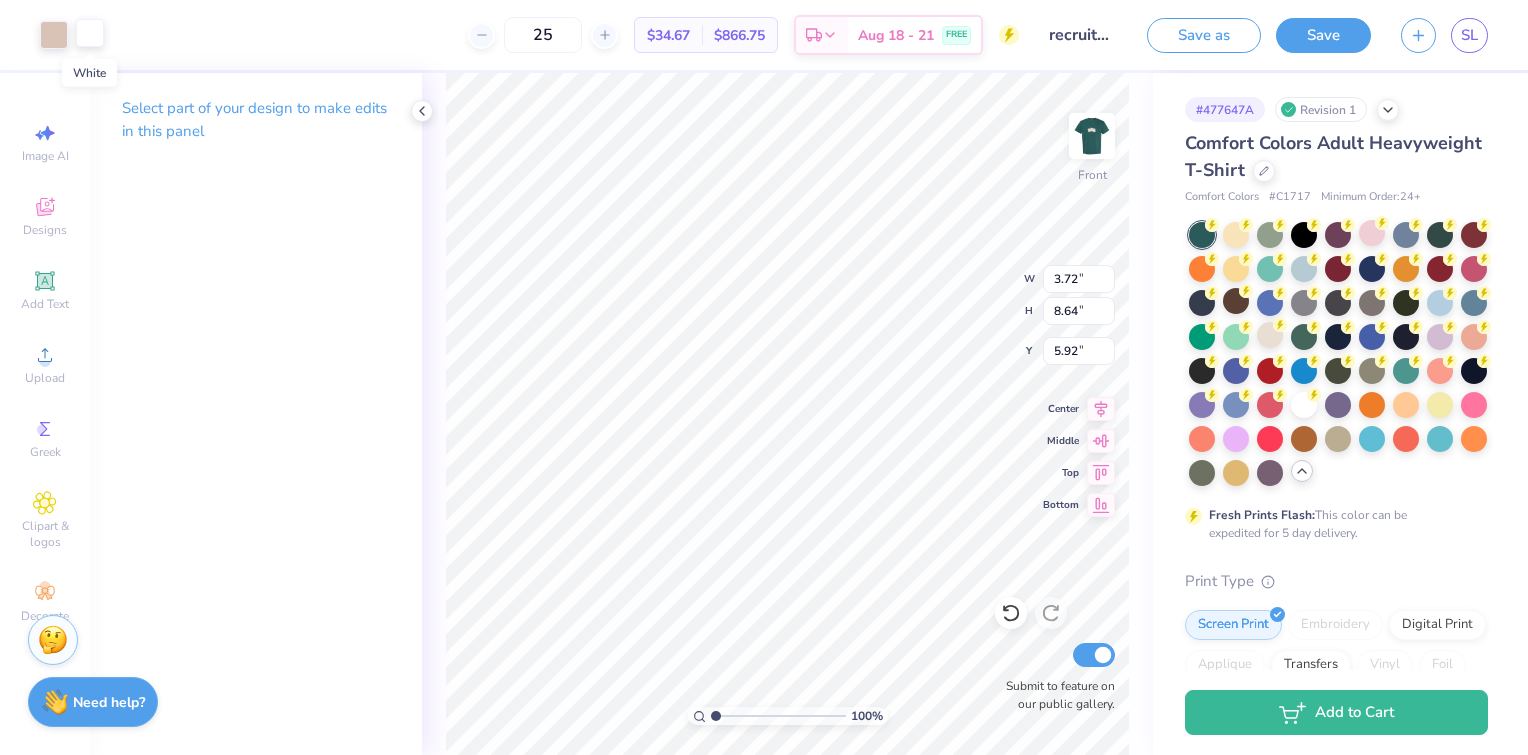click at bounding box center (90, 33) 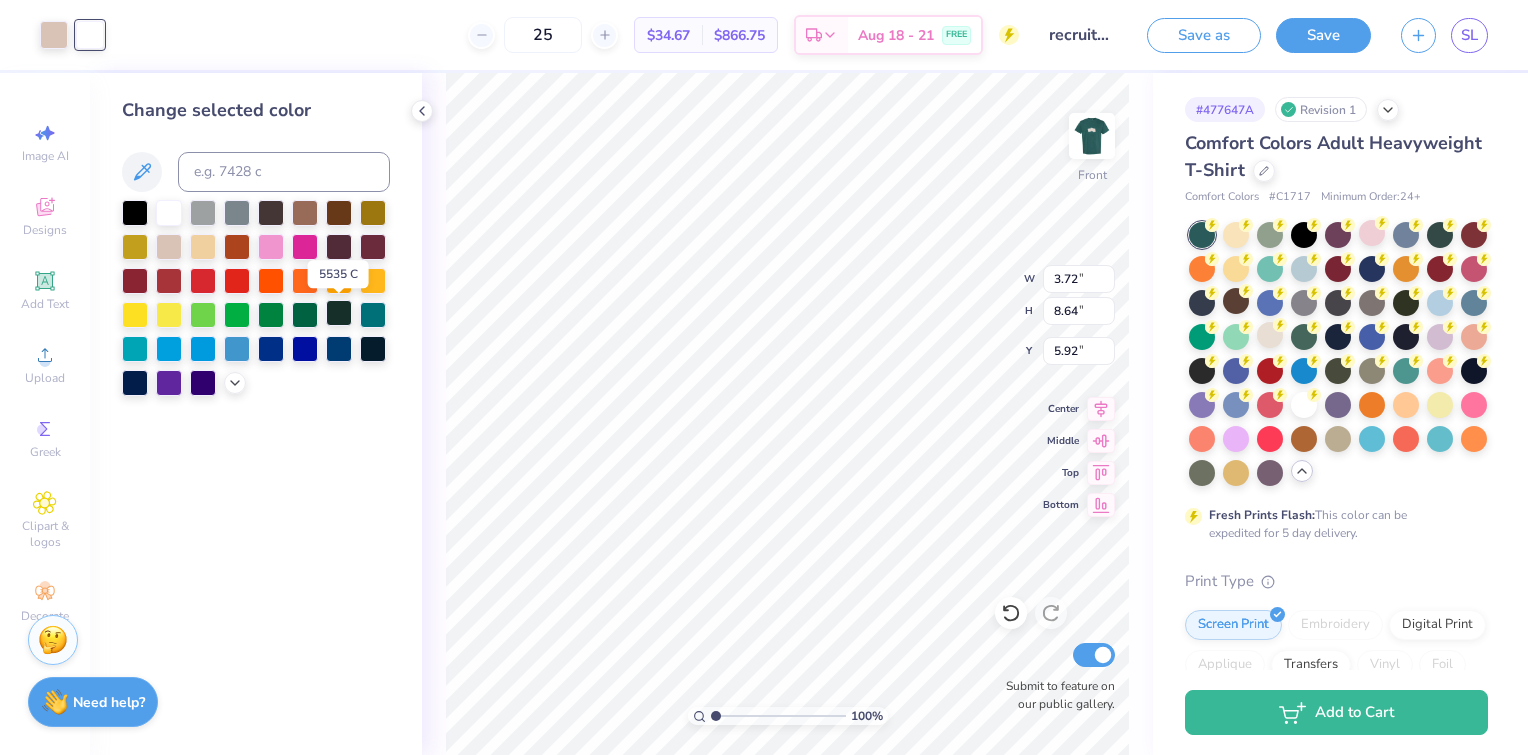 click at bounding box center (339, 313) 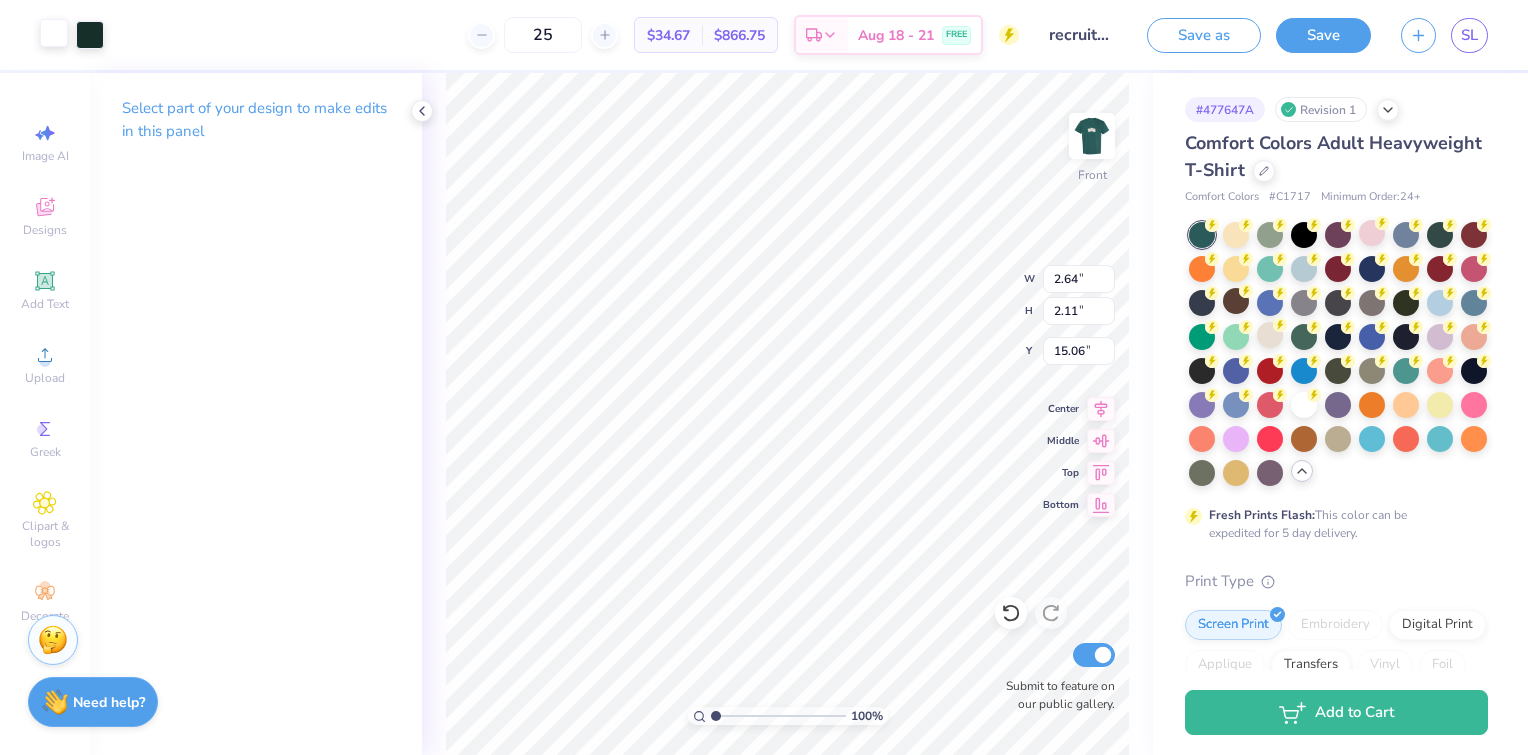 click at bounding box center [54, 33] 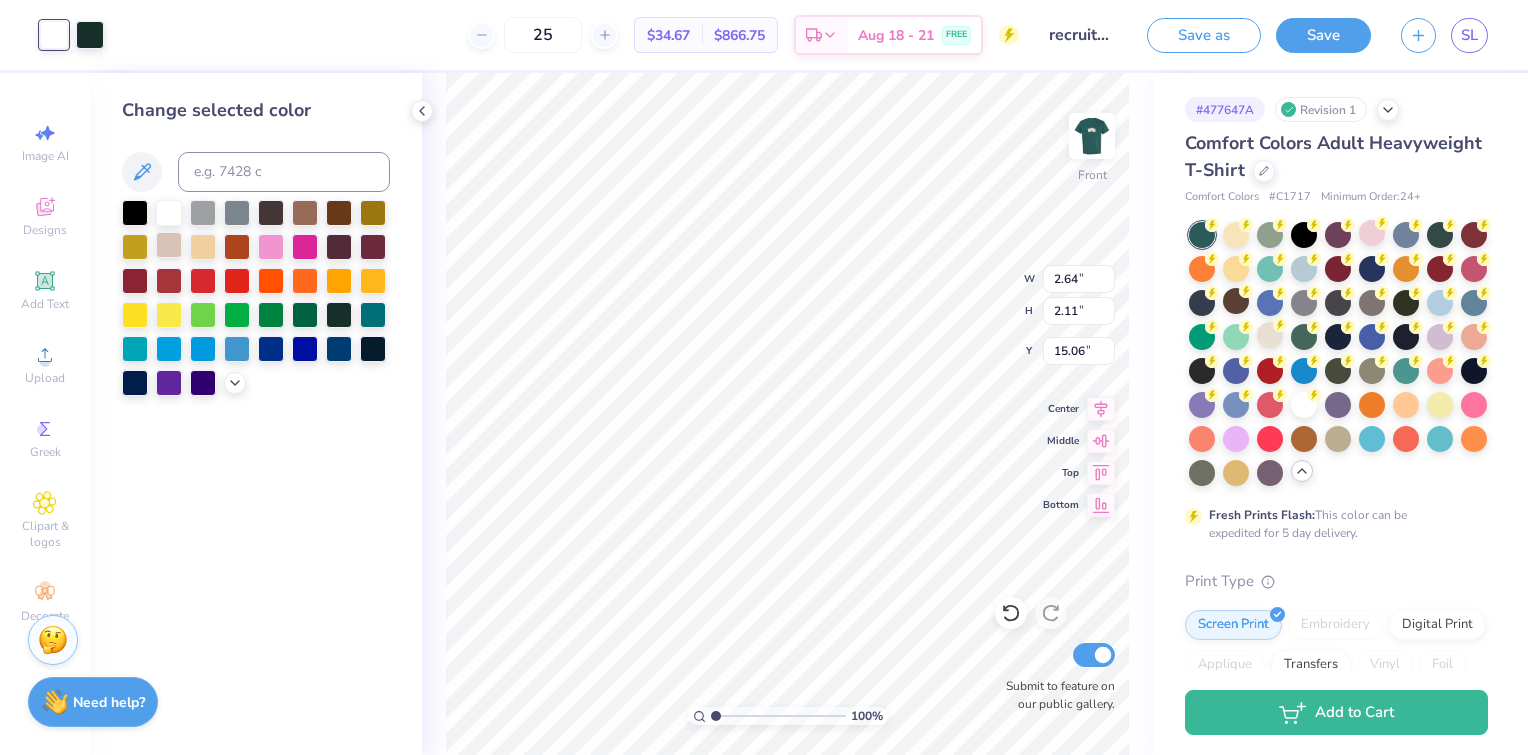 click at bounding box center (169, 245) 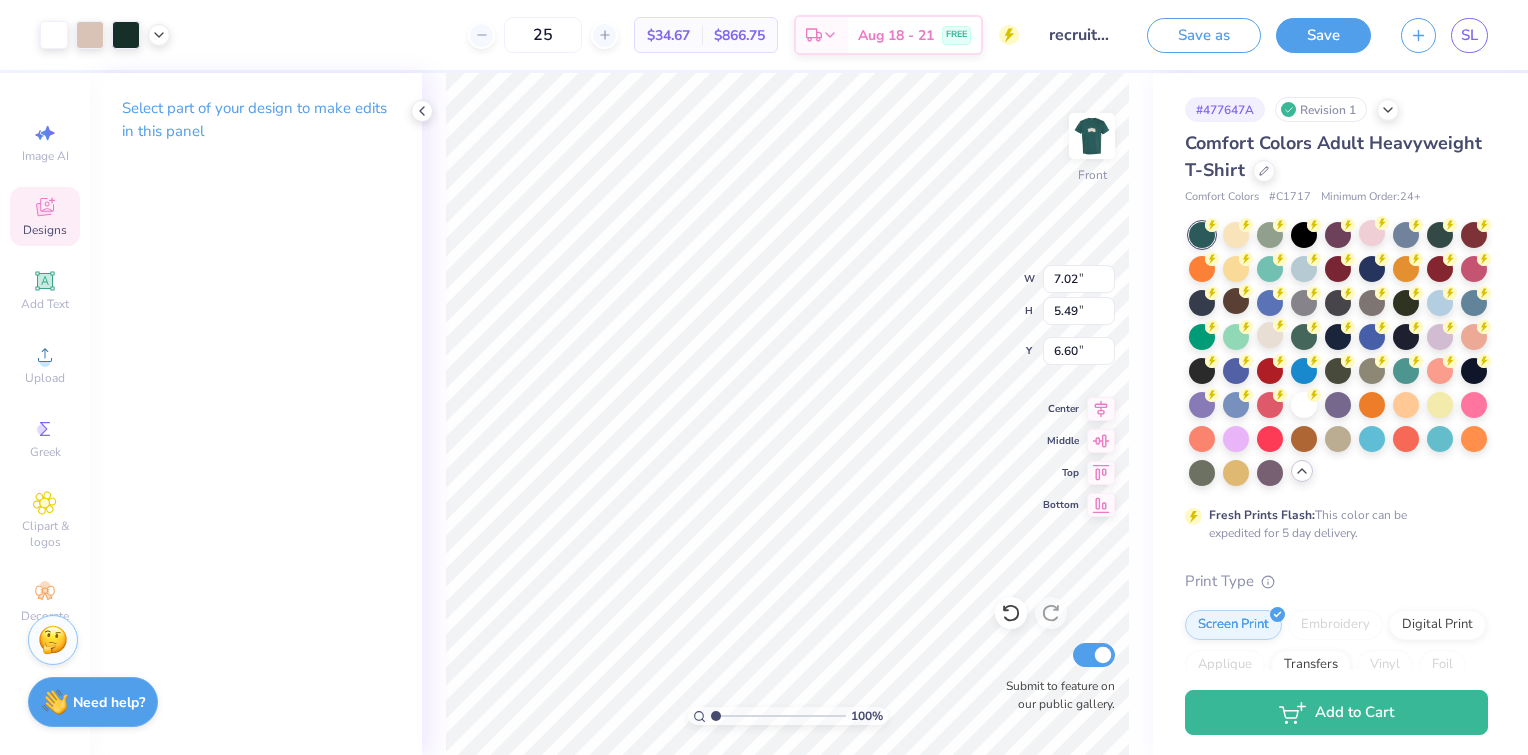 type on "6.60" 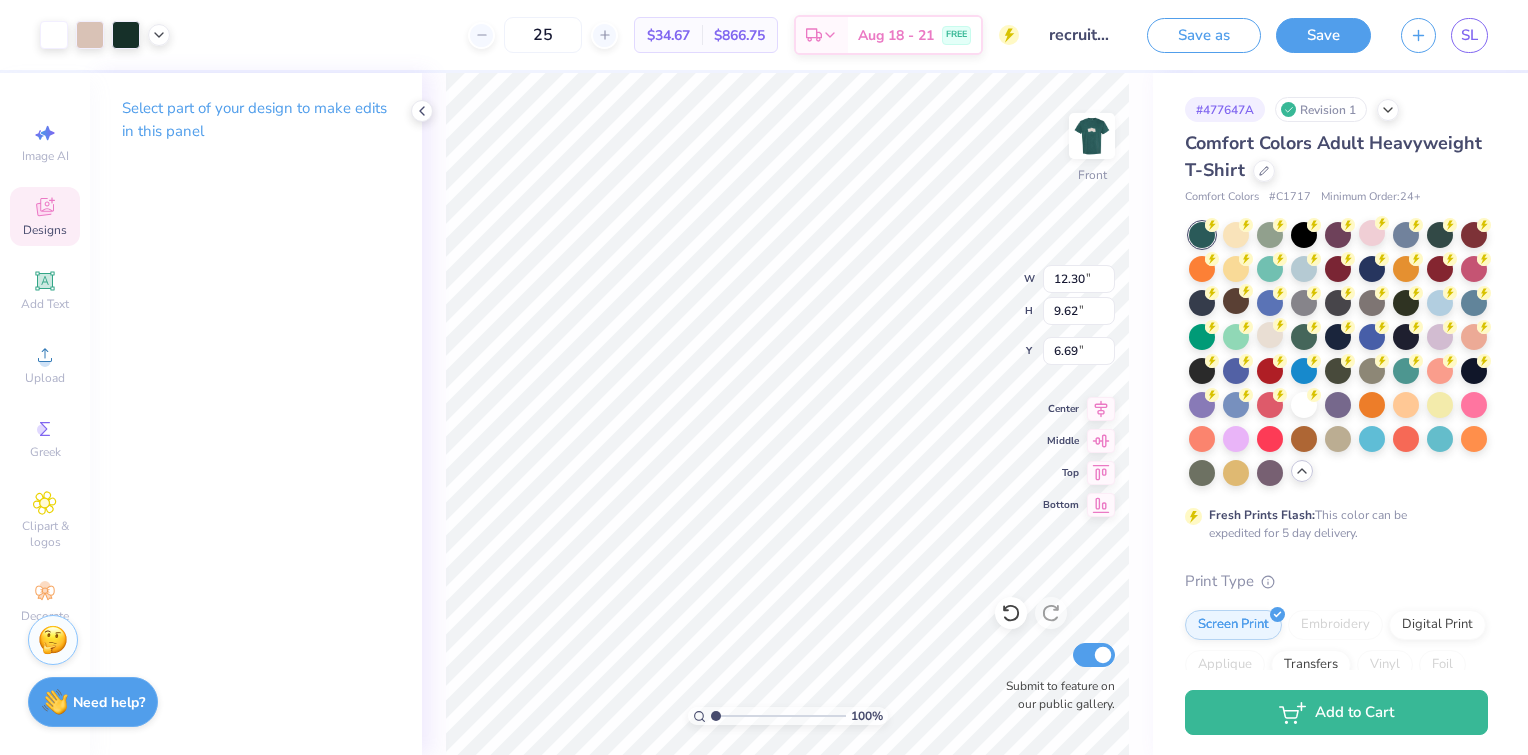 type on "12.30" 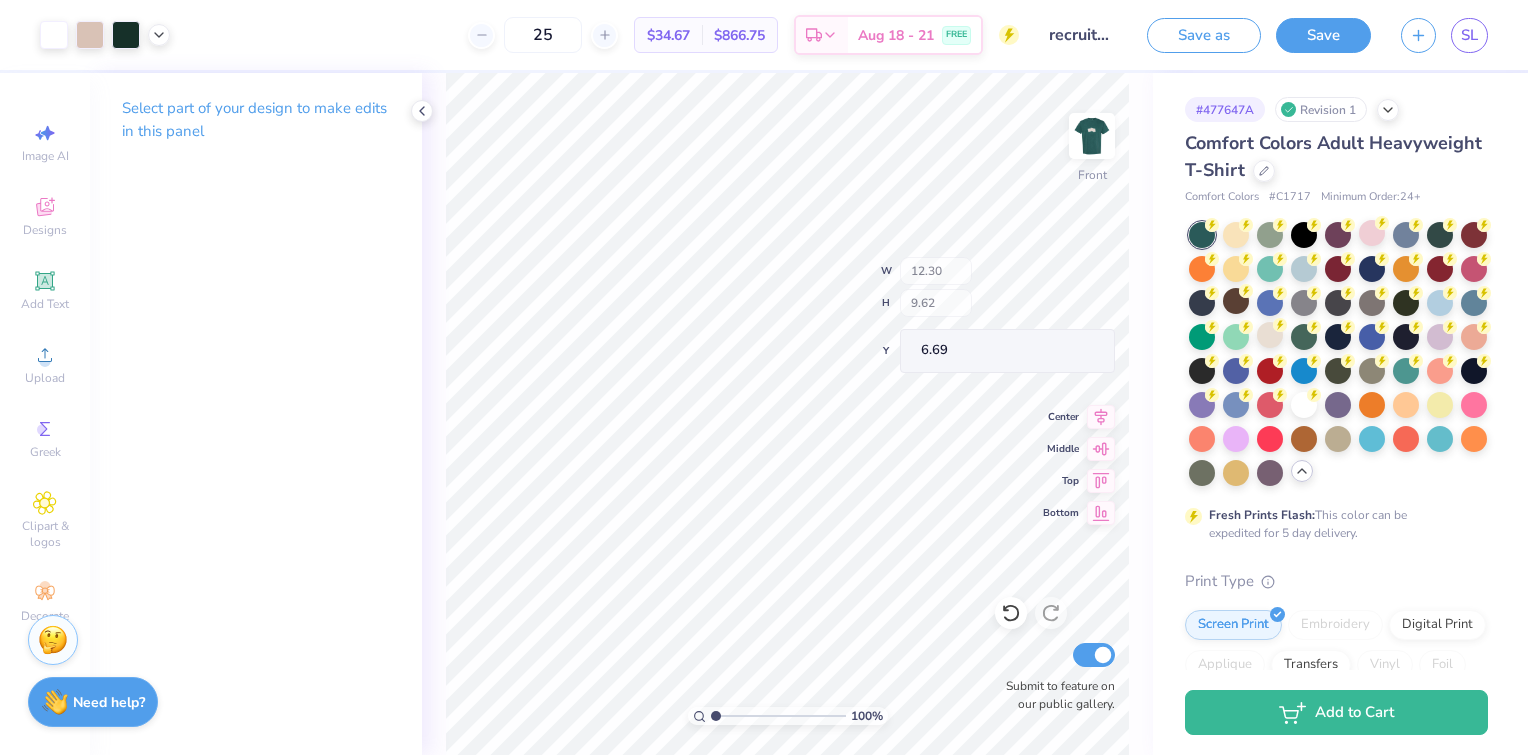 type on "6.59" 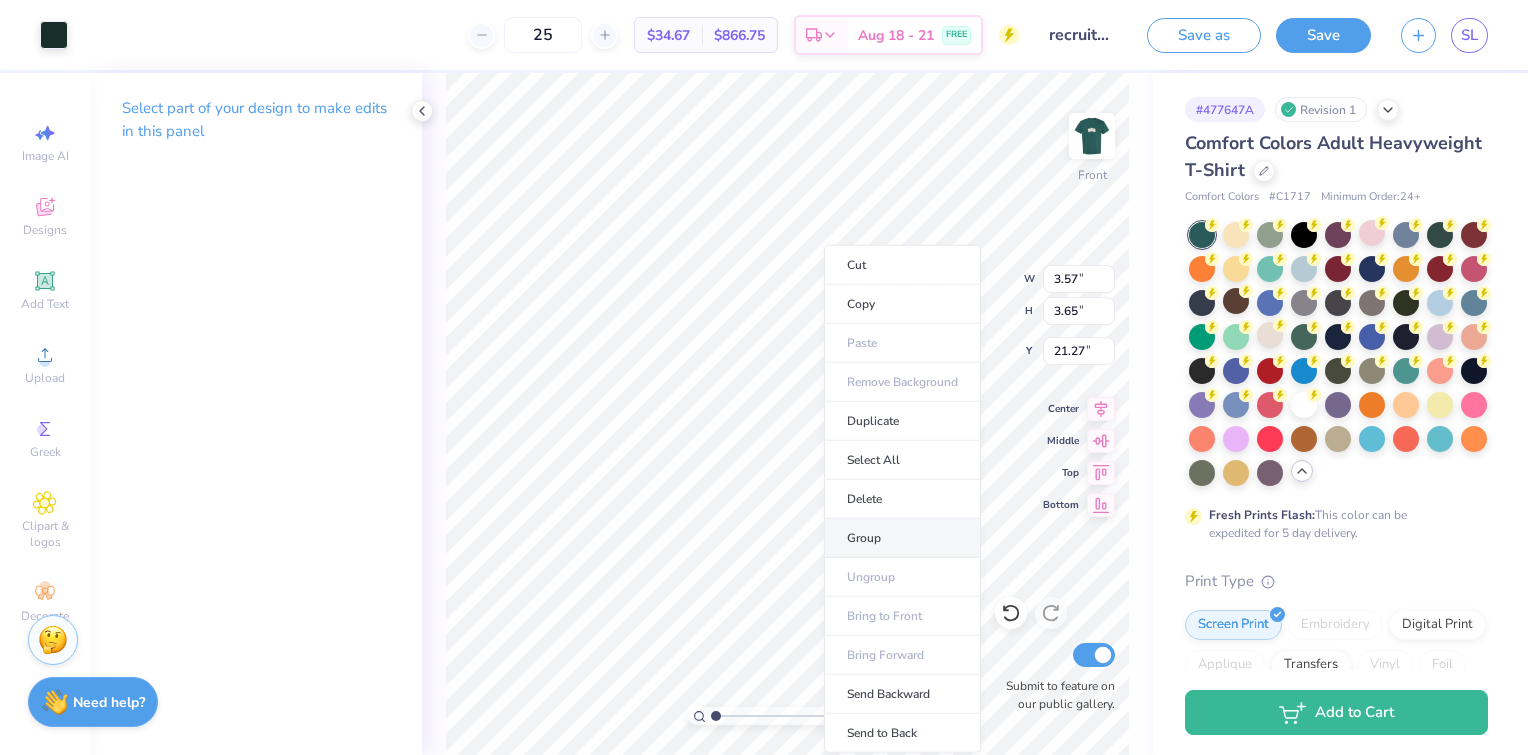 click on "Group" at bounding box center (902, 538) 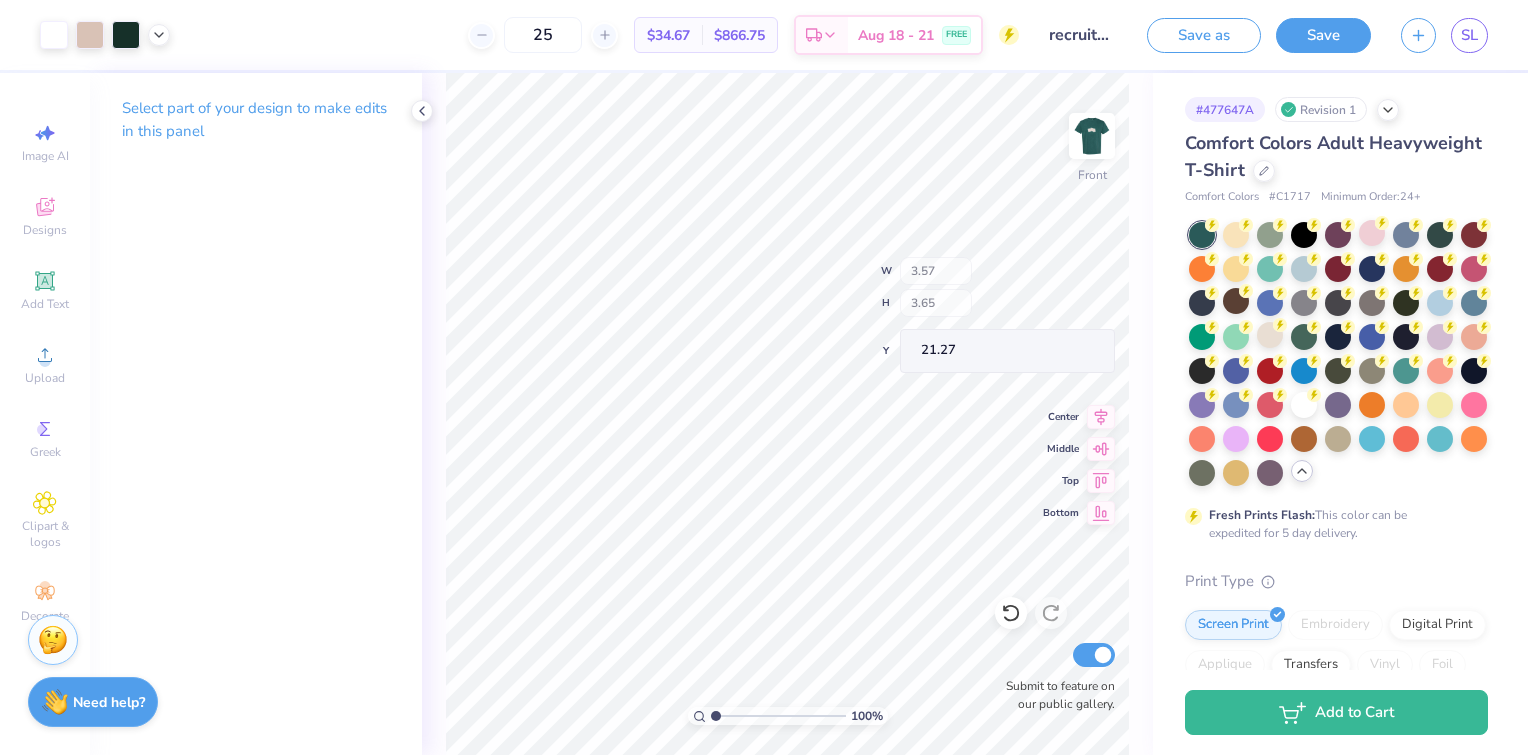 type on "11.92" 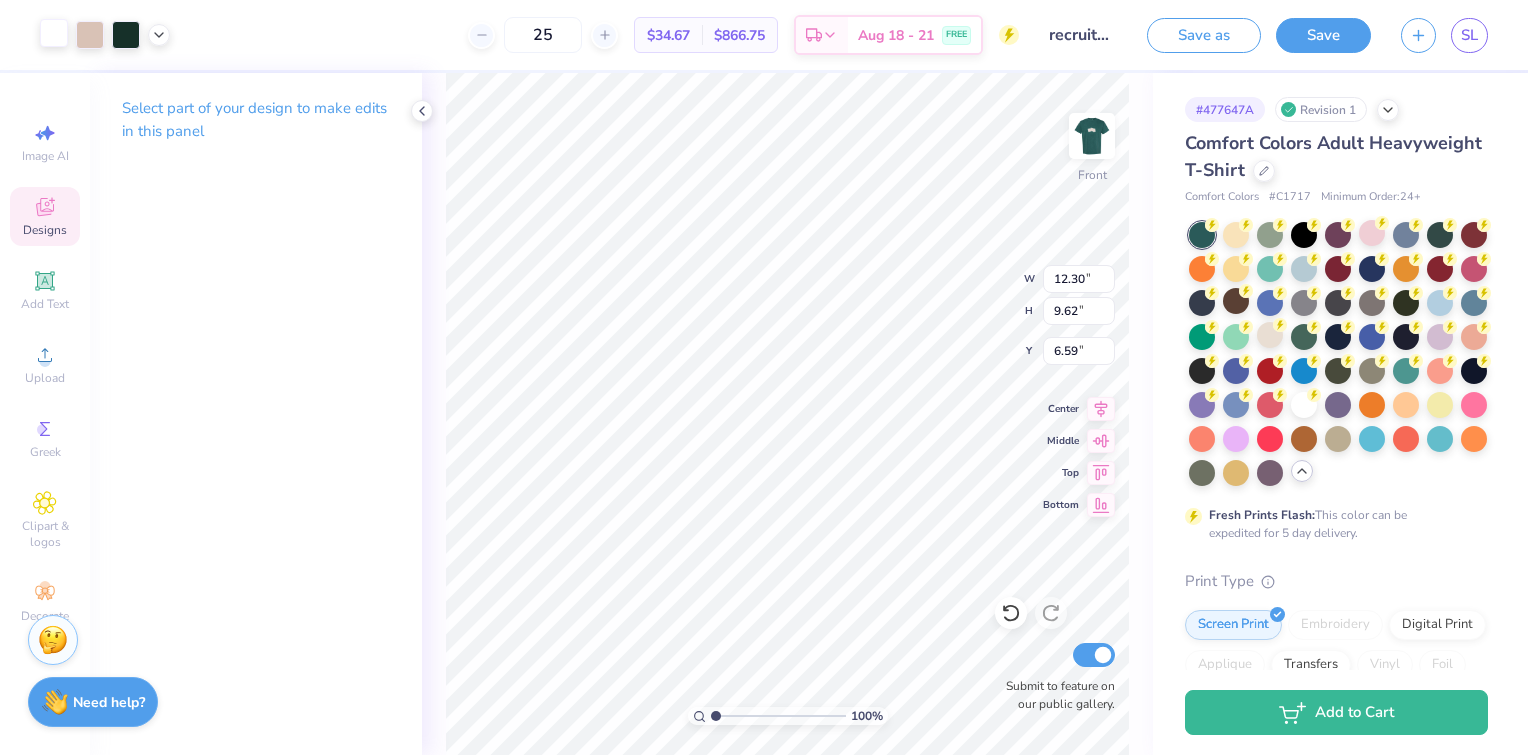 click at bounding box center (54, 33) 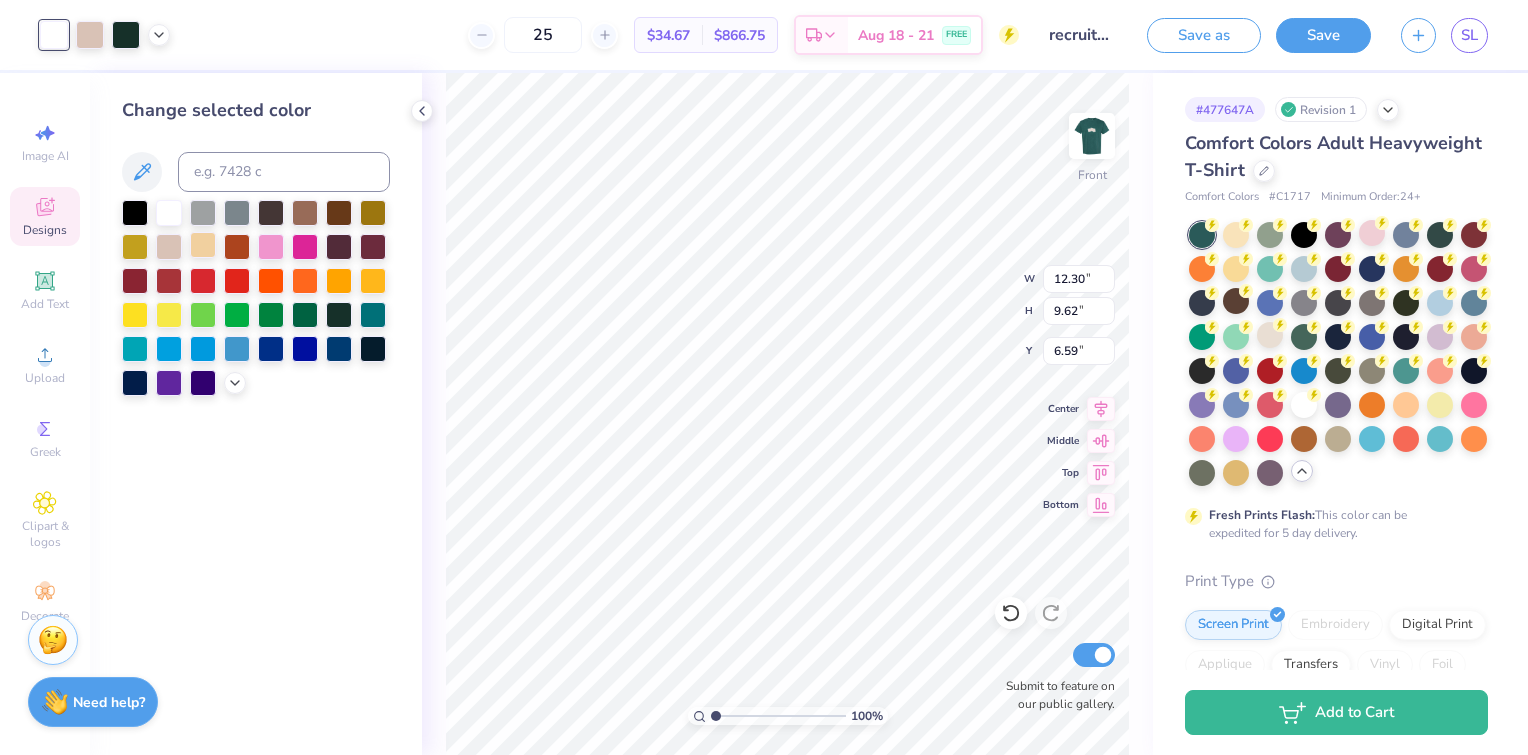click at bounding box center [203, 245] 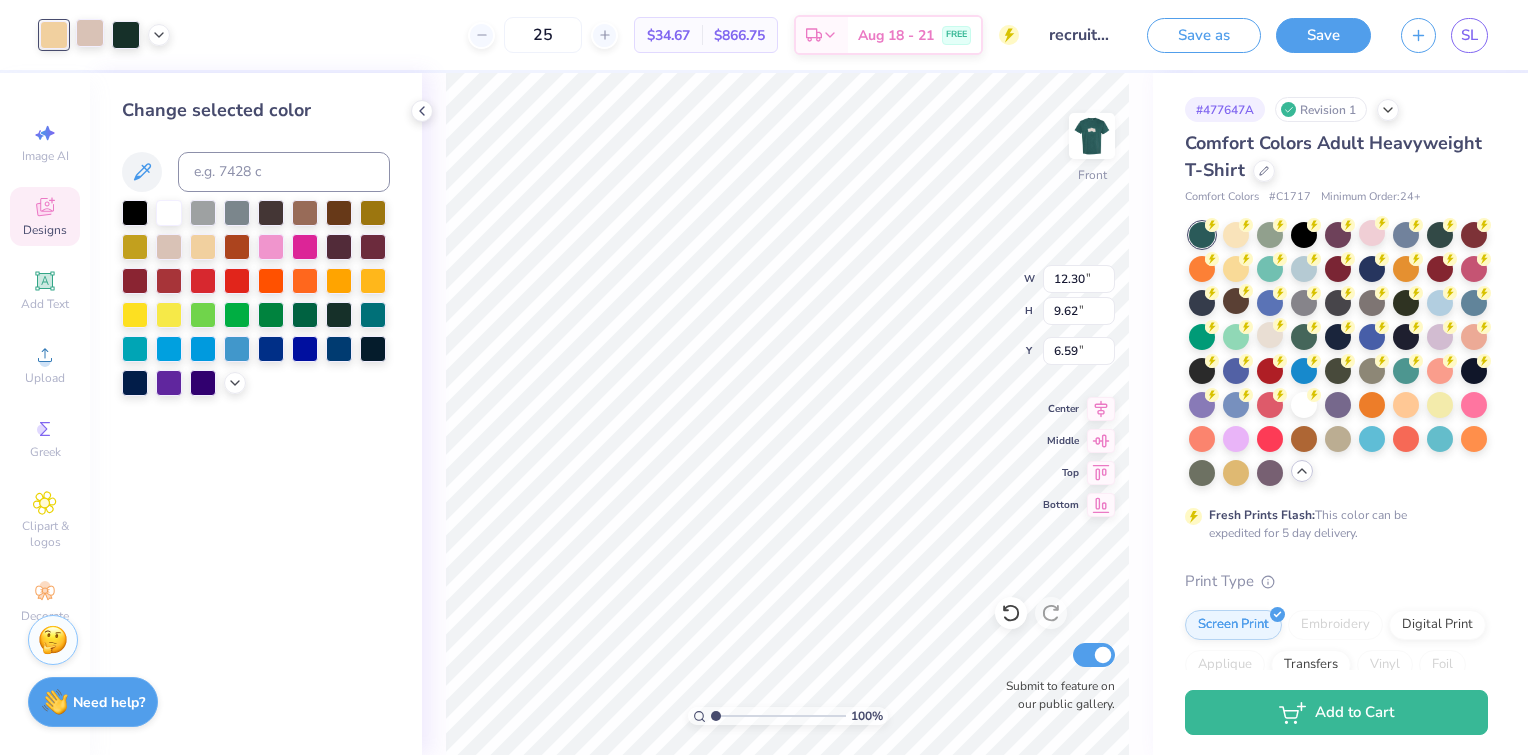 click at bounding box center (90, 33) 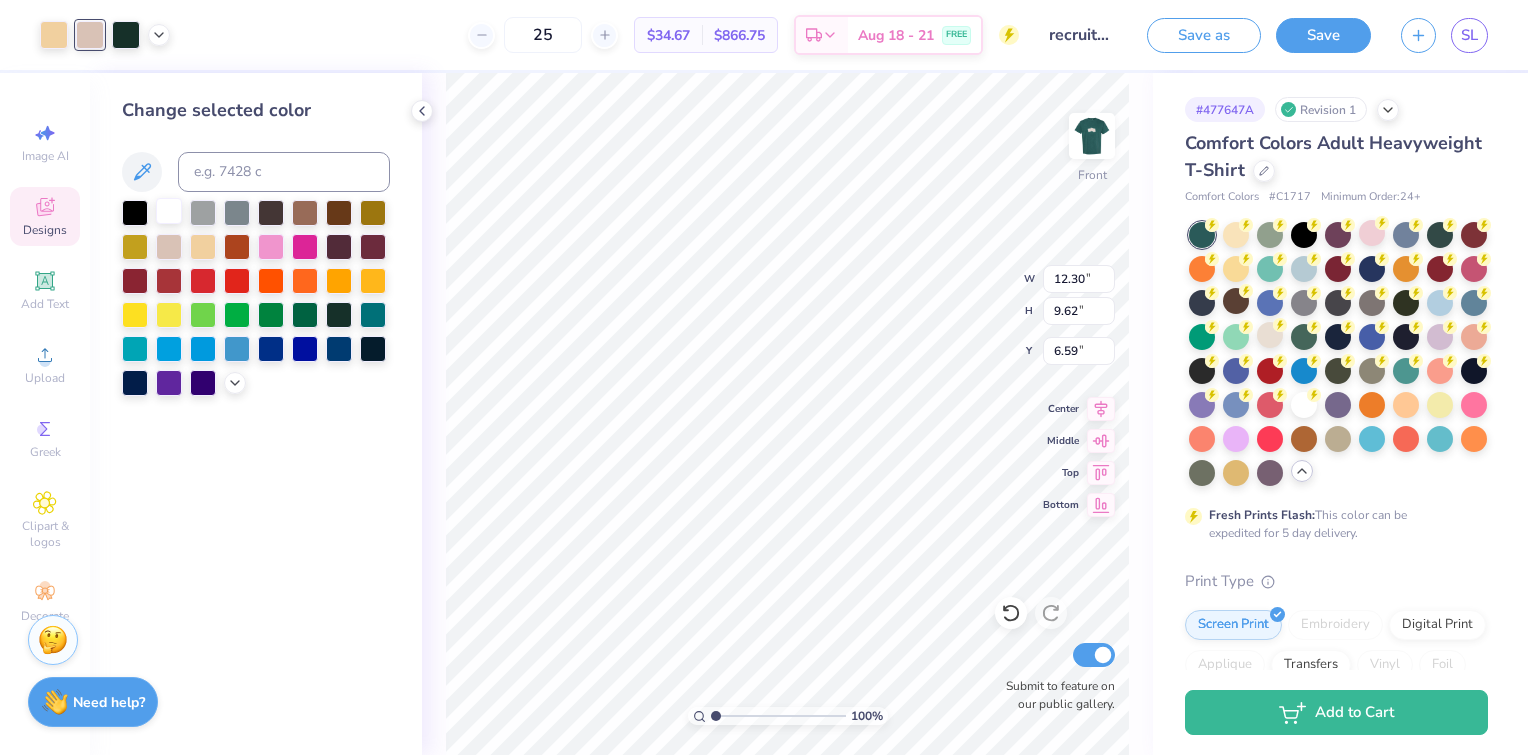 click at bounding box center [169, 211] 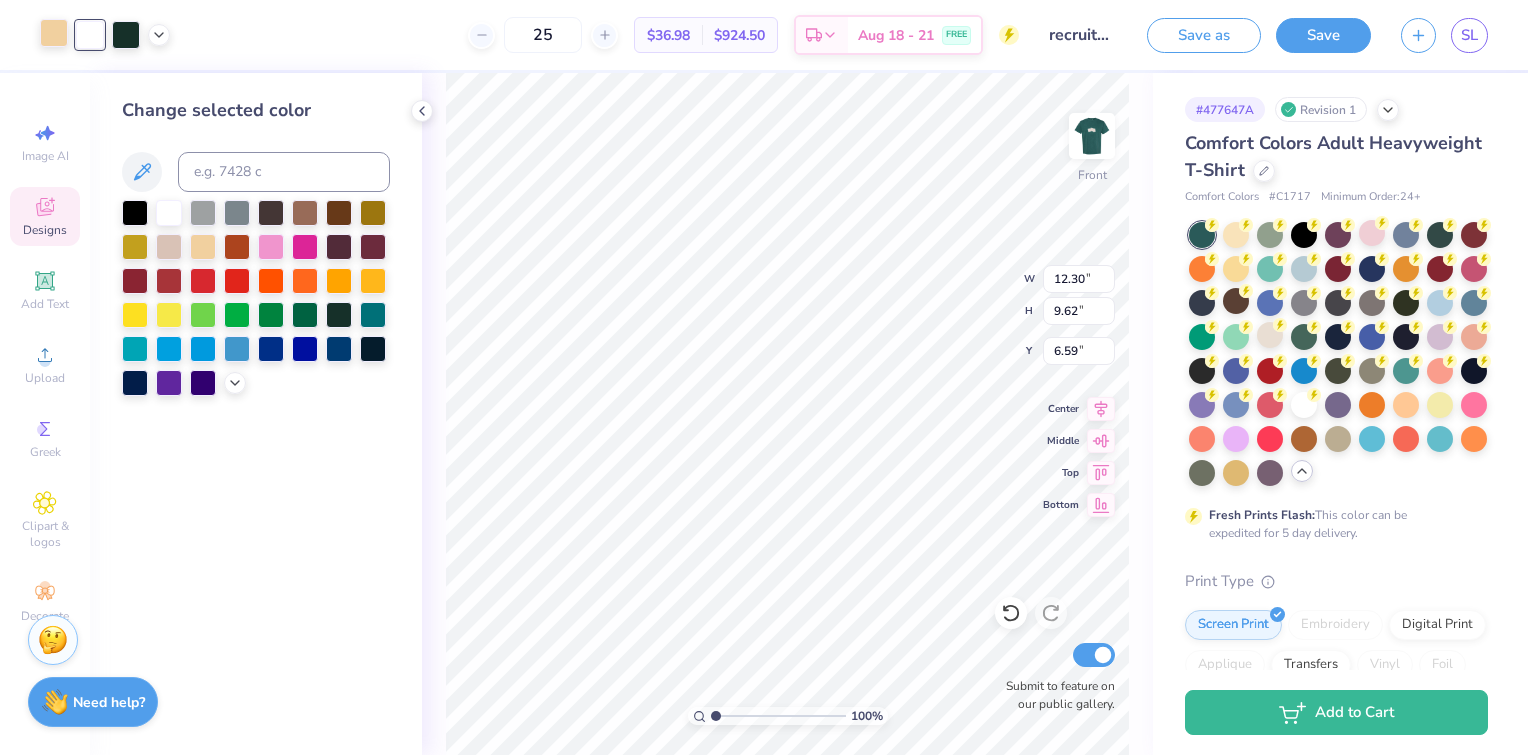 click at bounding box center [54, 33] 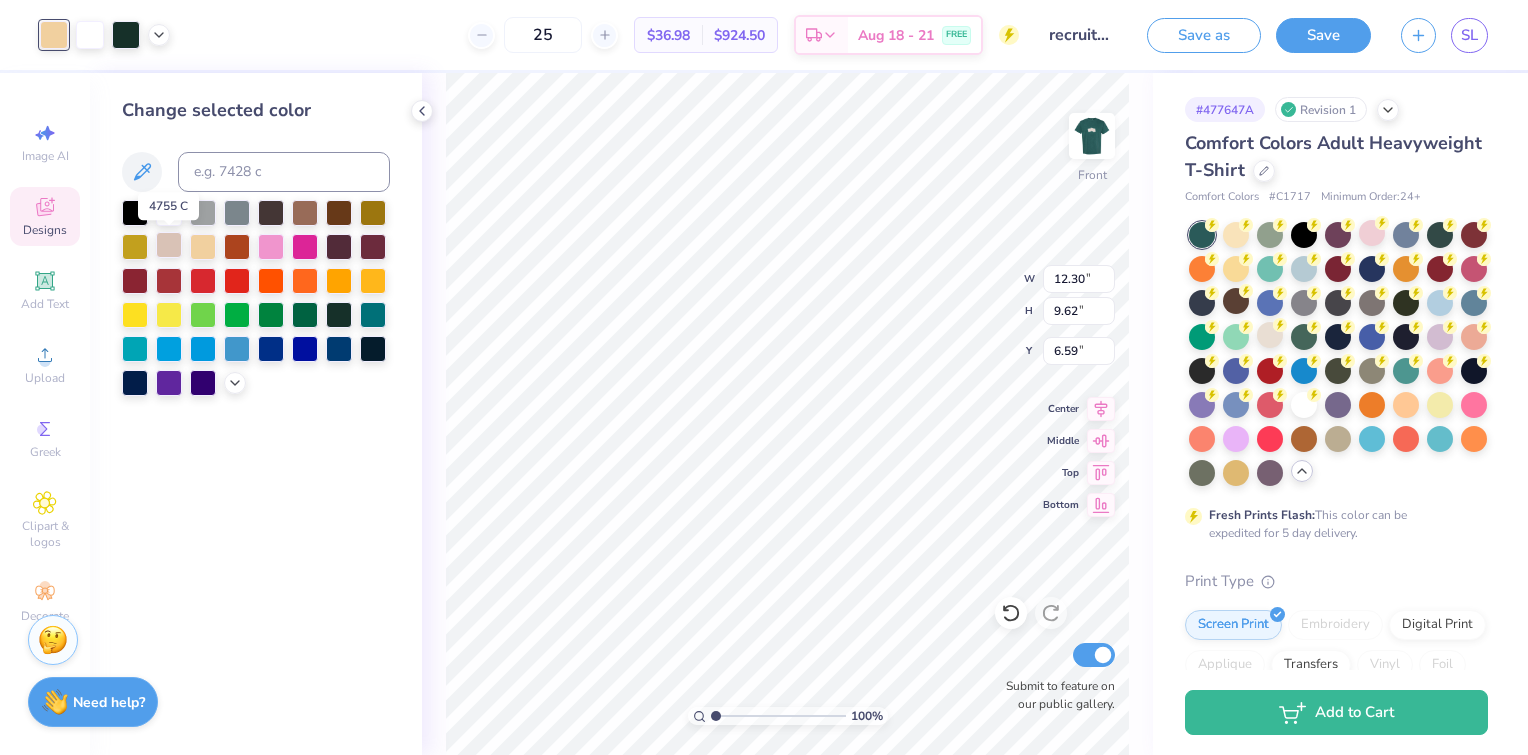 click at bounding box center (169, 245) 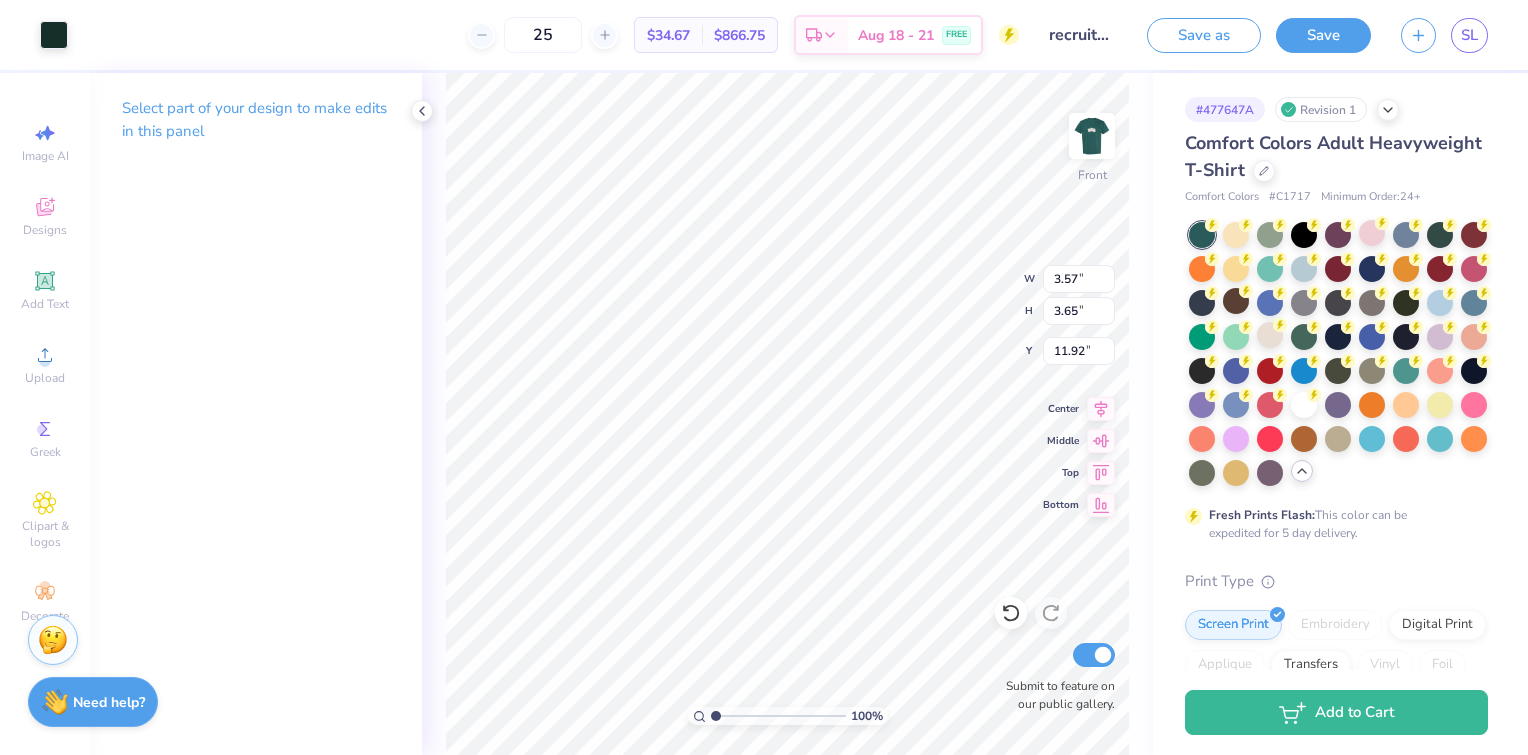type on "3.57" 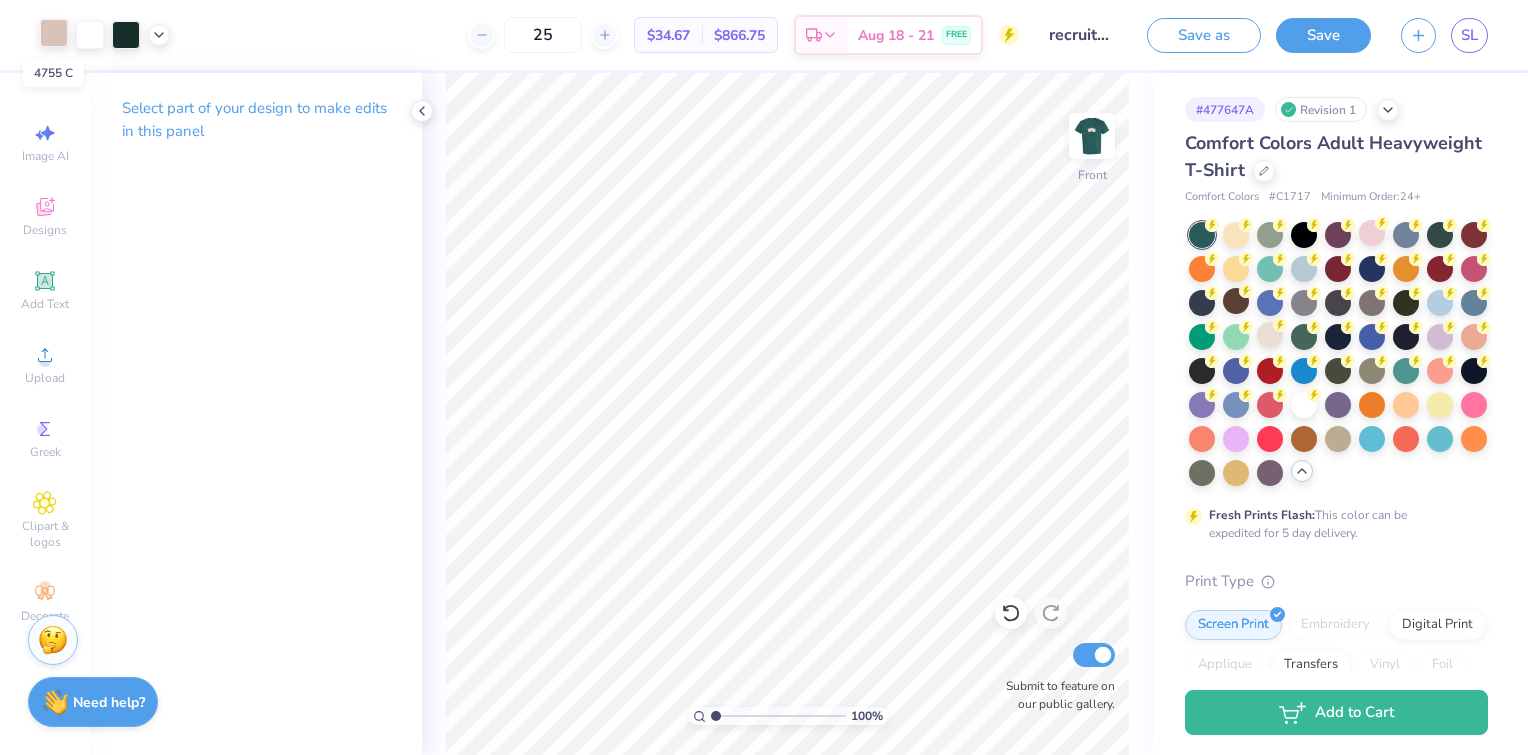 click at bounding box center (54, 33) 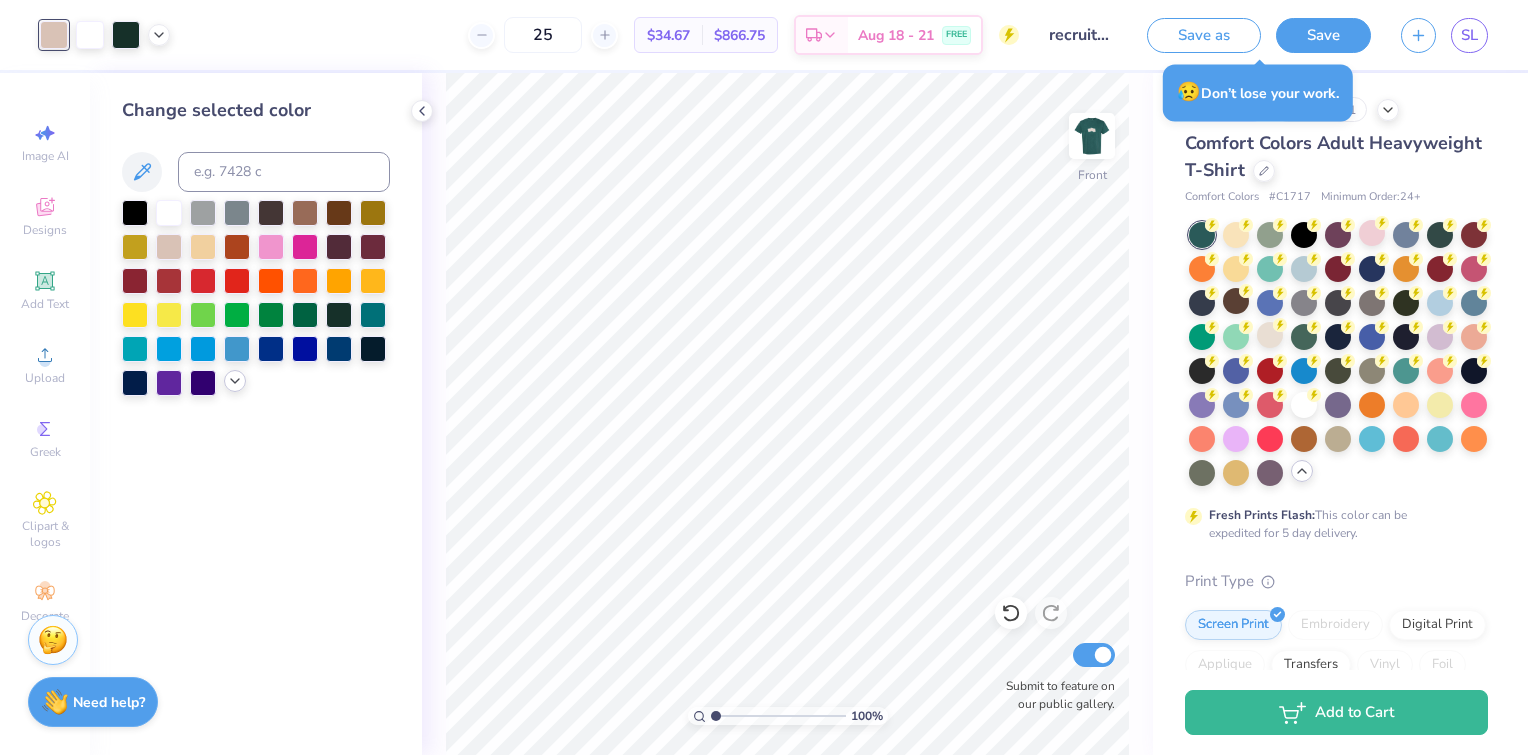 click 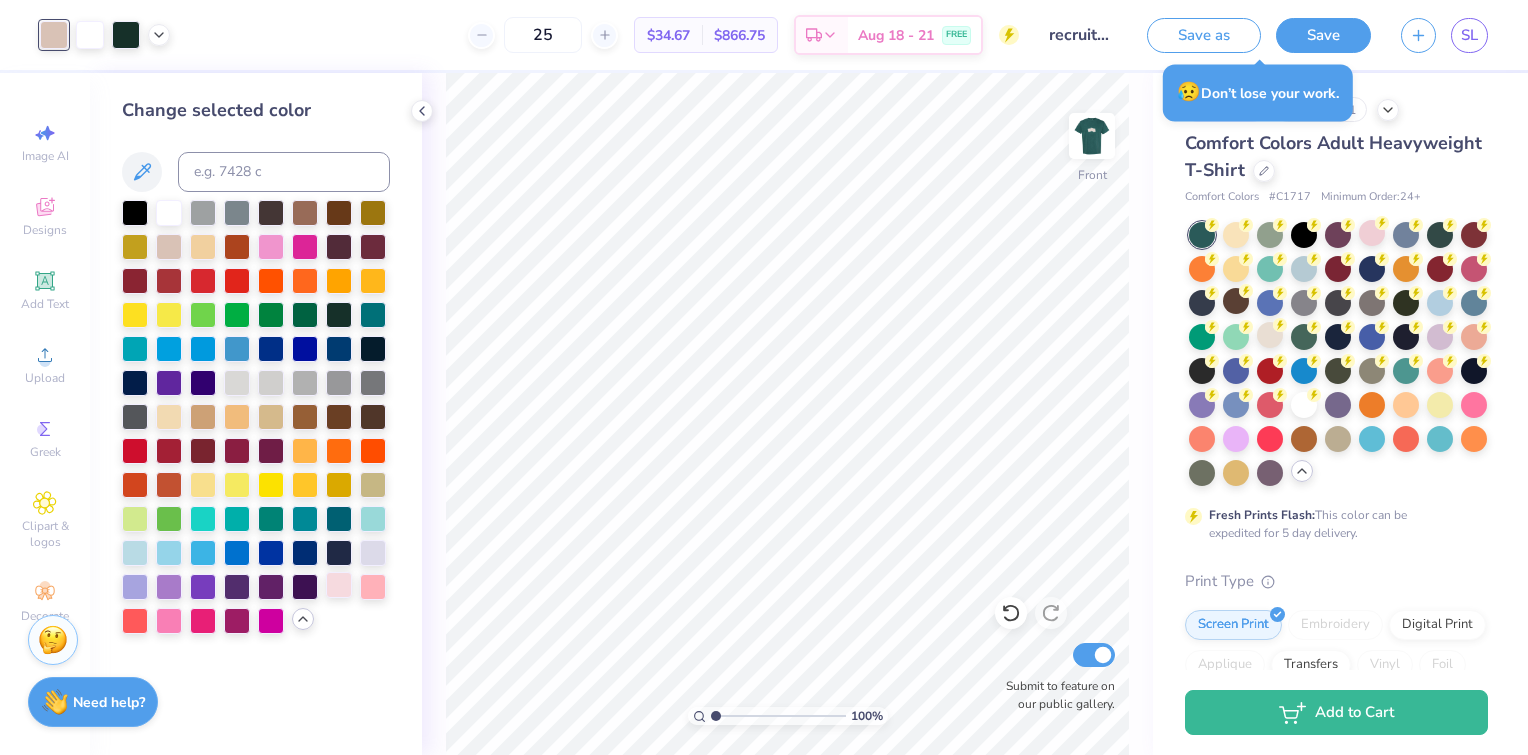 click at bounding box center (339, 585) 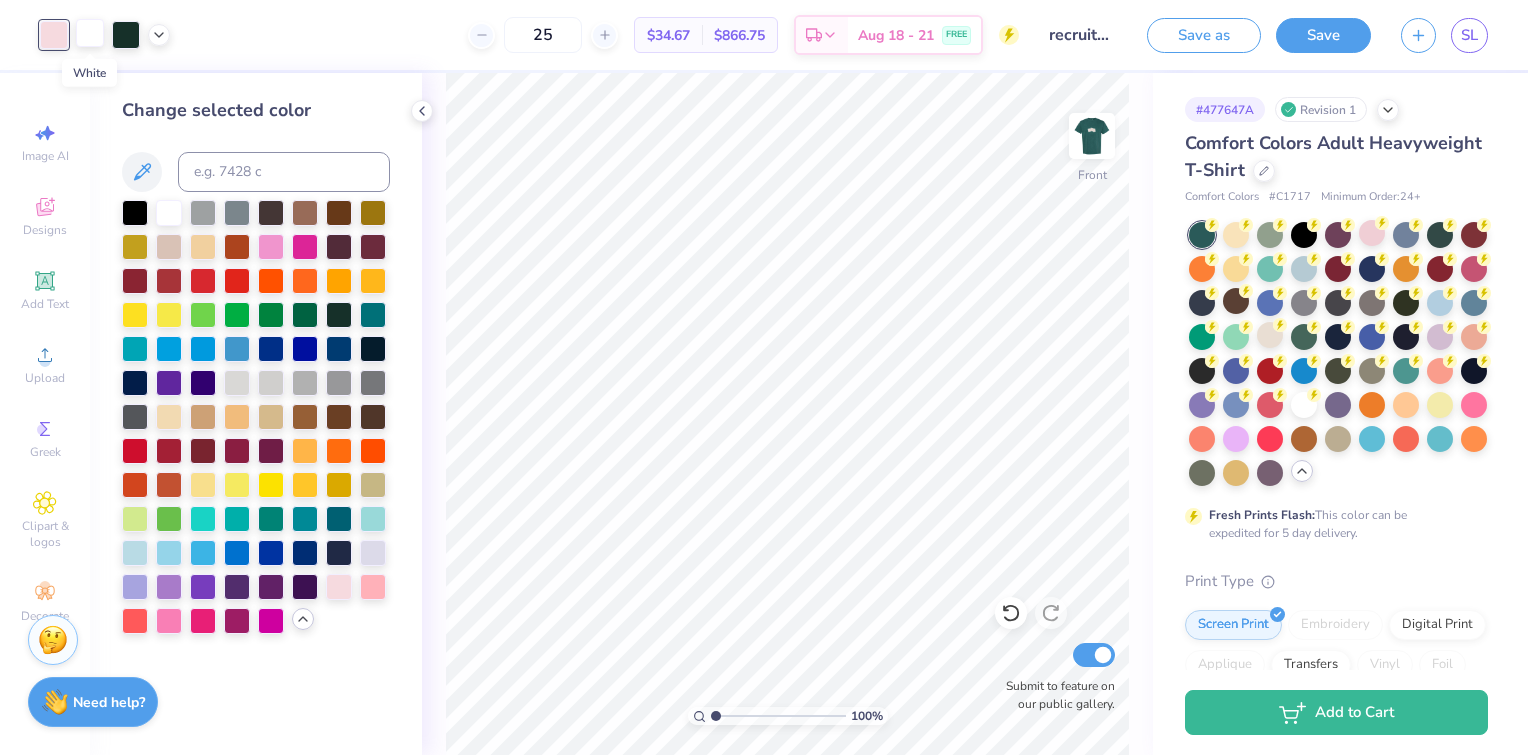 click at bounding box center [90, 33] 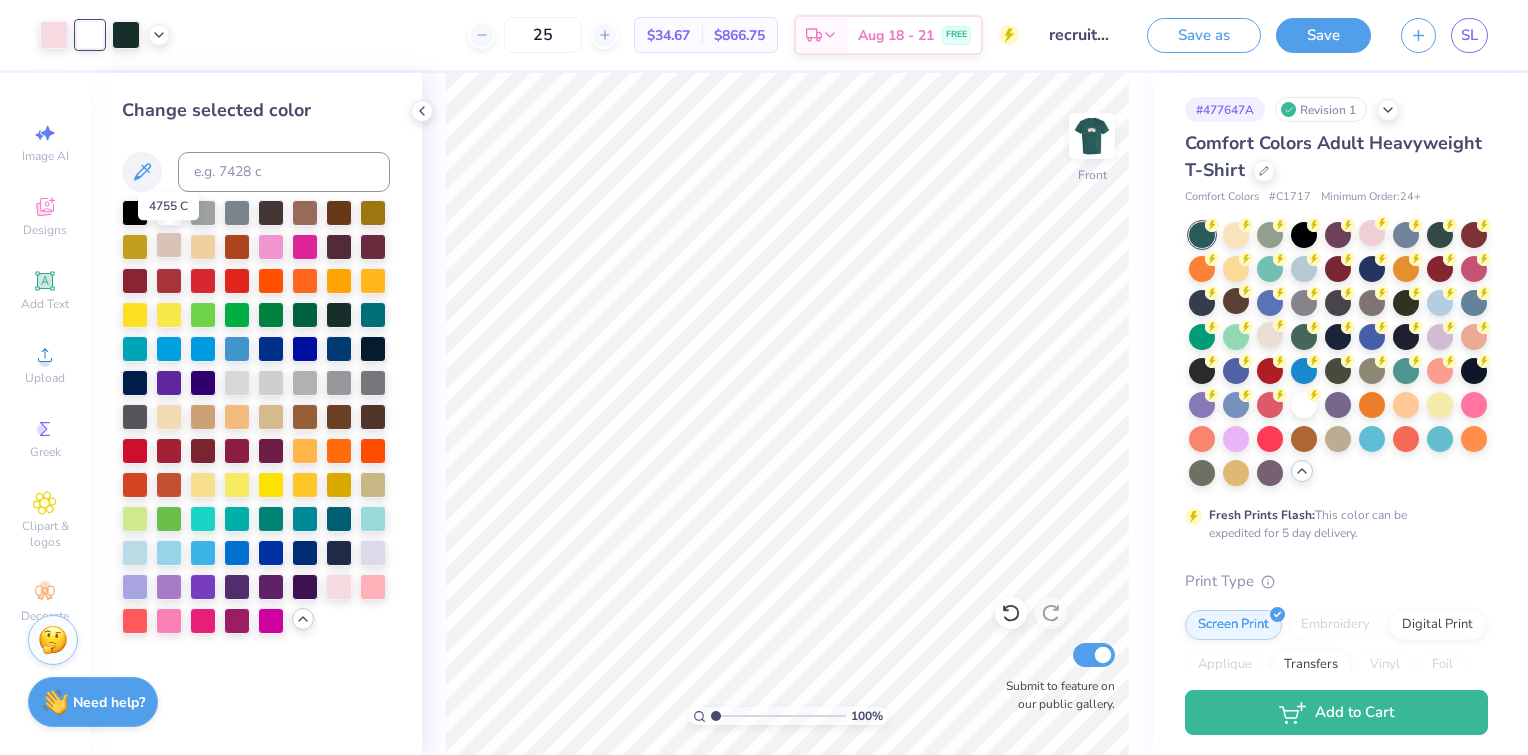 click at bounding box center [169, 245] 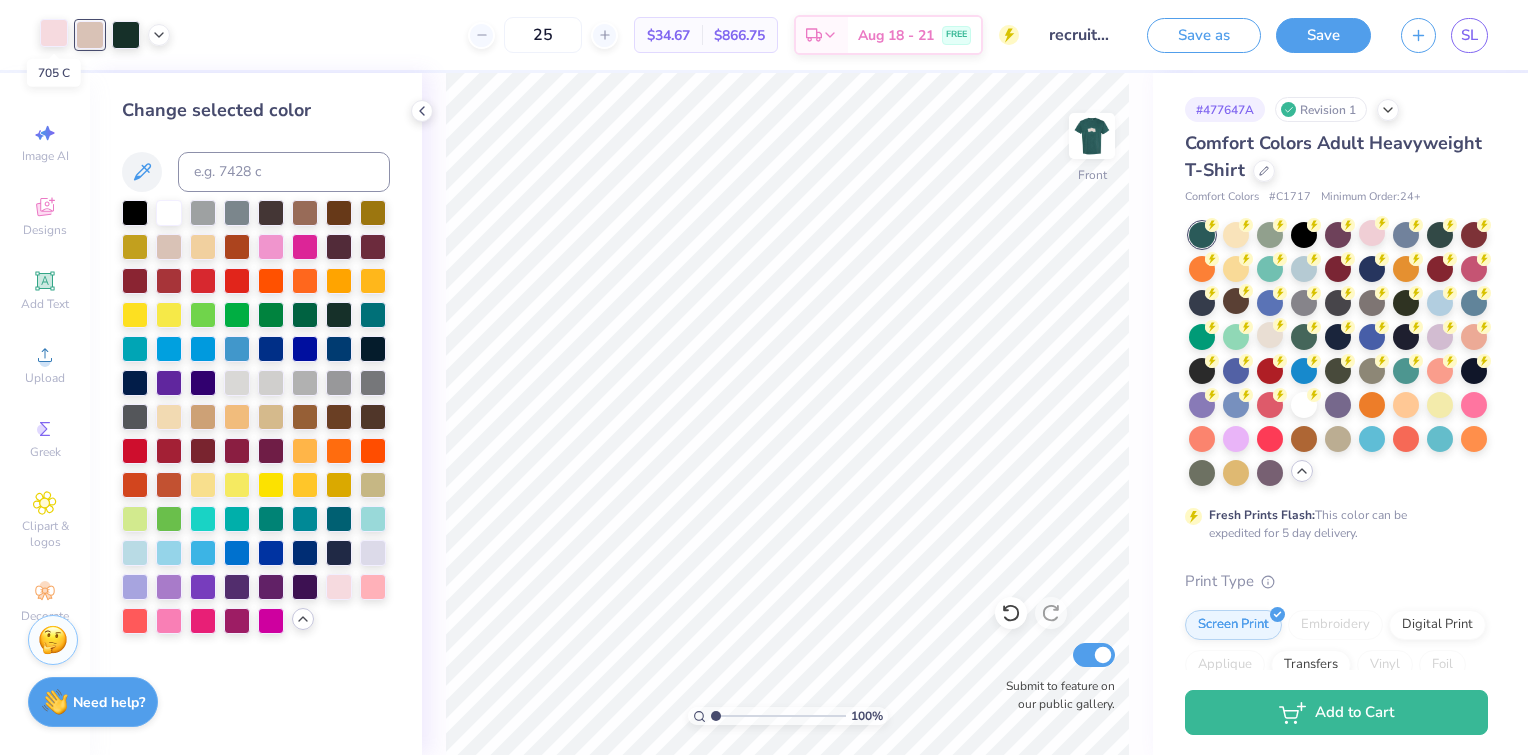 click at bounding box center [54, 33] 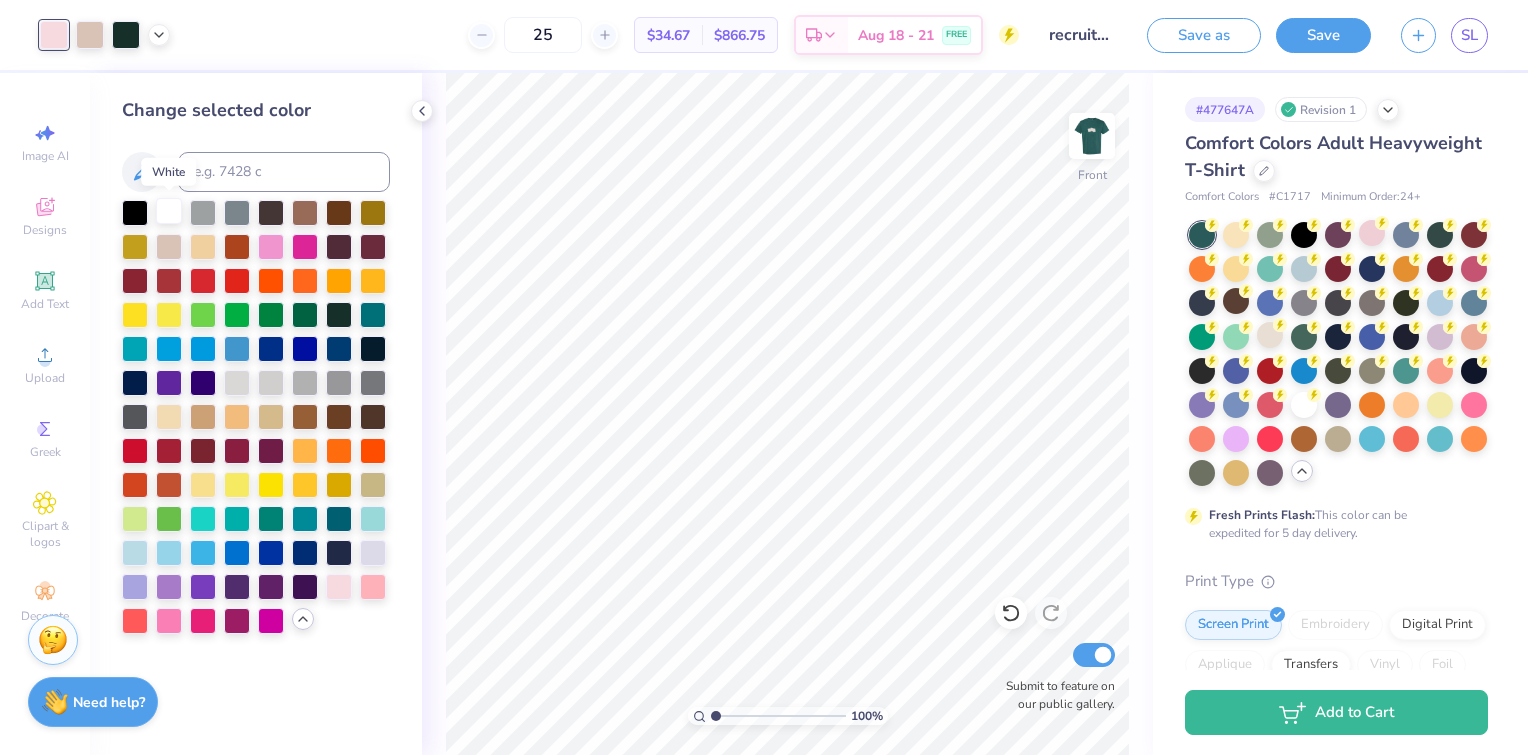 click at bounding box center [169, 211] 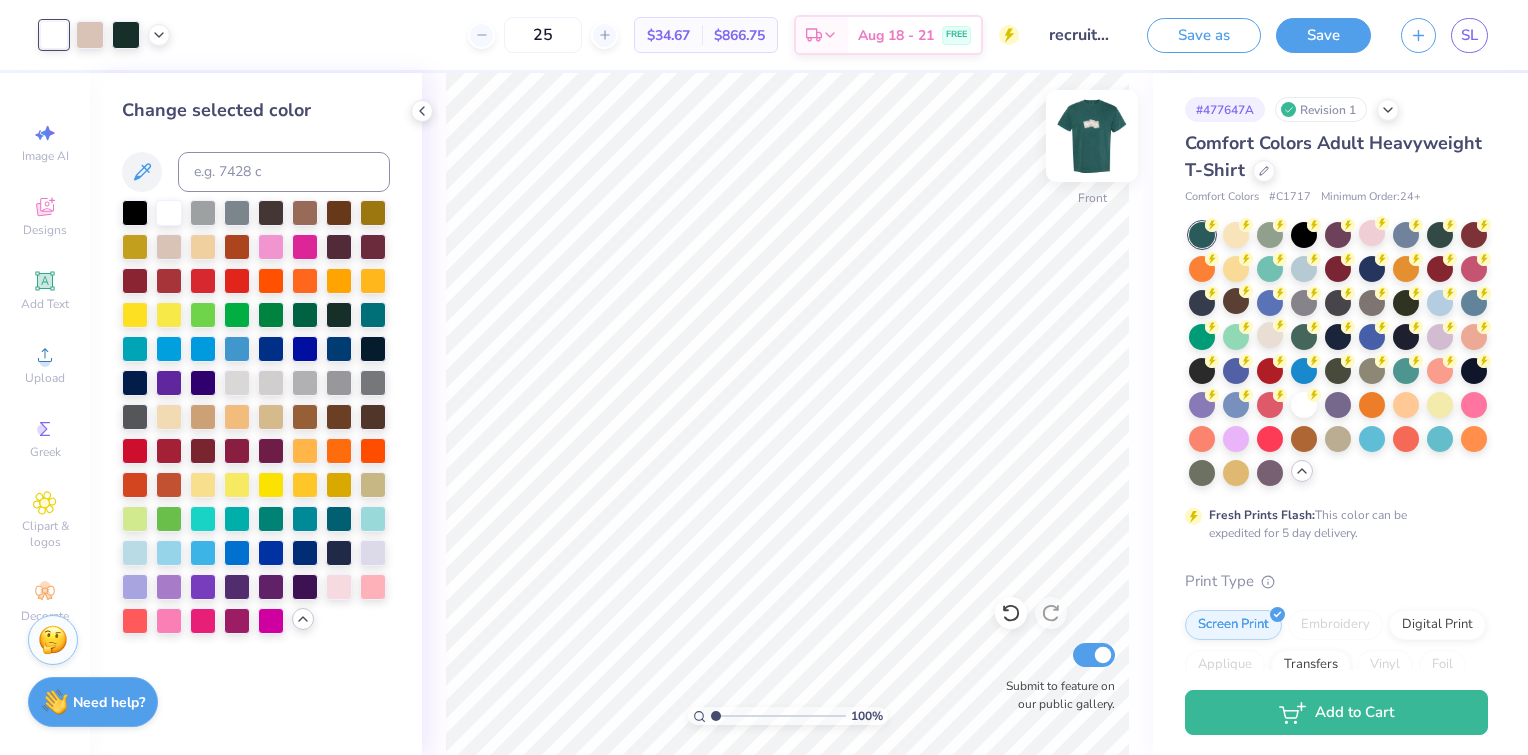 click at bounding box center [1092, 136] 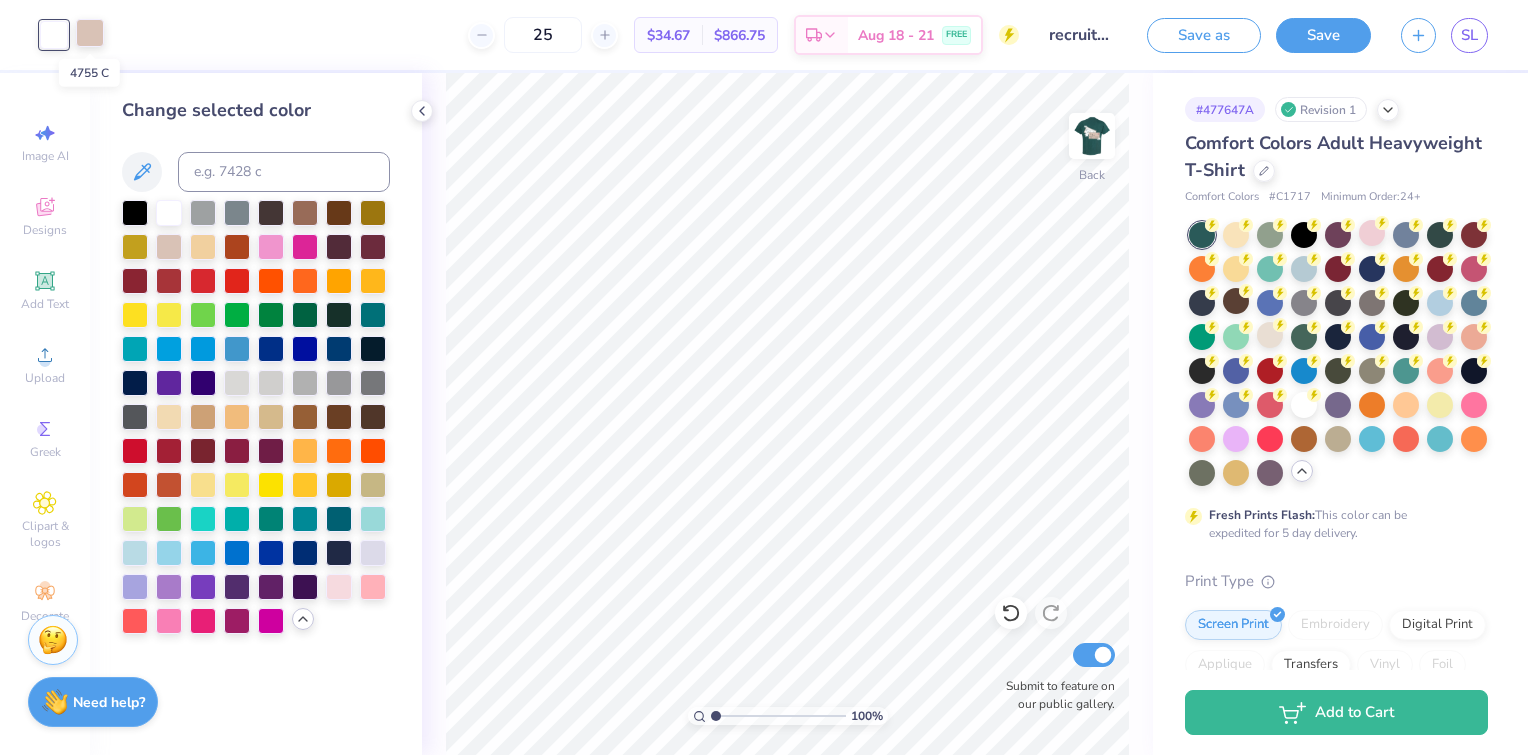 click at bounding box center (90, 33) 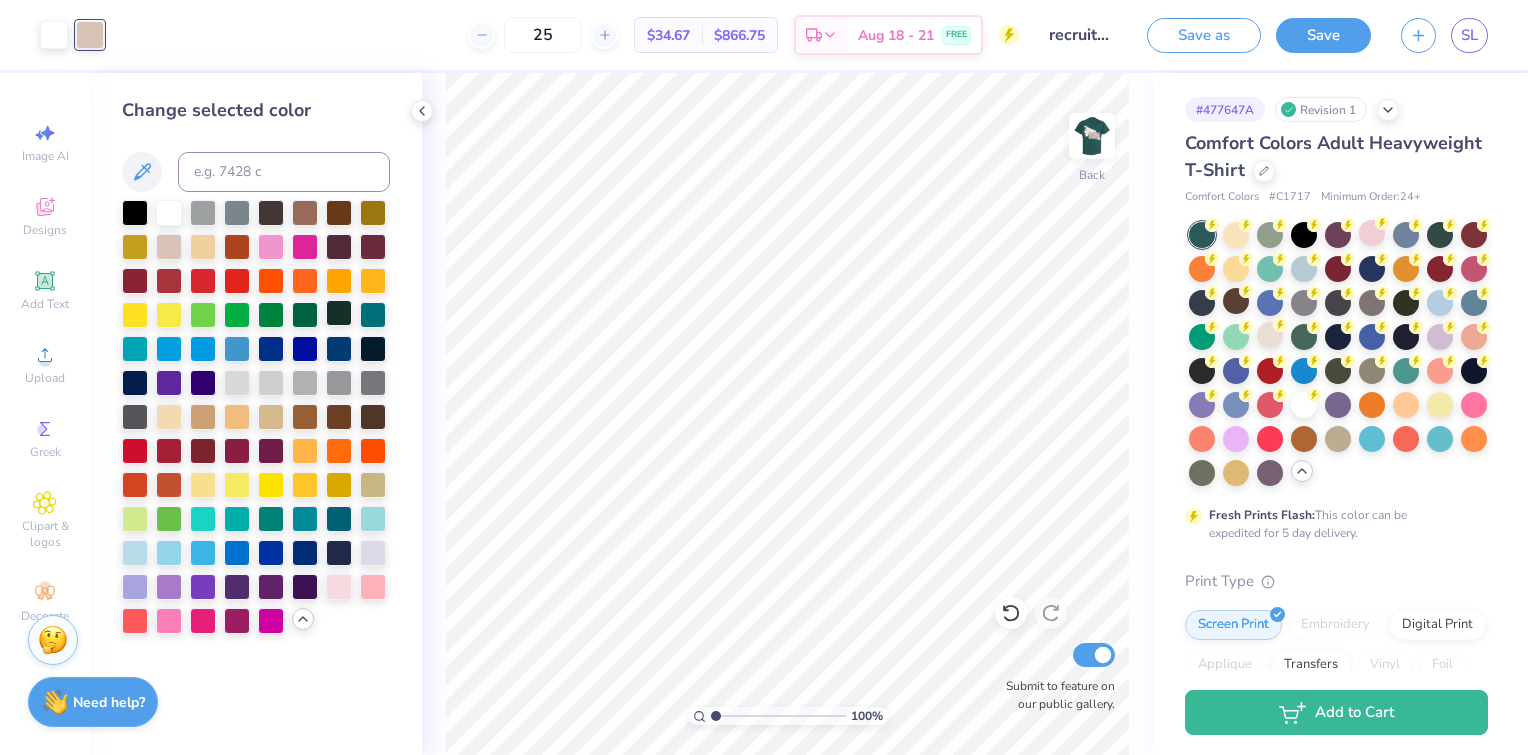click at bounding box center [339, 313] 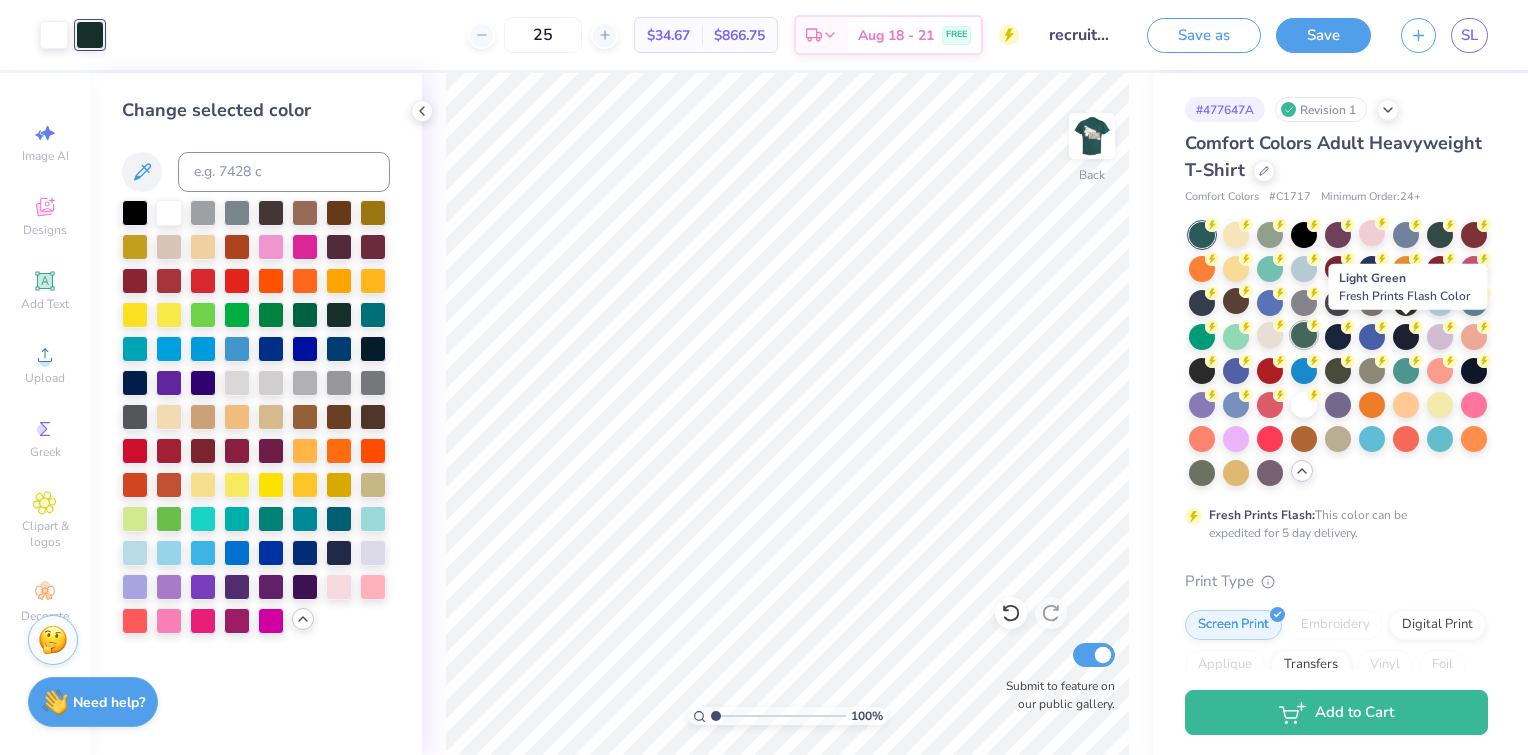 click at bounding box center [1304, 335] 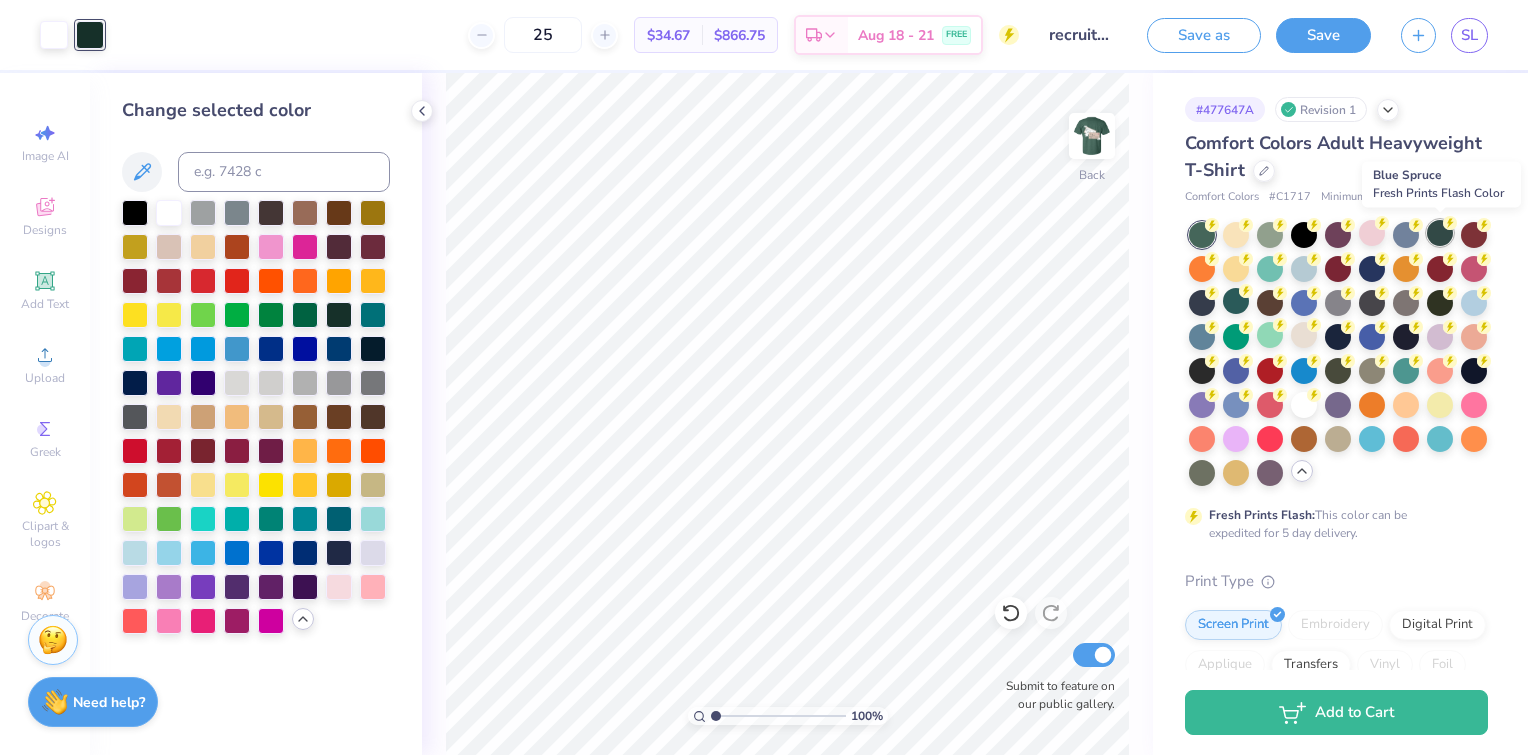 click at bounding box center [1440, 233] 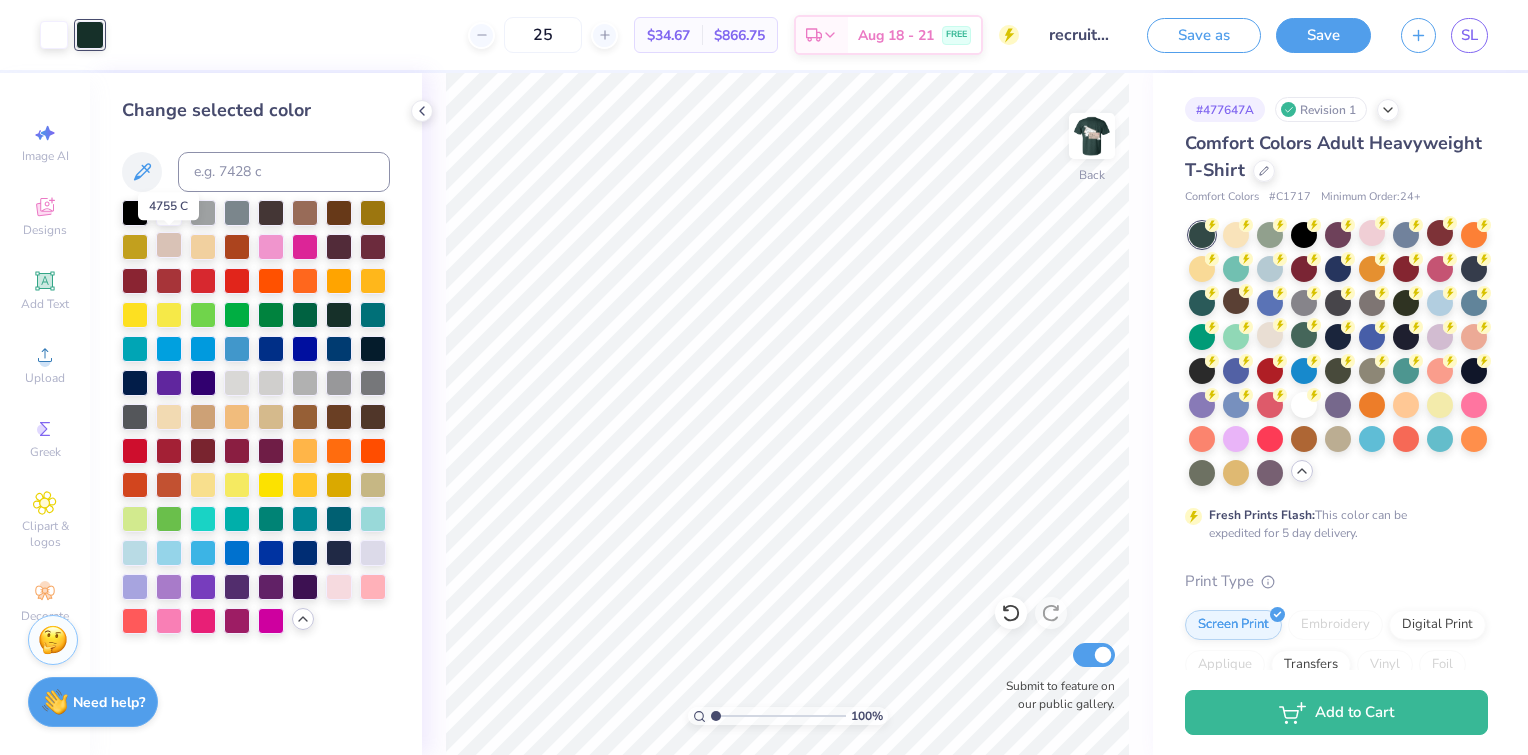 click at bounding box center (169, 245) 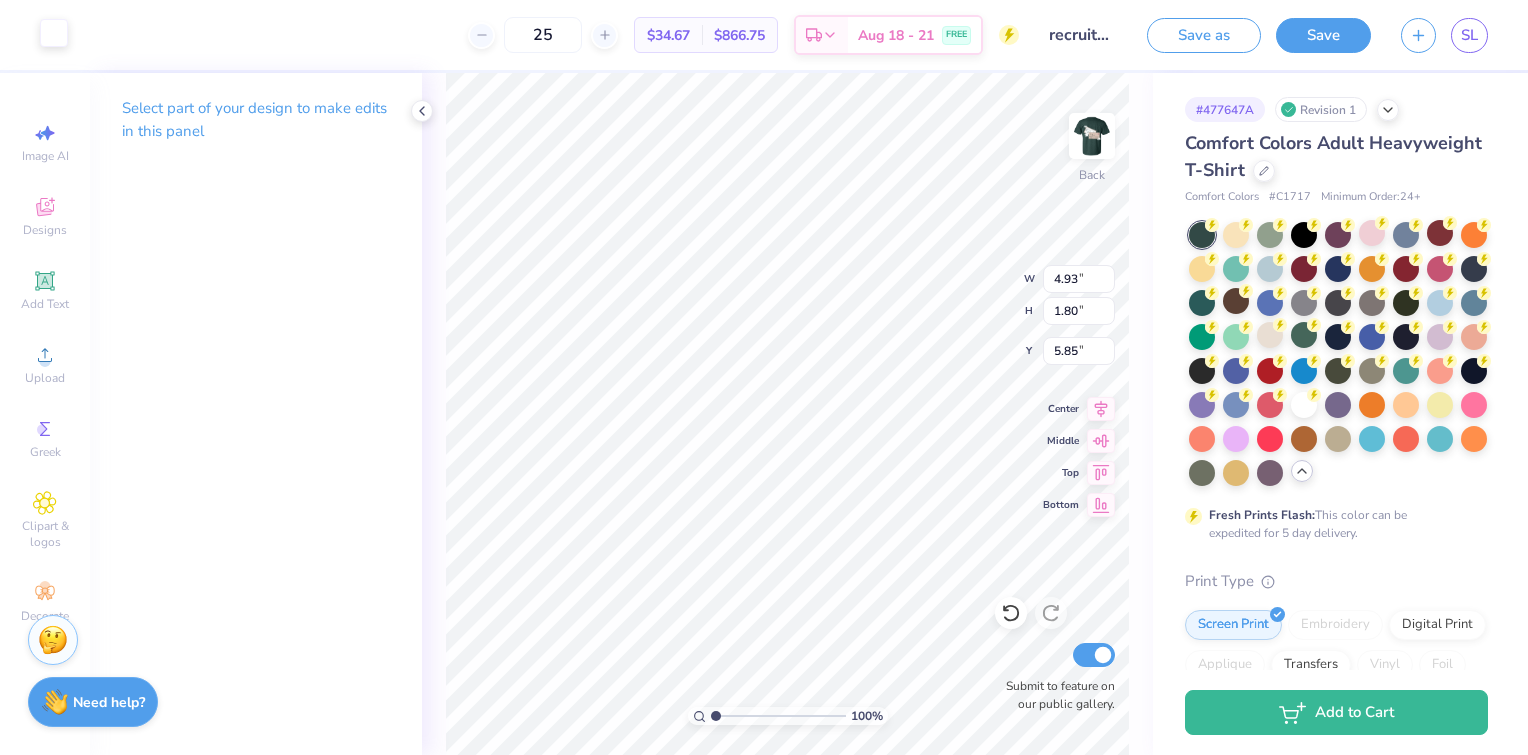 click at bounding box center [54, 33] 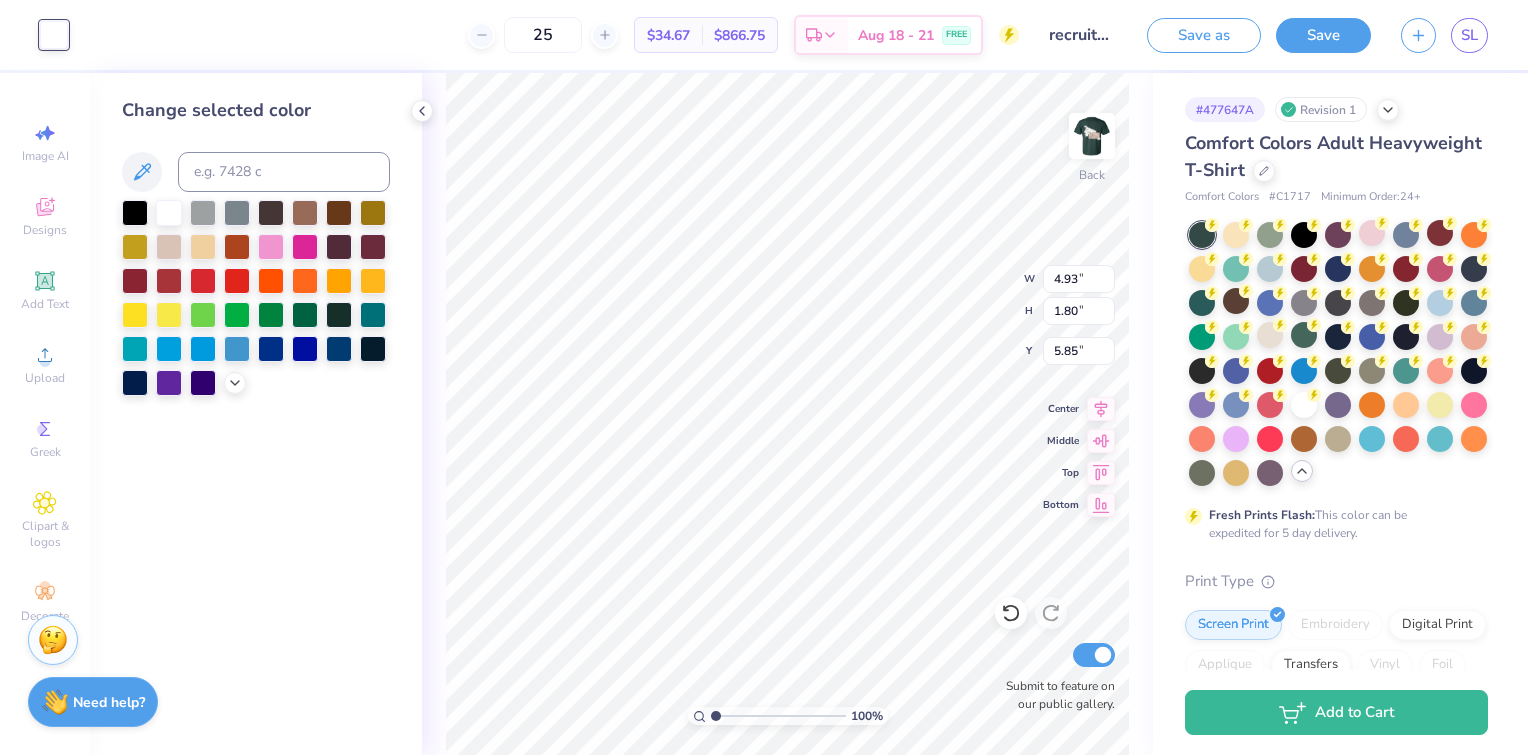 click on "Change selected color" at bounding box center (256, 414) 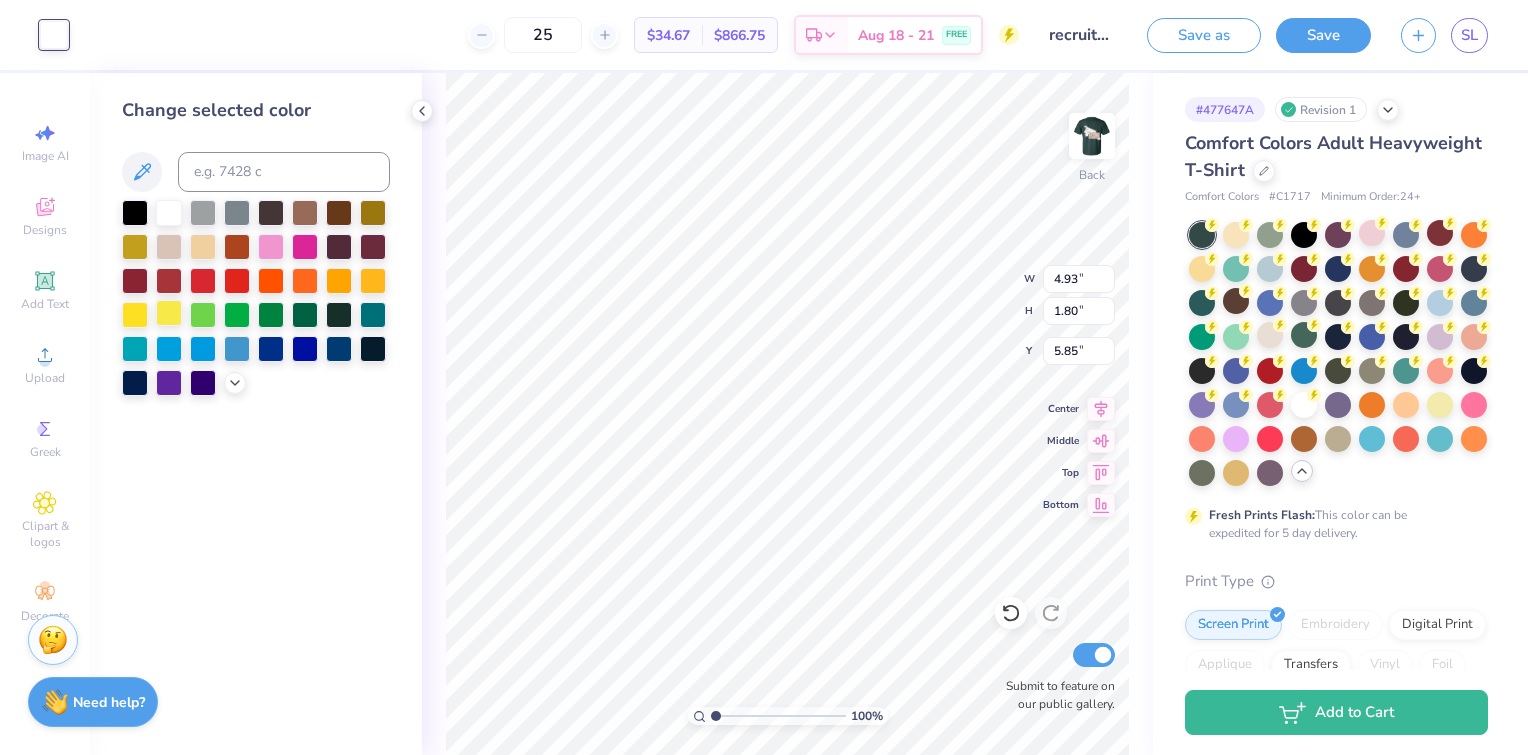 drag, startPoint x: 115, startPoint y: 281, endPoint x: 181, endPoint y: 327, distance: 80.44874 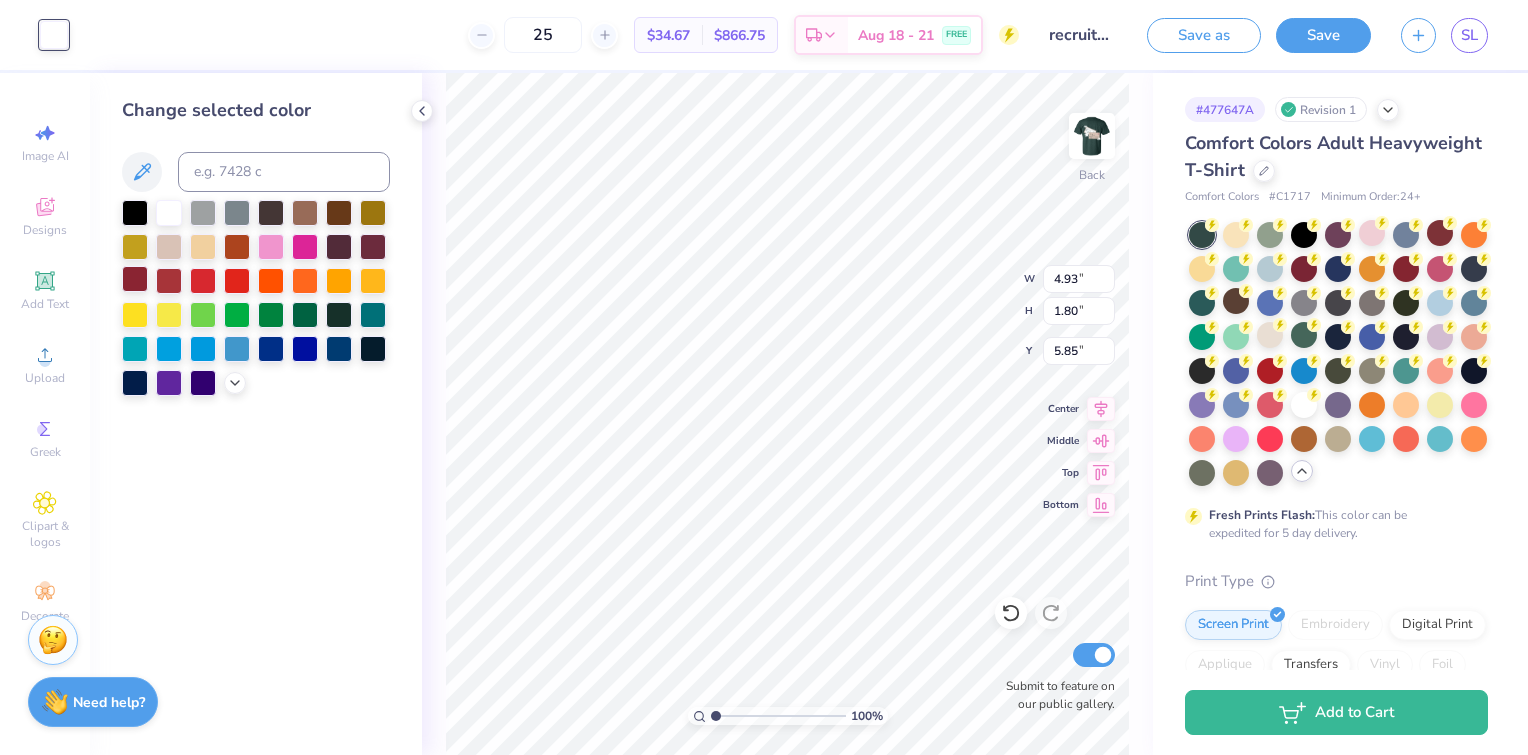 click at bounding box center (135, 279) 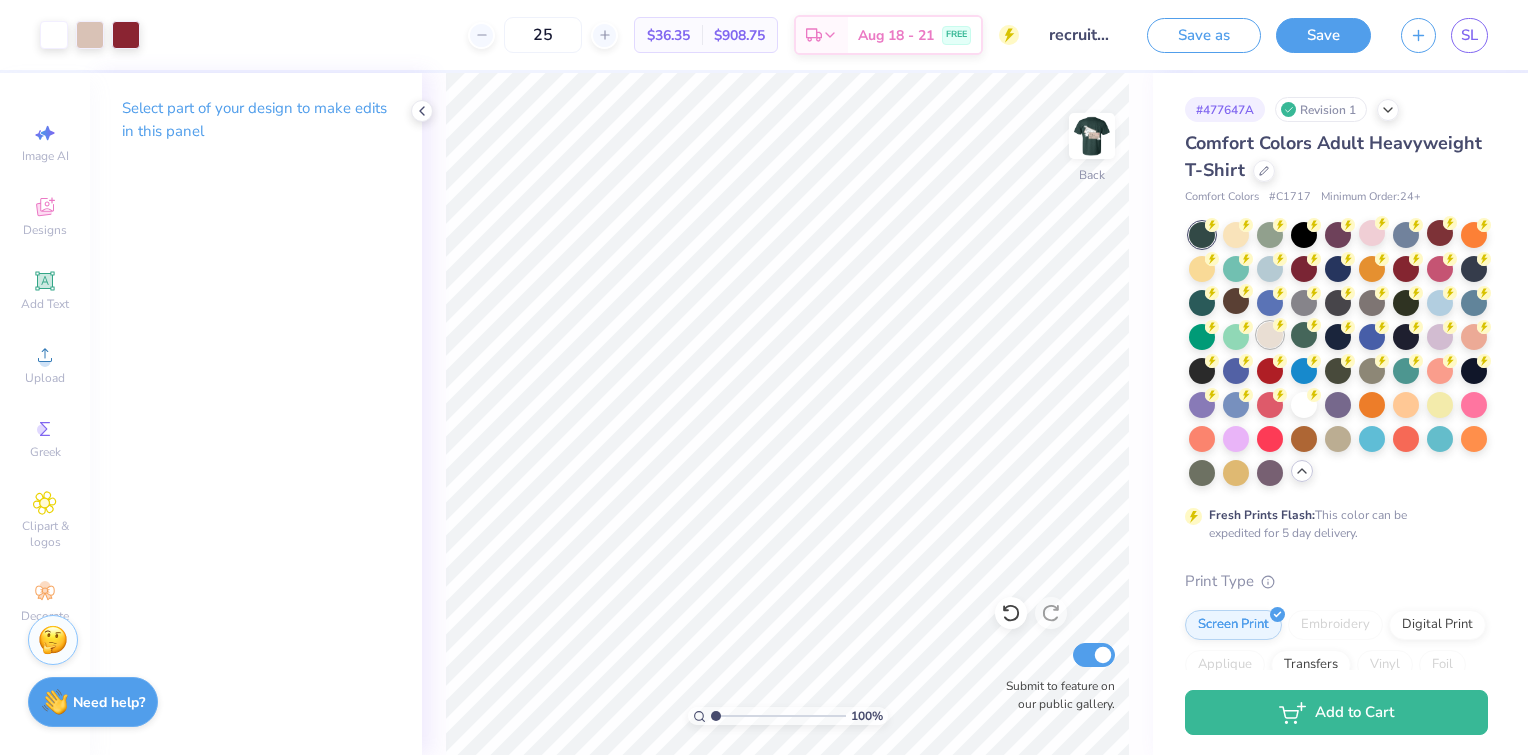 click at bounding box center [1270, 335] 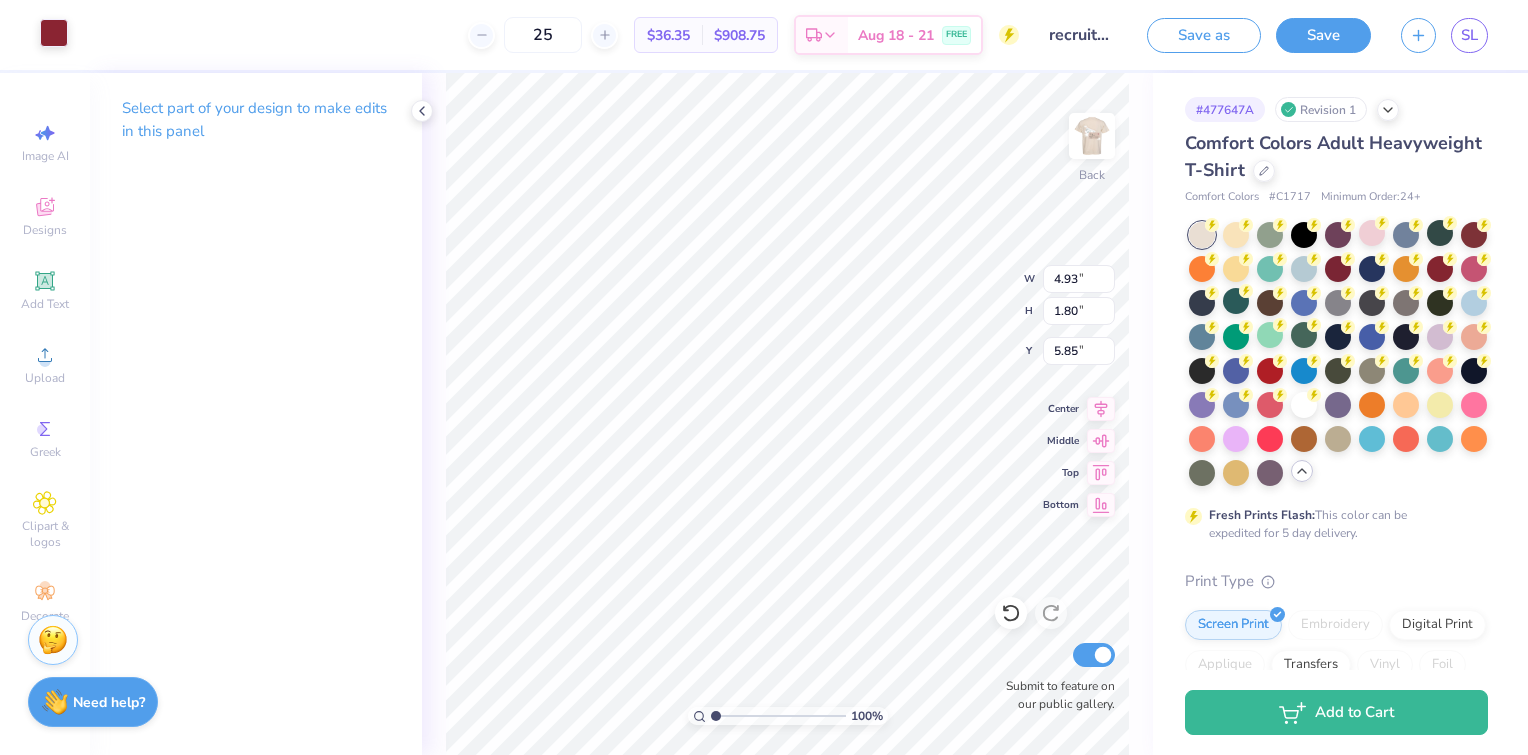click at bounding box center [54, 33] 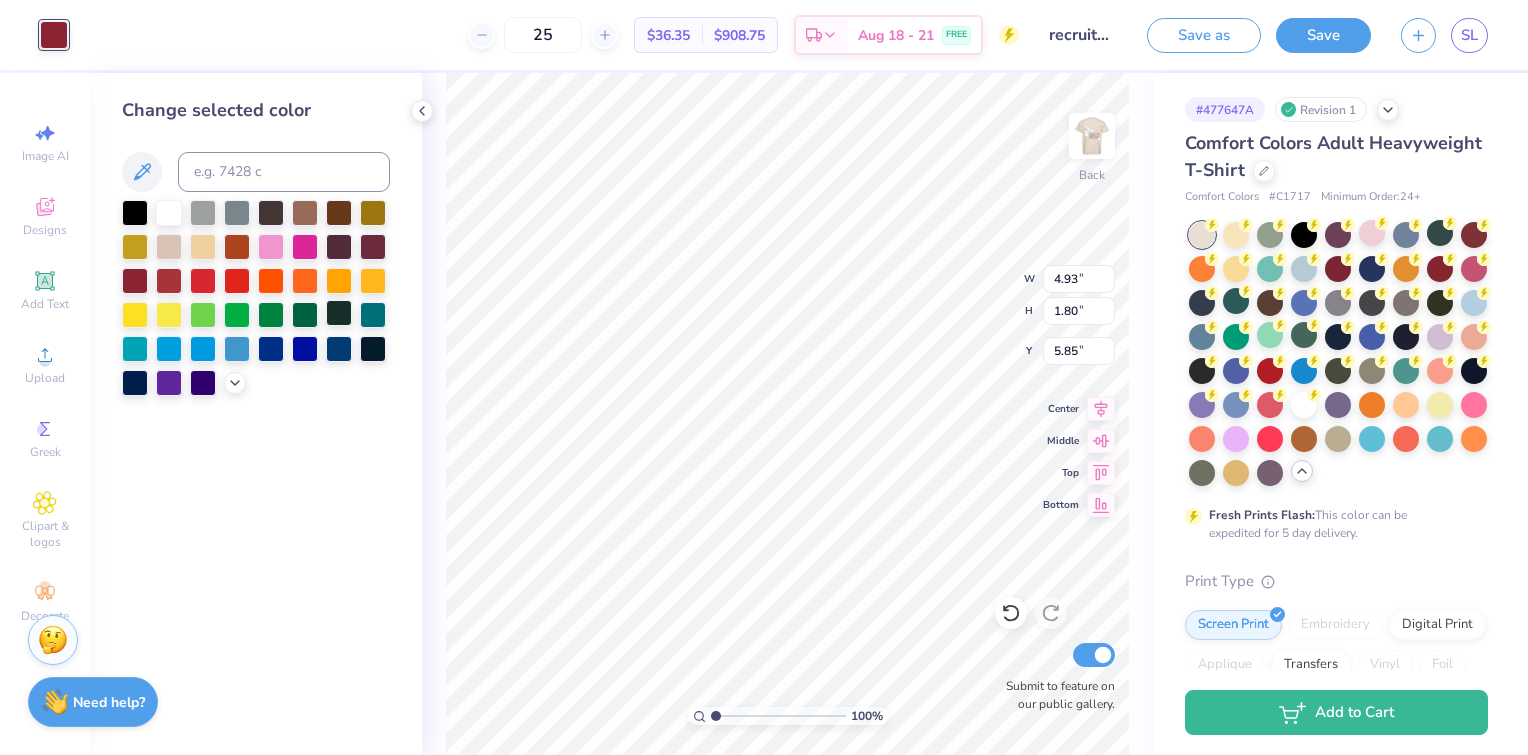 click at bounding box center (339, 313) 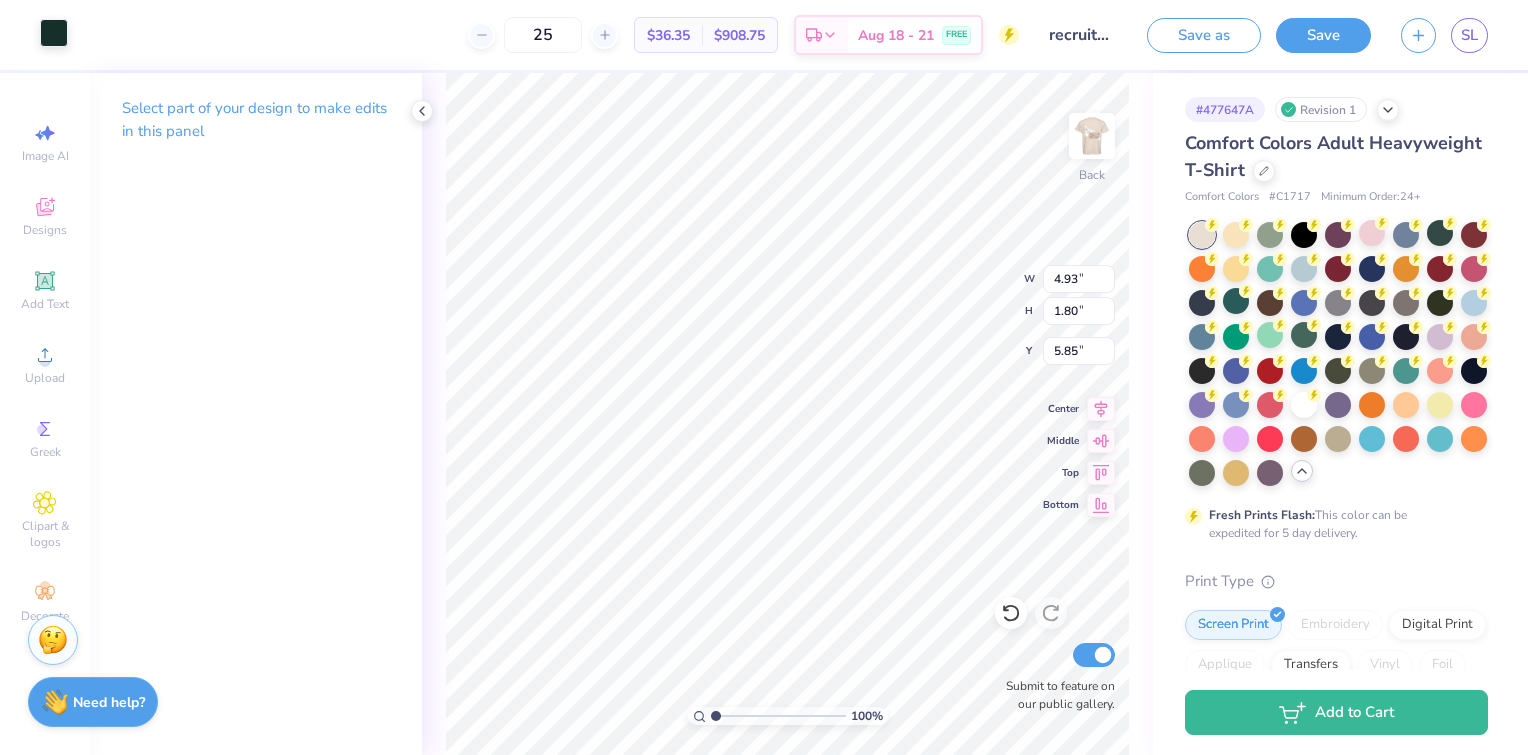 click at bounding box center [54, 33] 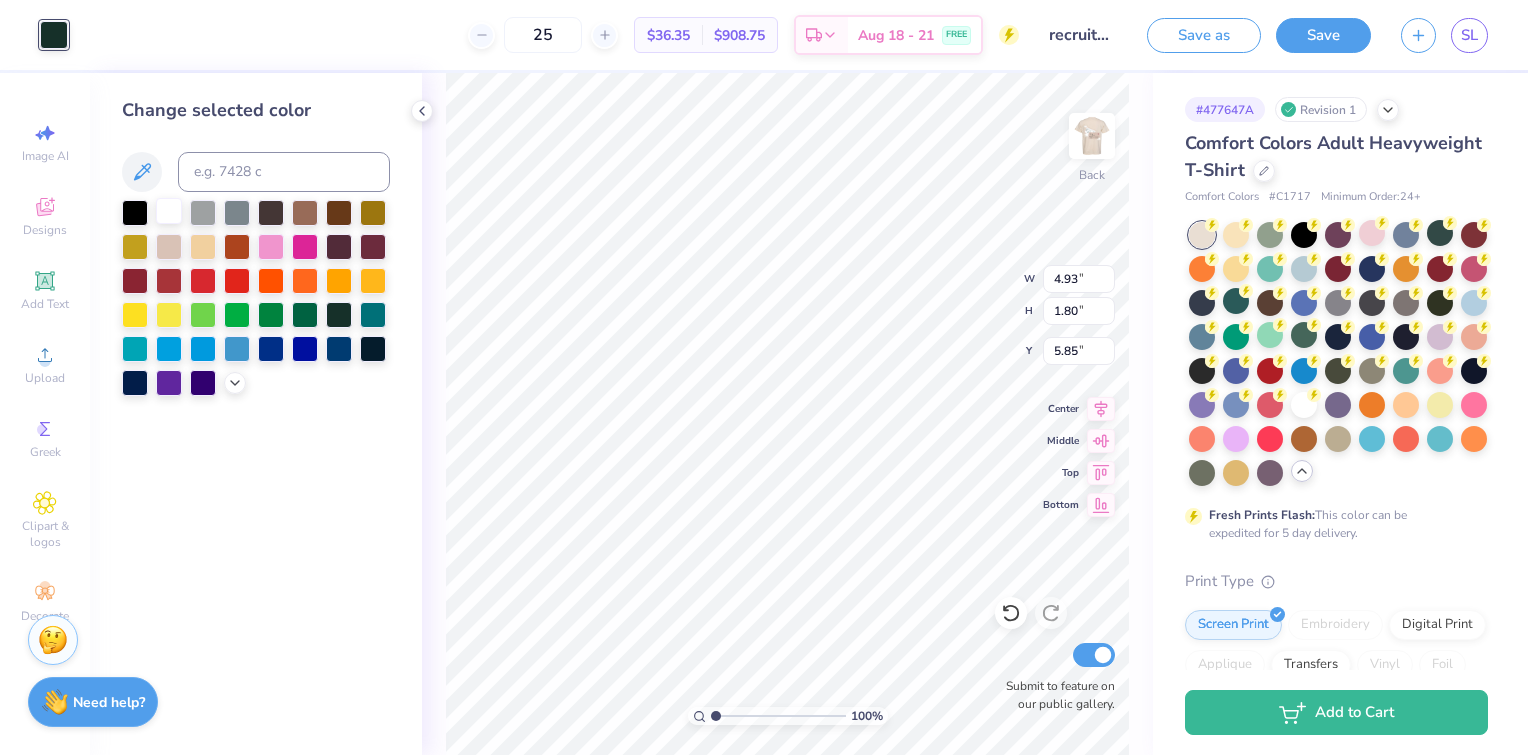 click at bounding box center (169, 211) 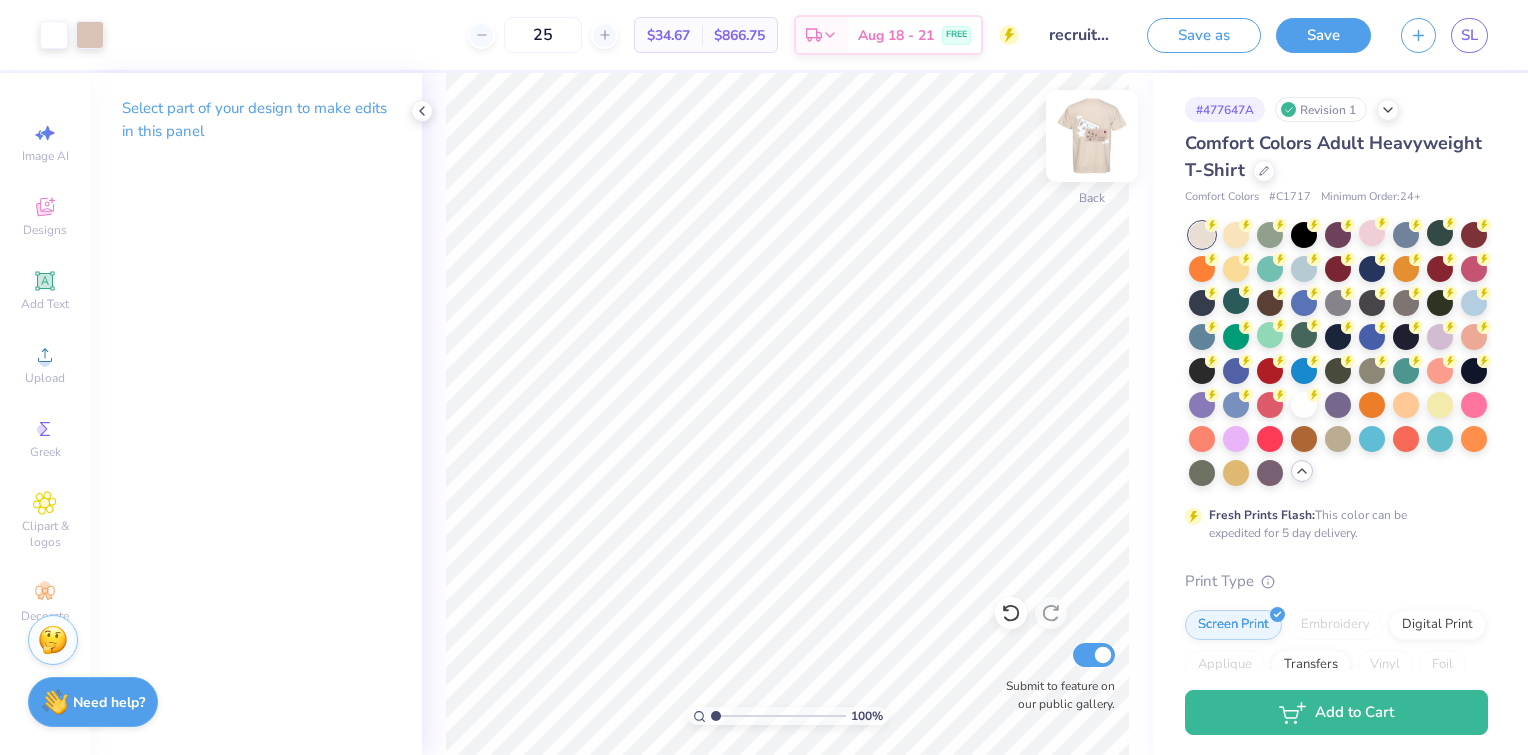click at bounding box center [1092, 136] 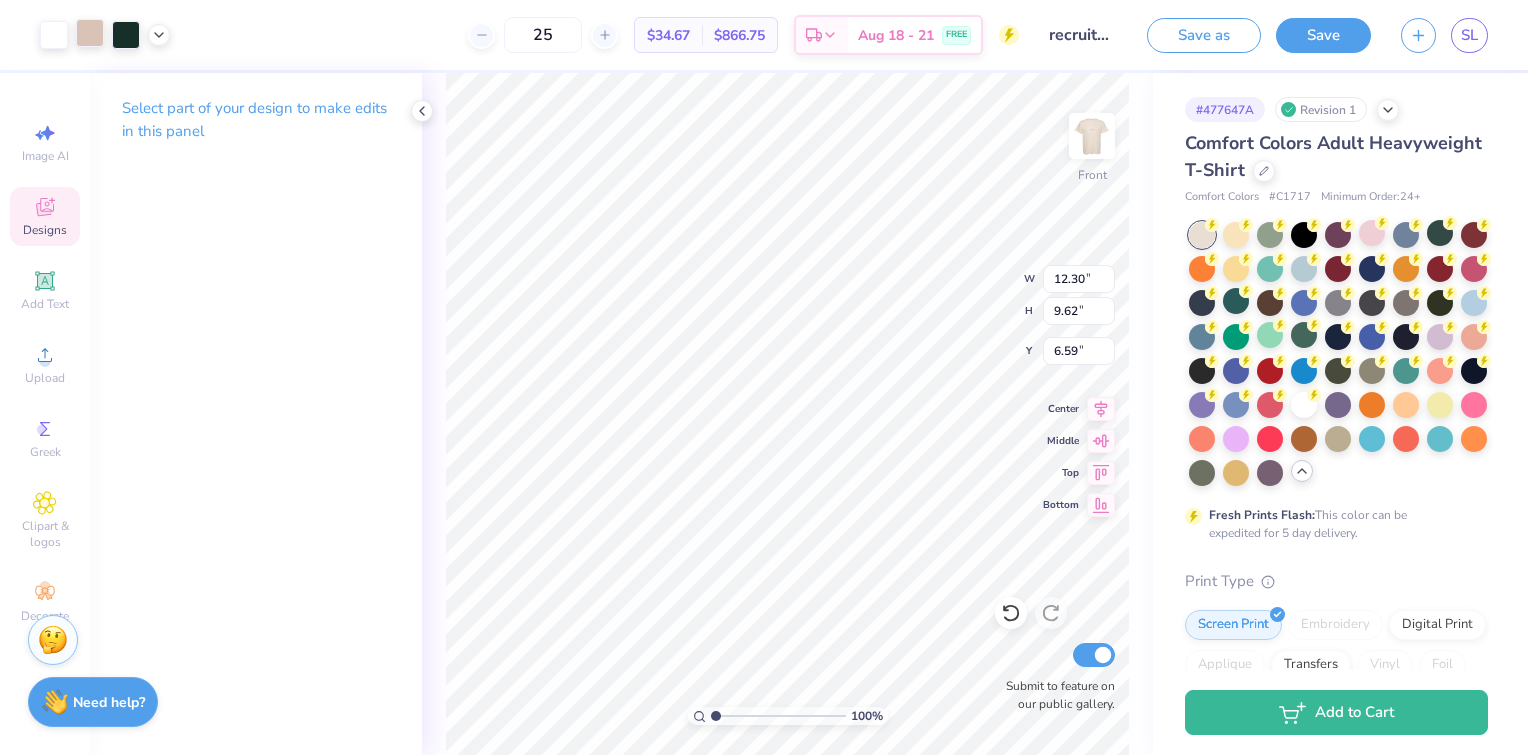 click on "Art colors" at bounding box center (85, 35) 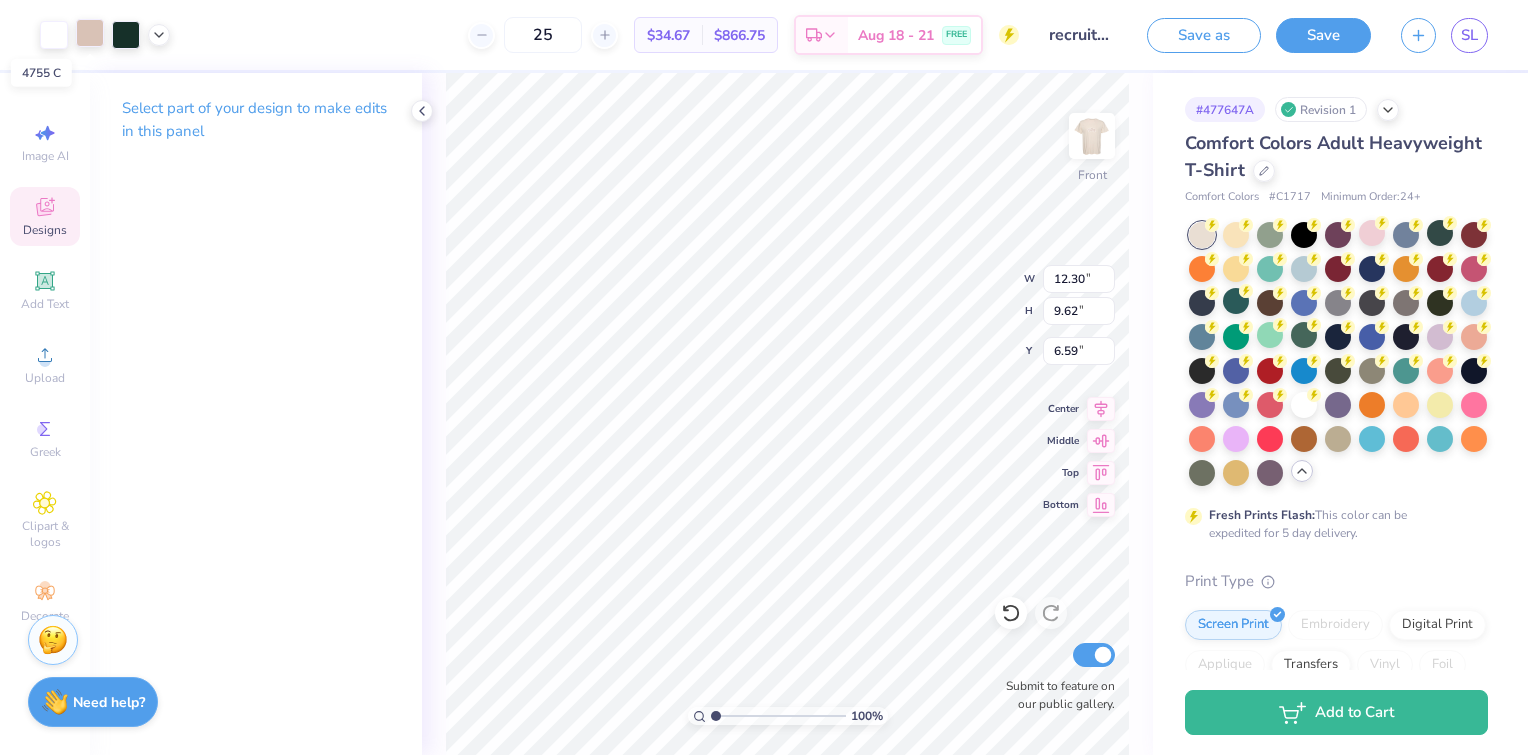 click at bounding box center (90, 33) 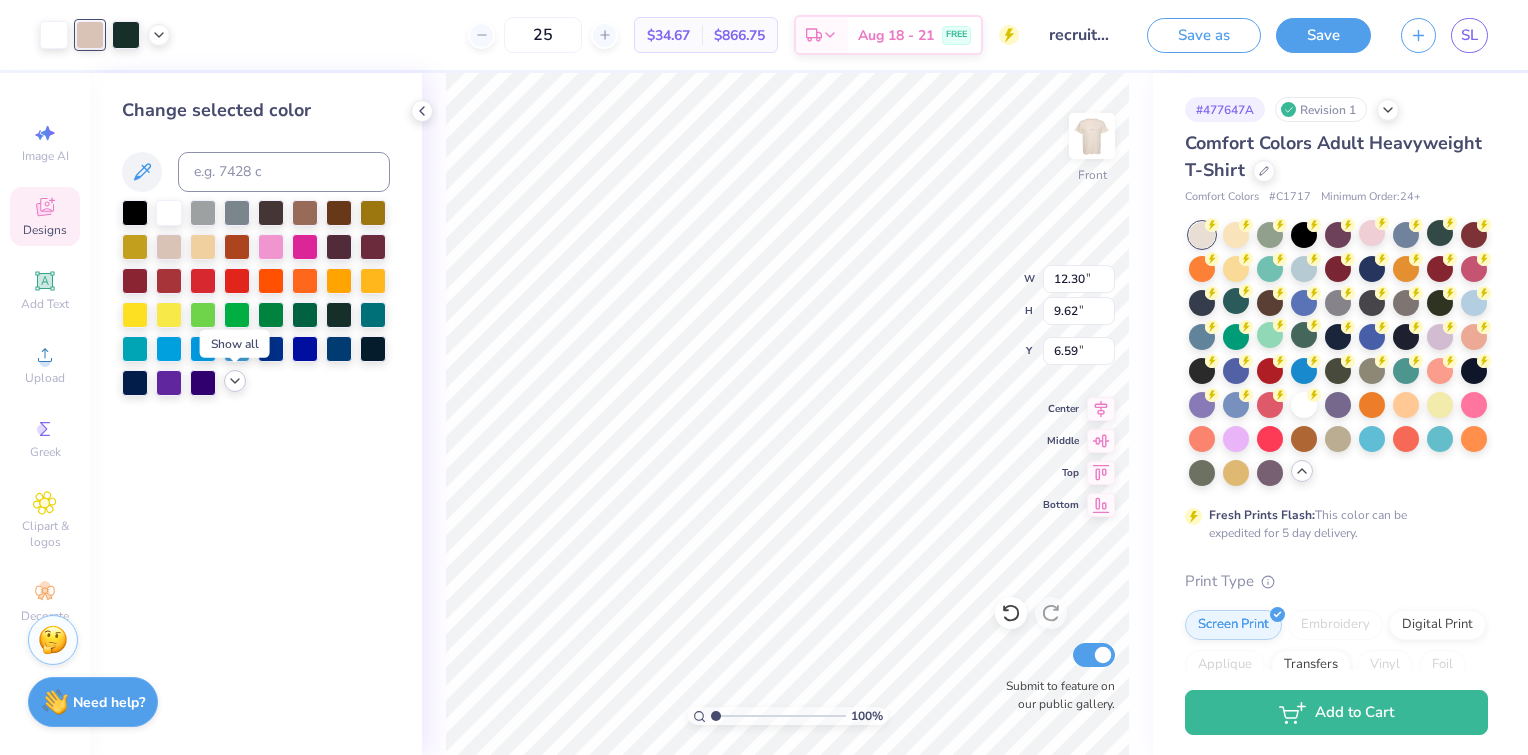click at bounding box center [235, 381] 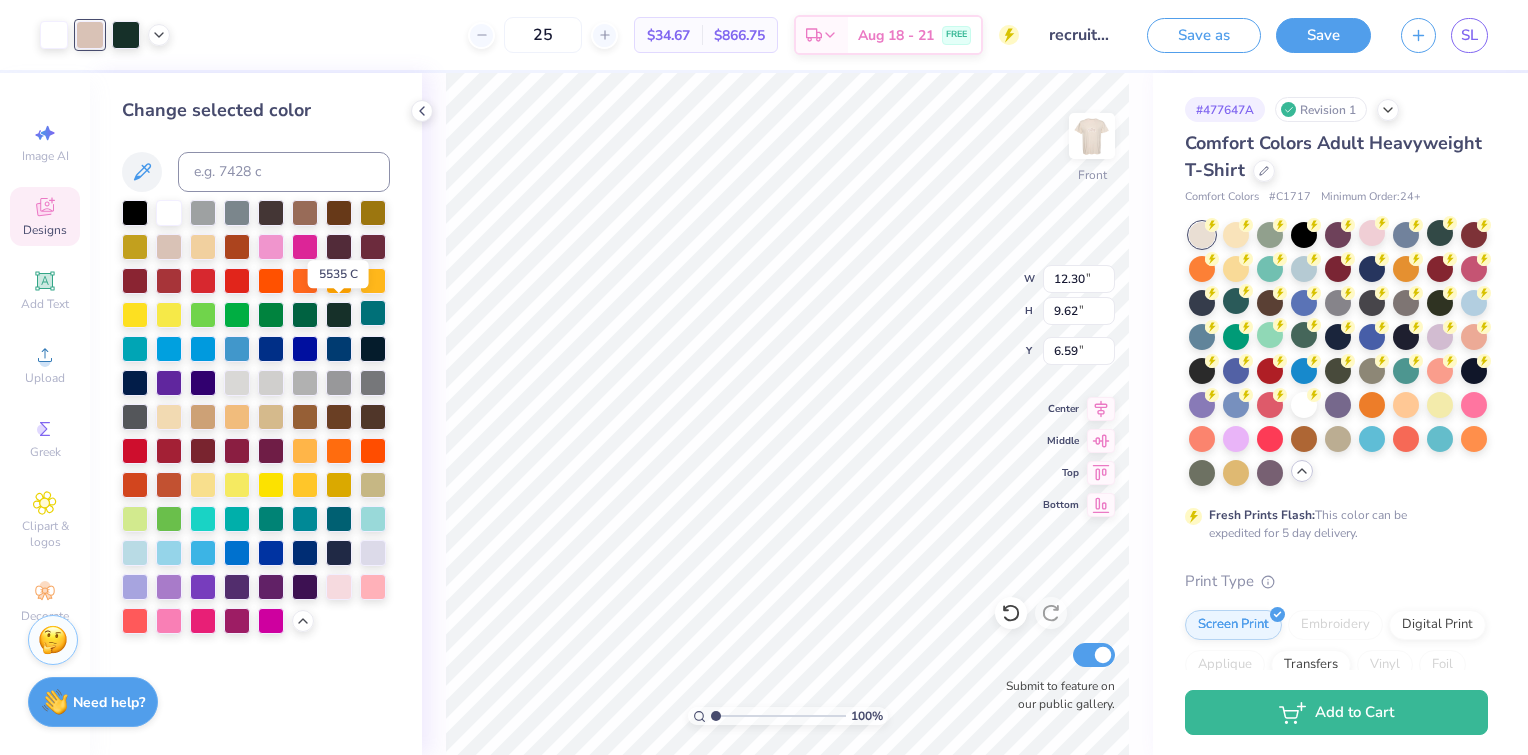 click at bounding box center [339, 315] 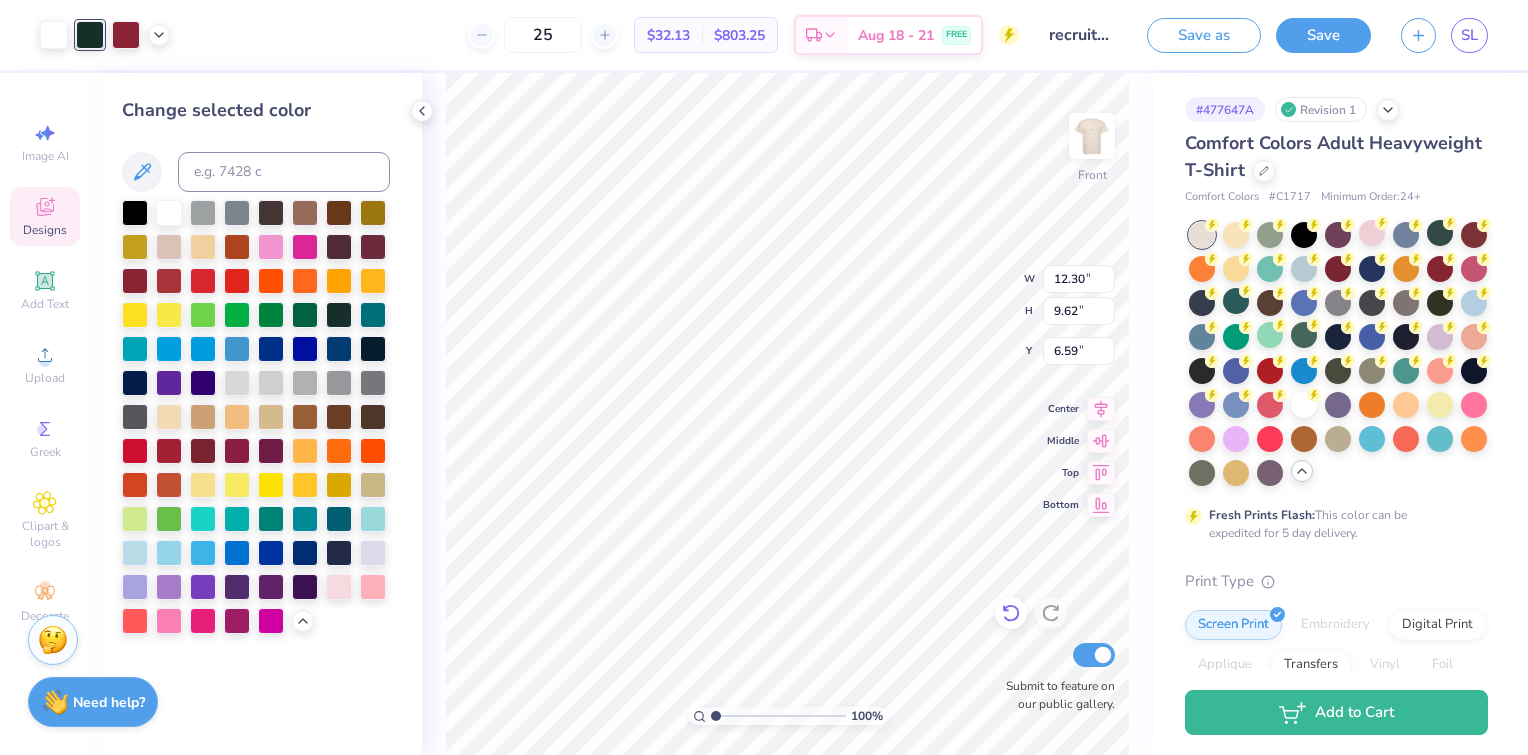 click 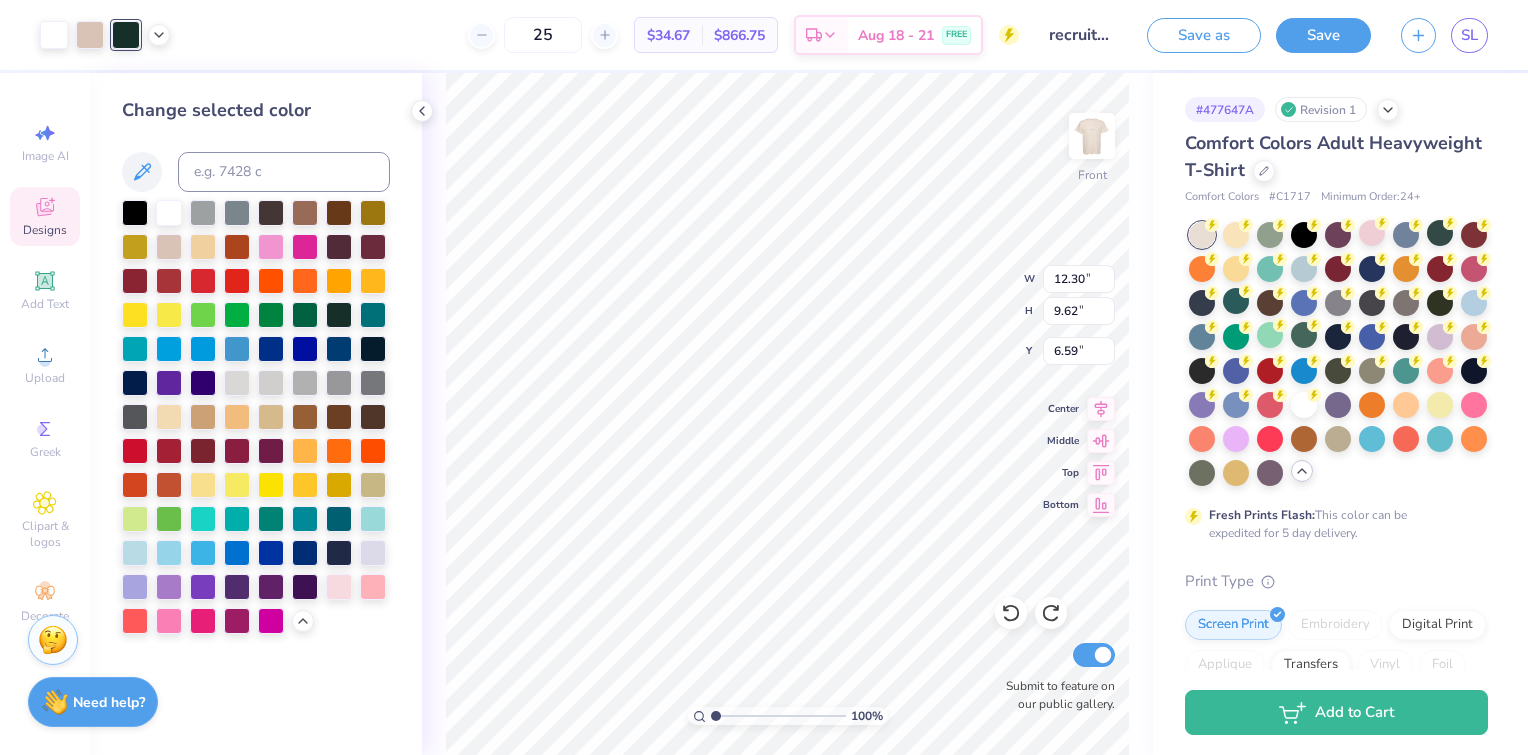 click at bounding box center (126, 35) 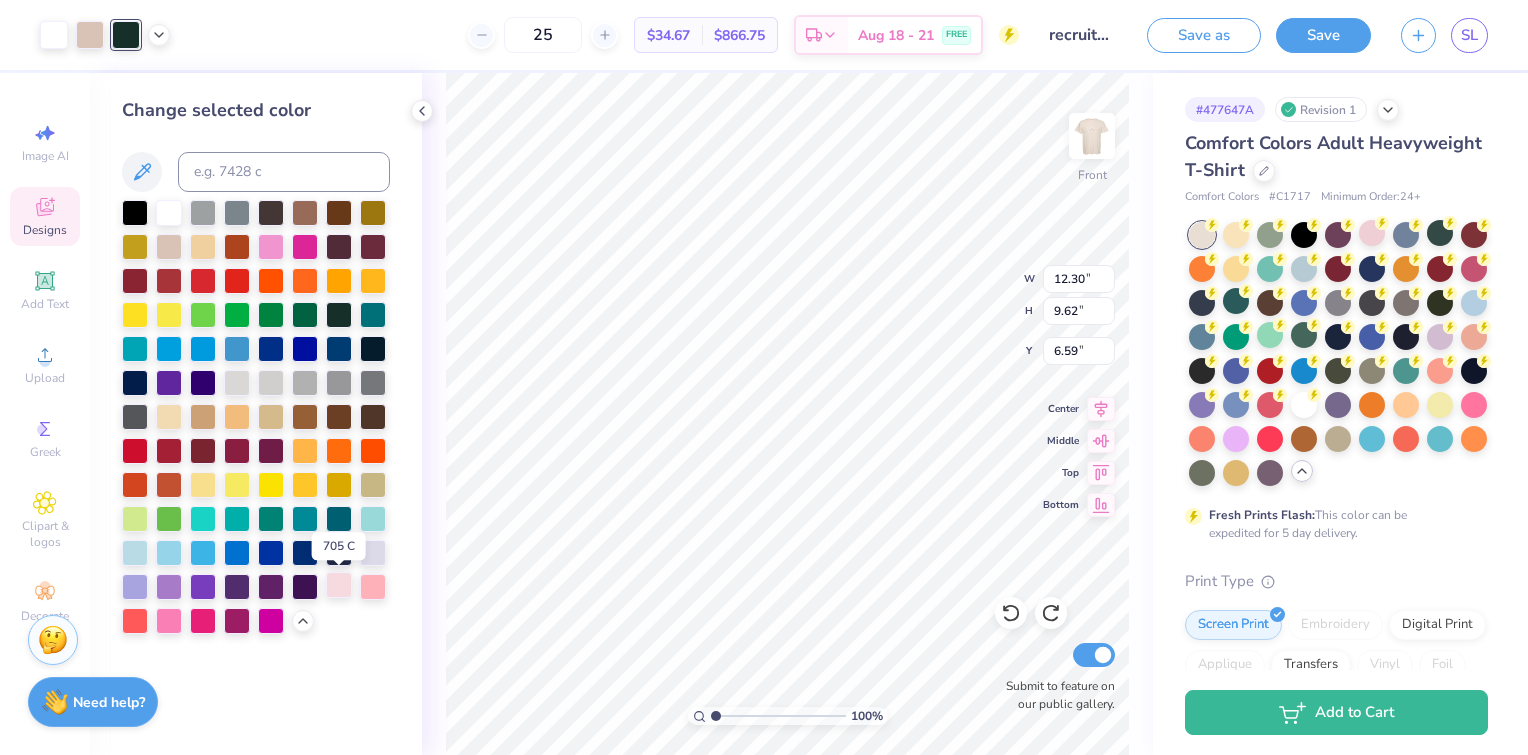 click at bounding box center [339, 585] 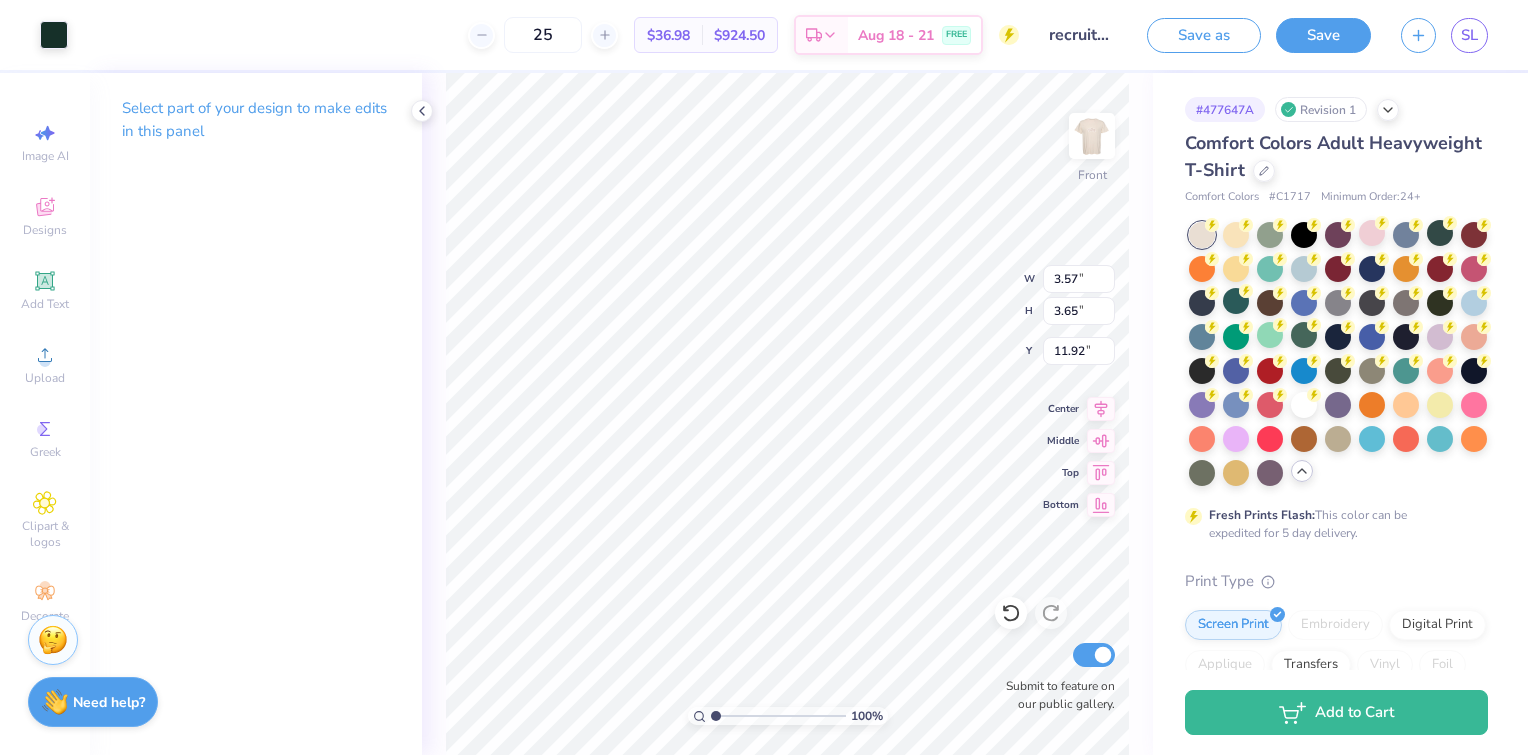 type on "3.57" 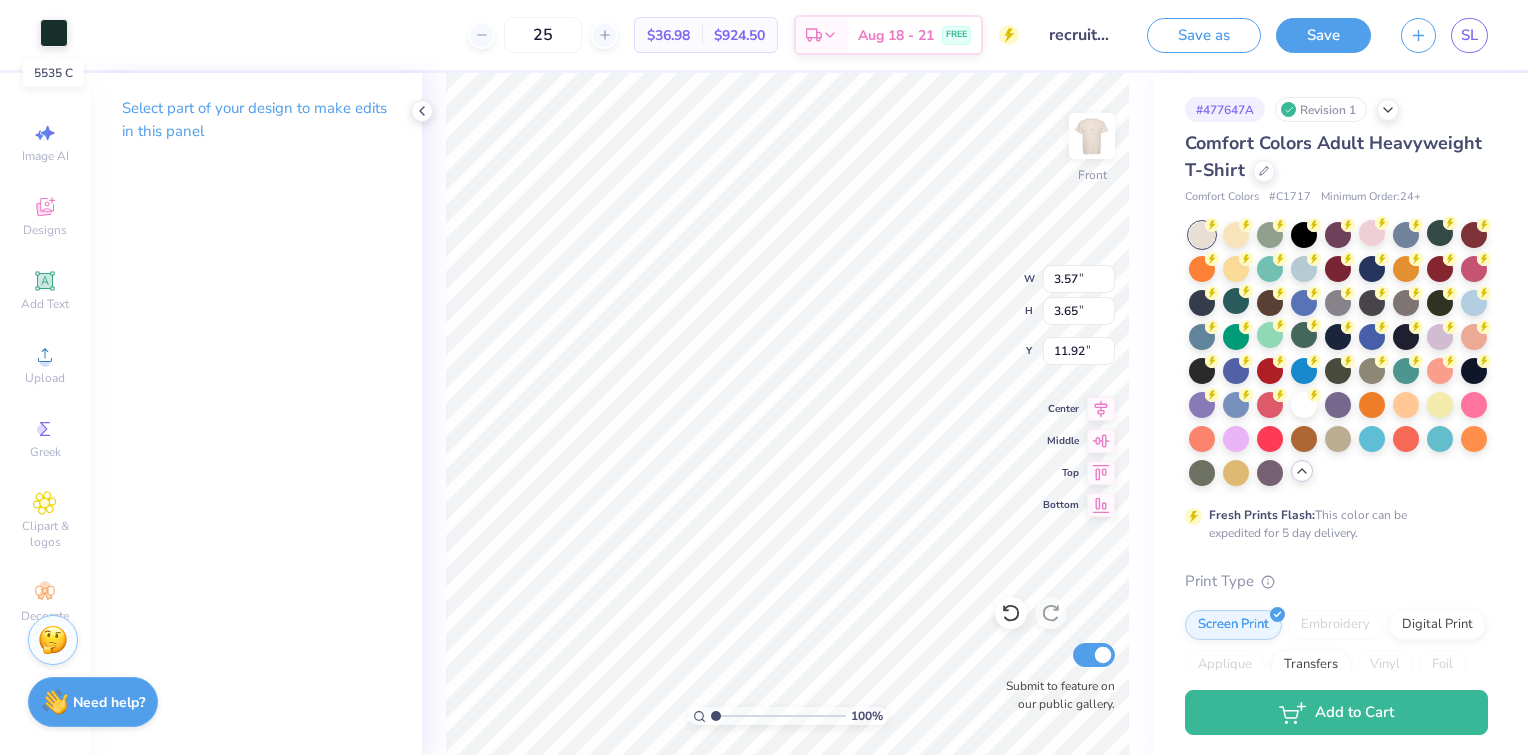 drag, startPoint x: 60, startPoint y: 27, endPoint x: 49, endPoint y: 24, distance: 11.401754 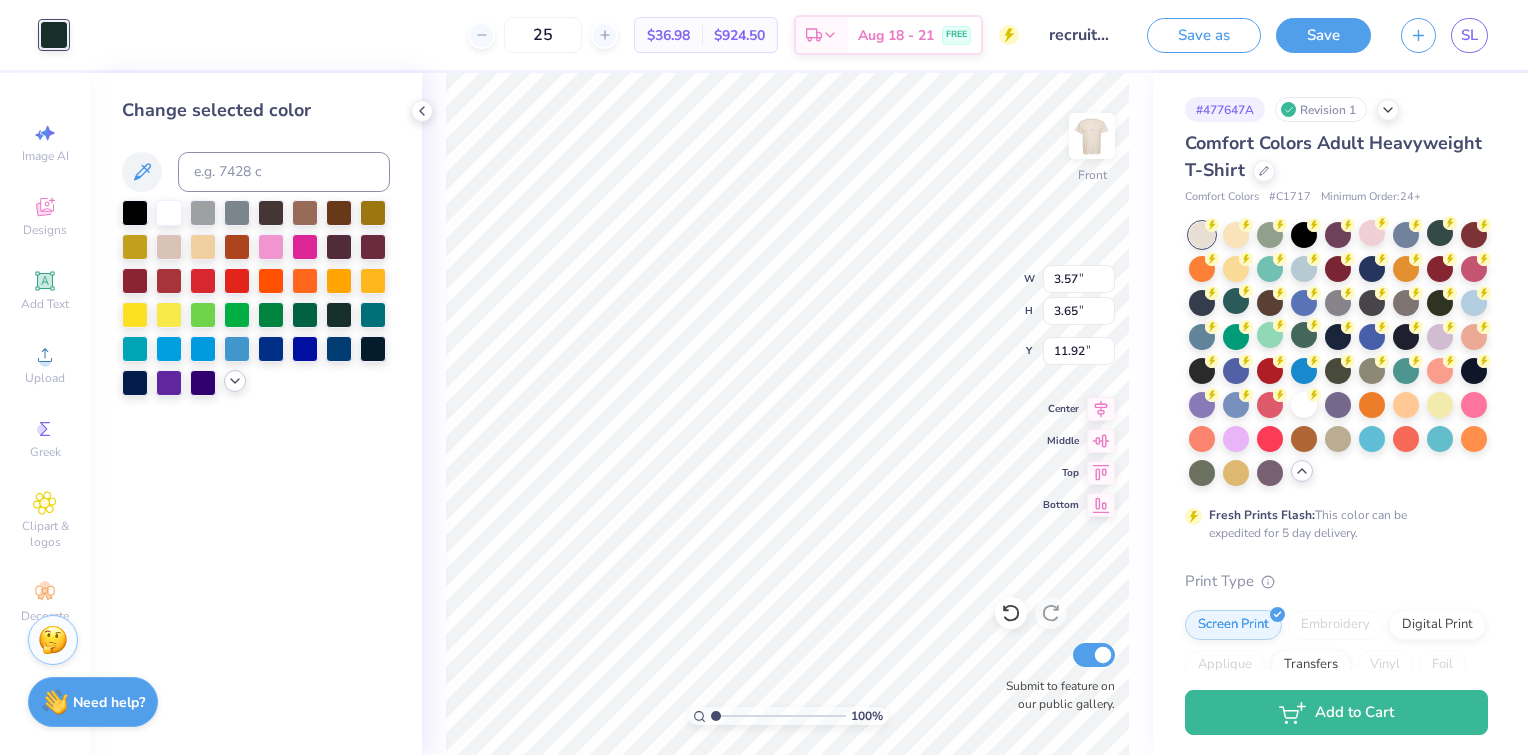 click 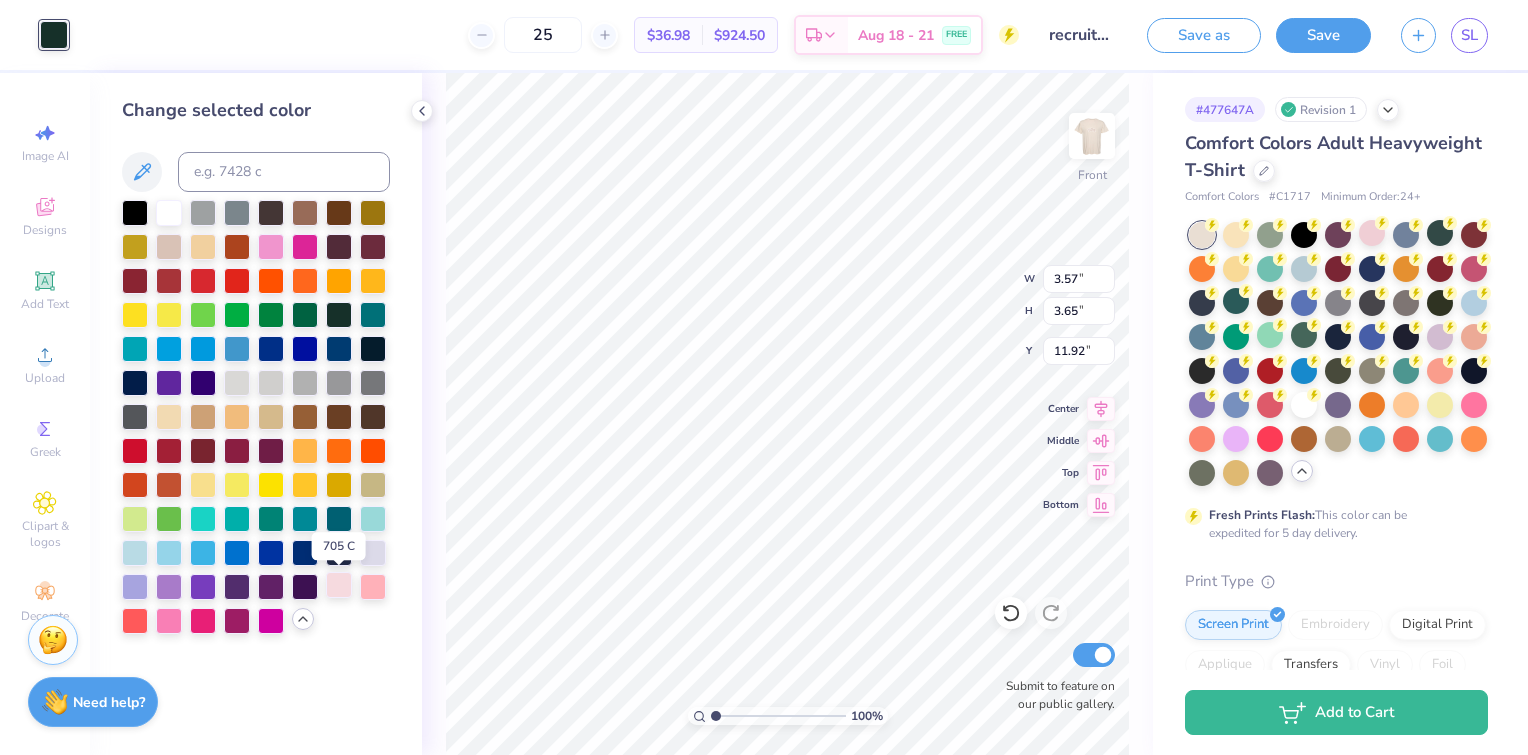click at bounding box center (339, 585) 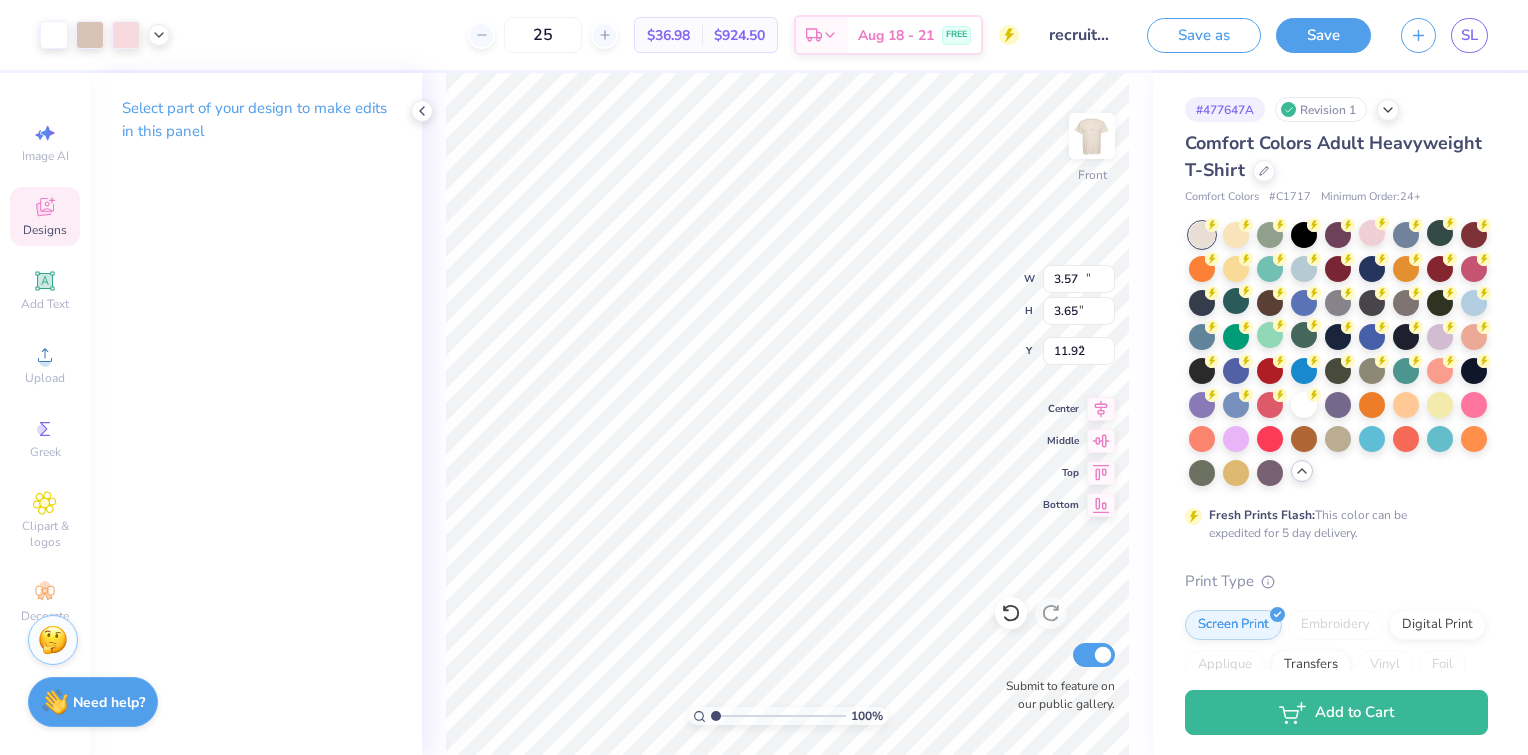 type on "12.30" 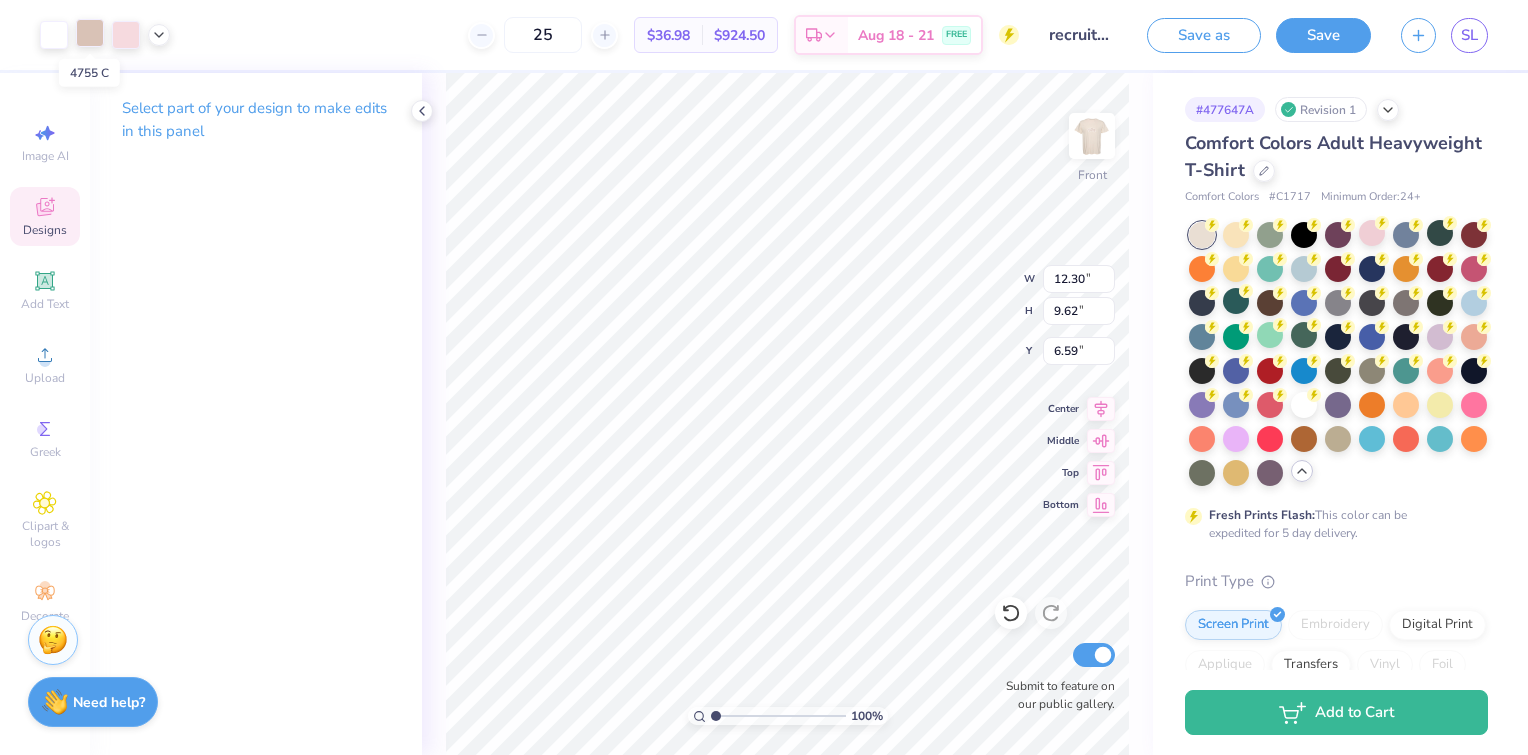 click at bounding box center (90, 33) 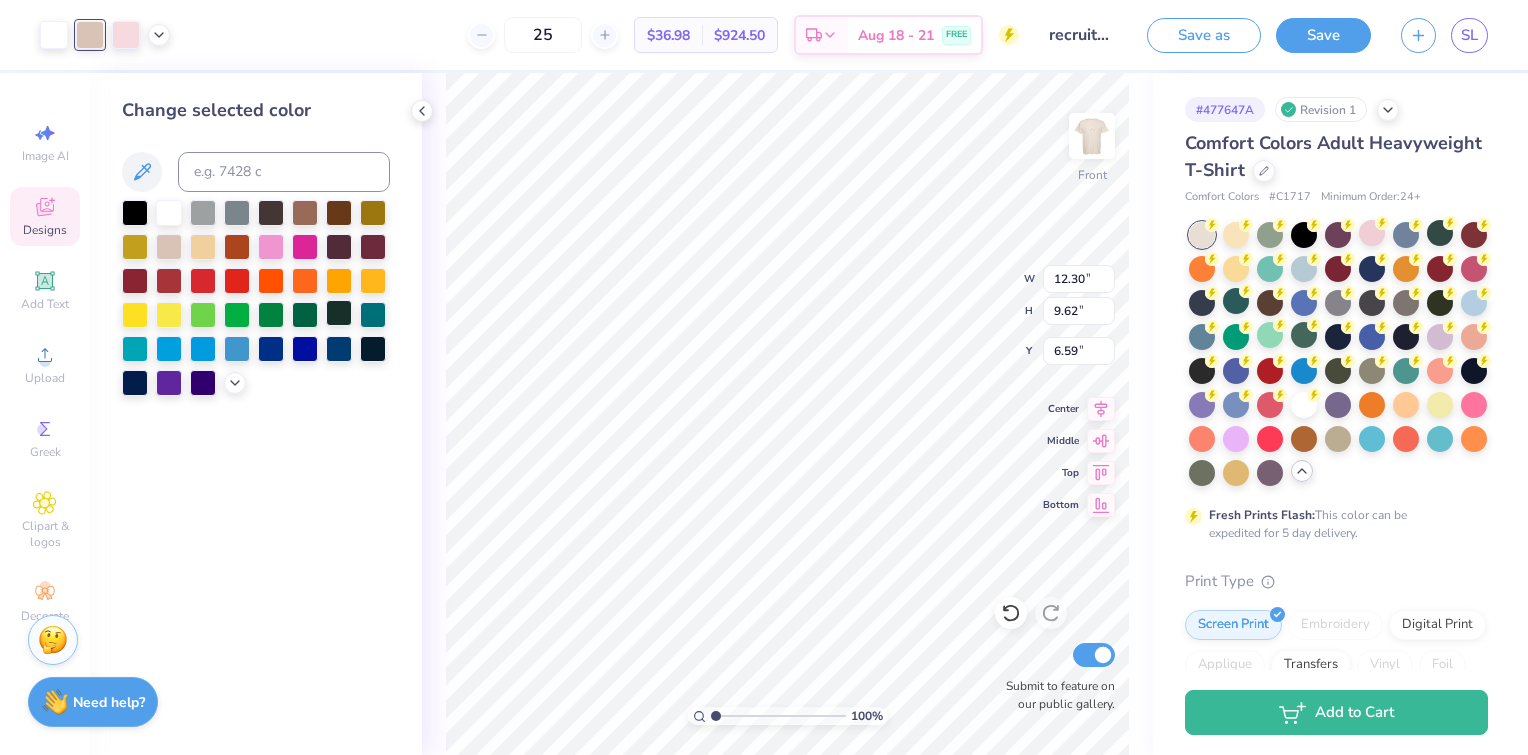 click at bounding box center [339, 313] 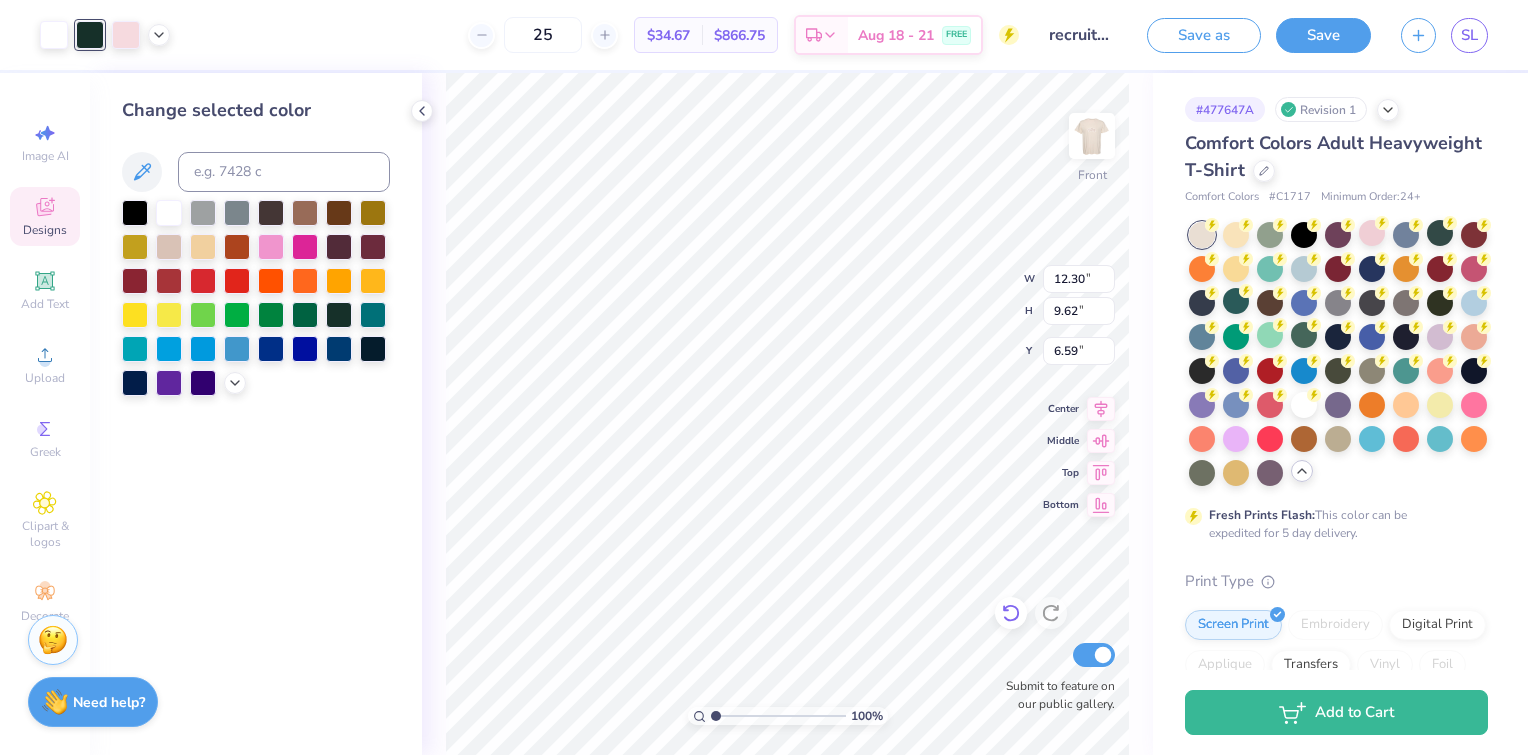 click 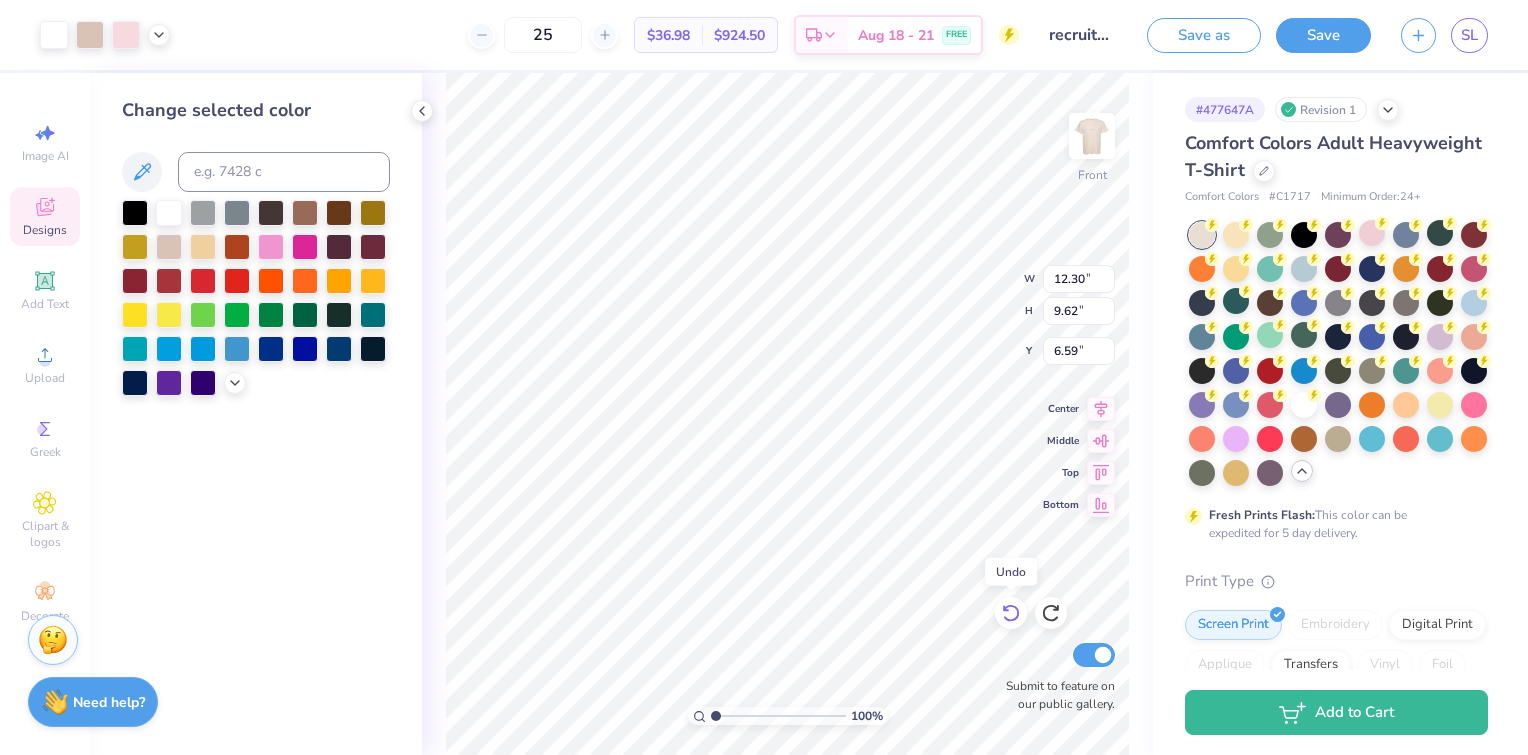 click 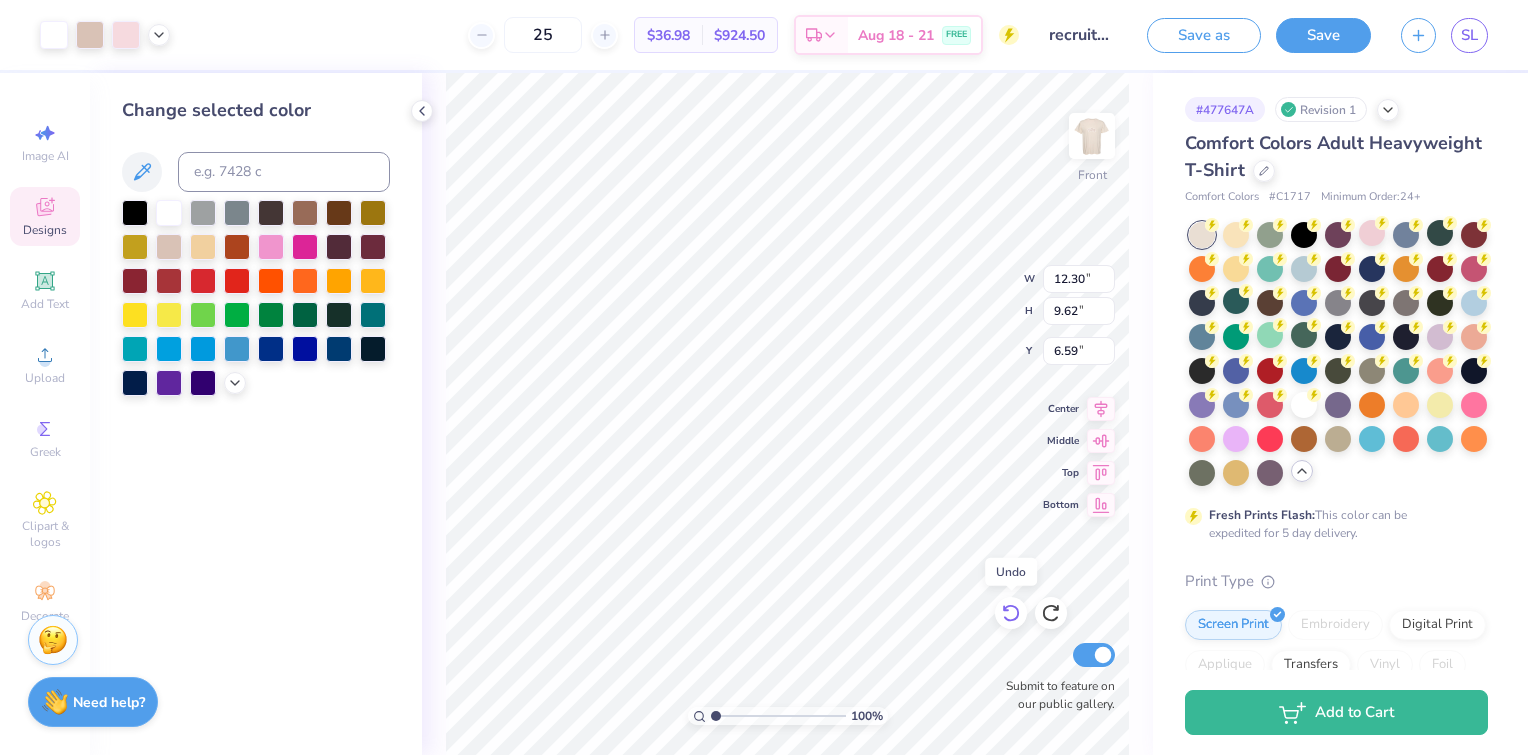 click 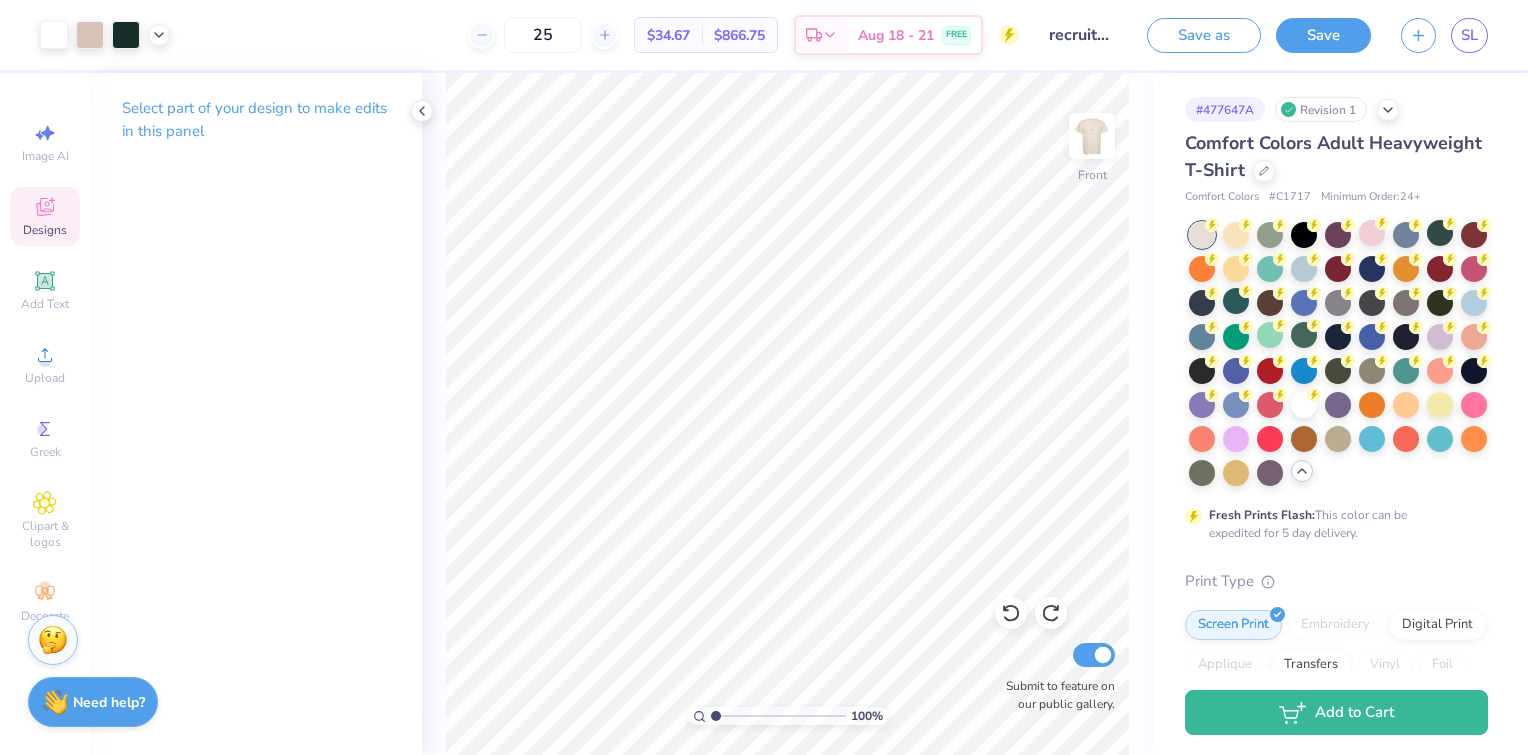 click on "Designs" at bounding box center [45, 230] 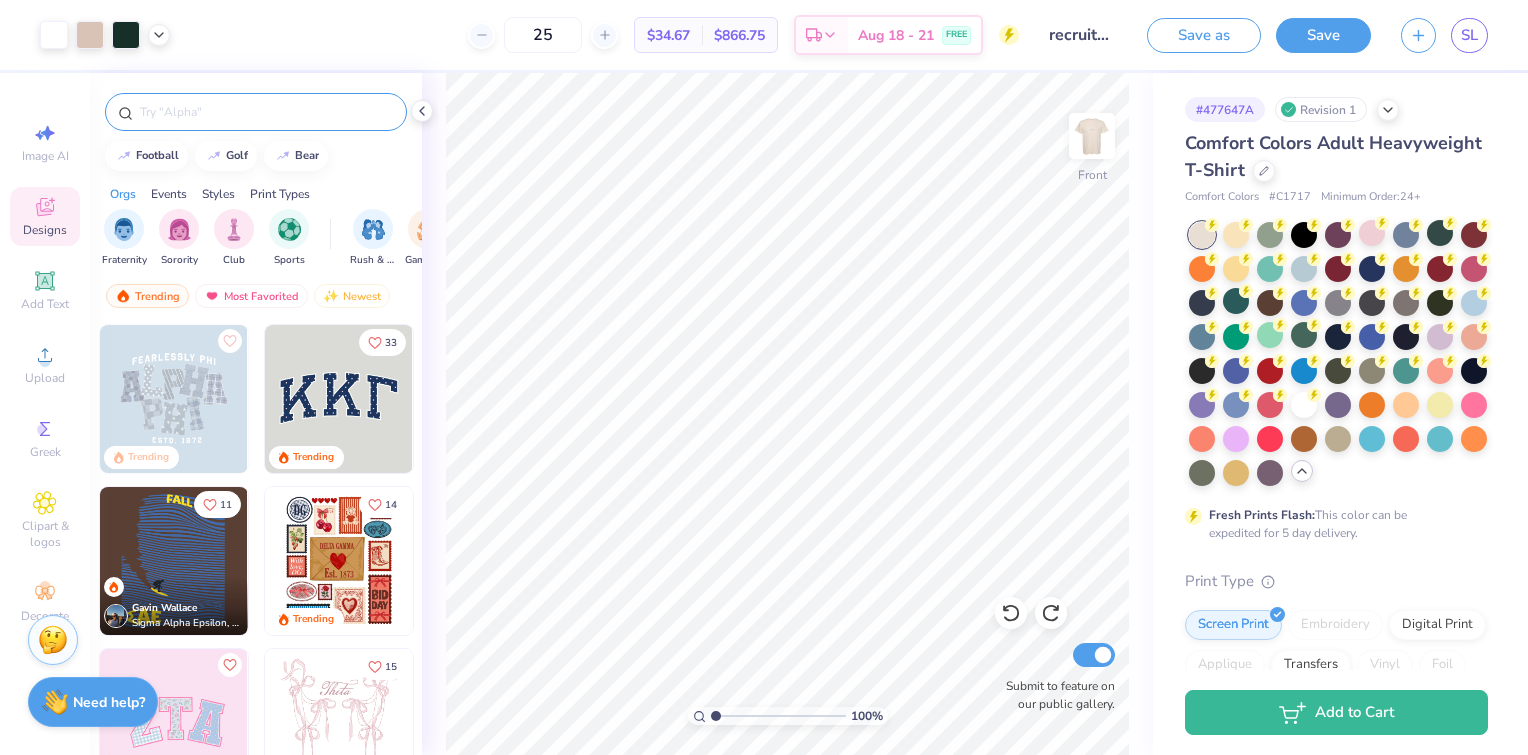 click at bounding box center [266, 112] 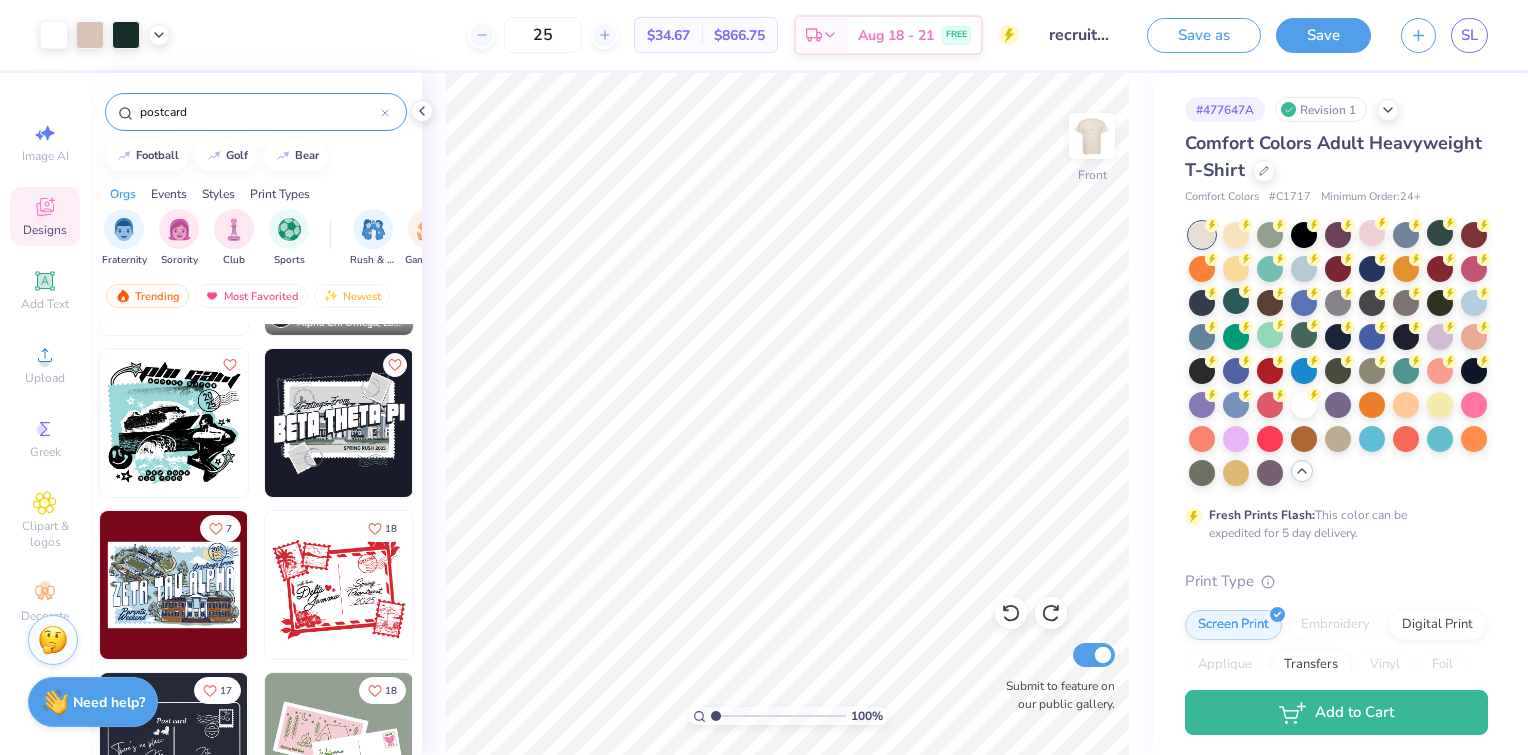 scroll, scrollTop: 704, scrollLeft: 0, axis: vertical 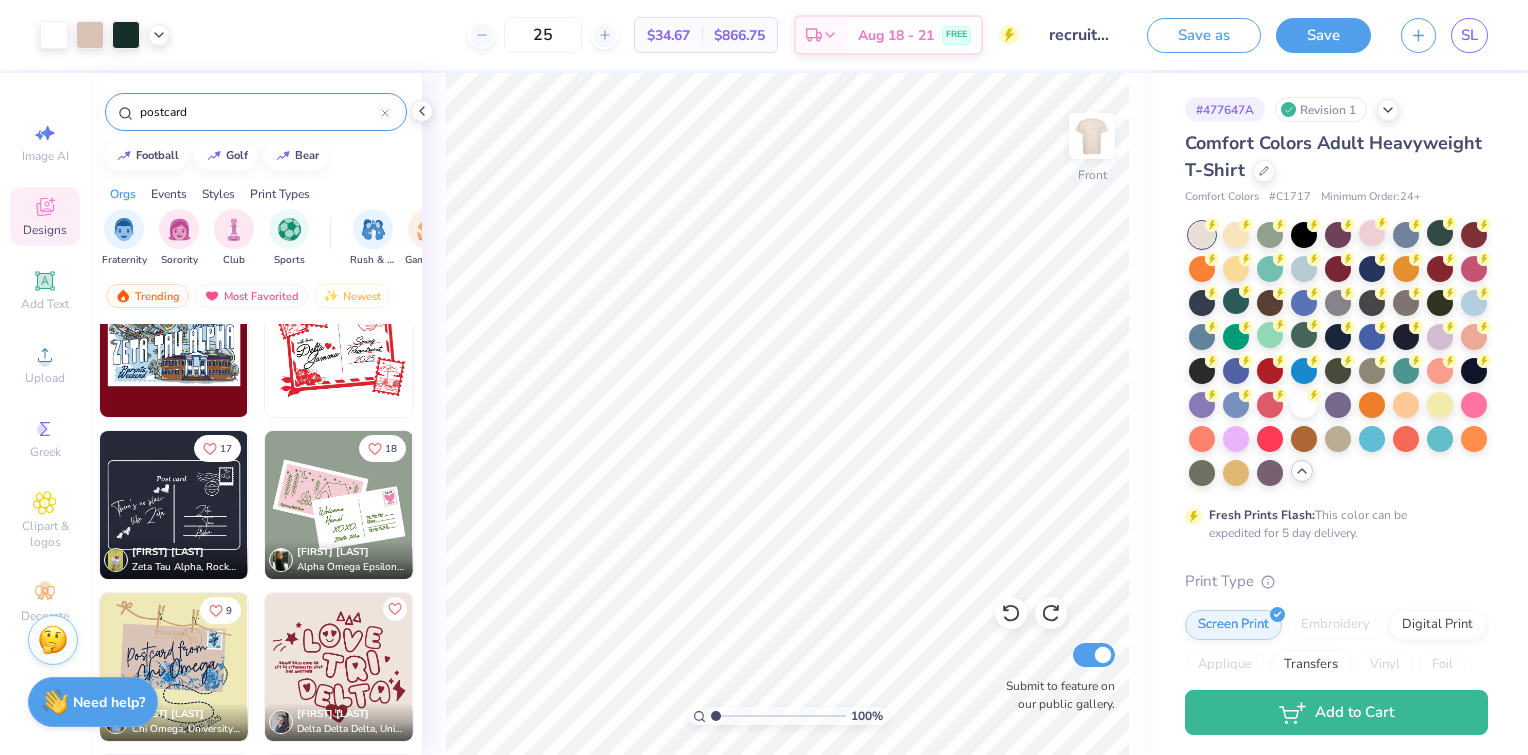 click at bounding box center (174, 505) 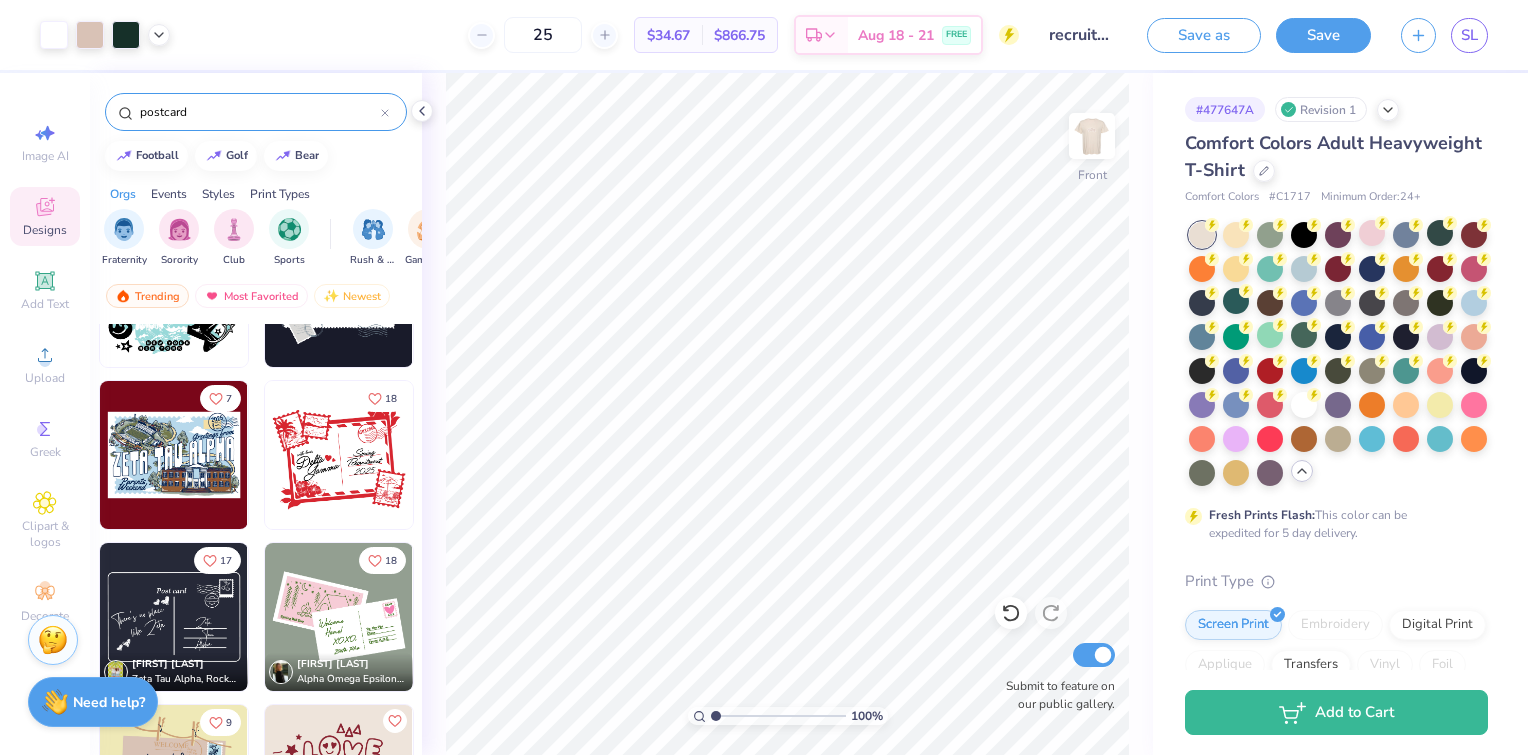scroll, scrollTop: 591, scrollLeft: 0, axis: vertical 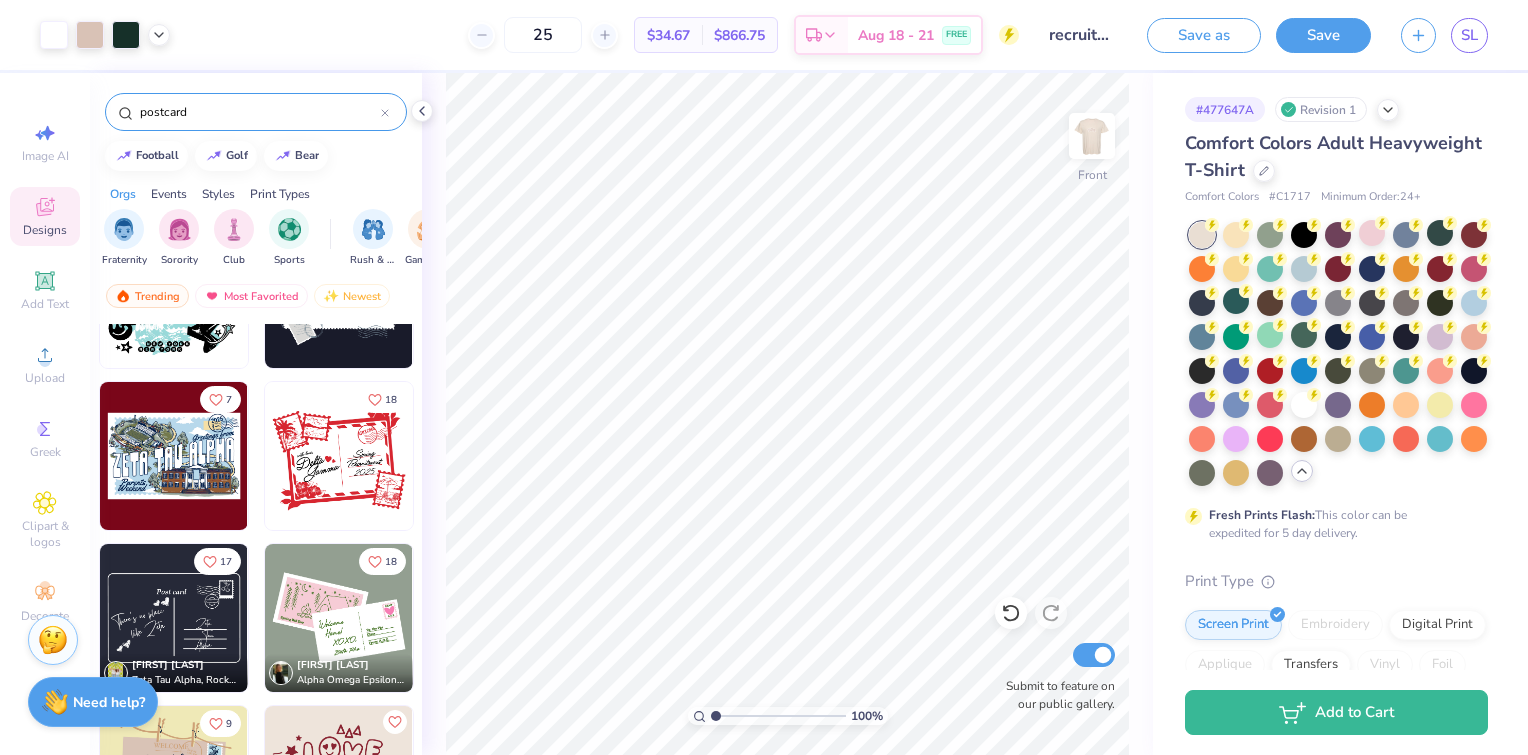 click at bounding box center (339, 780) 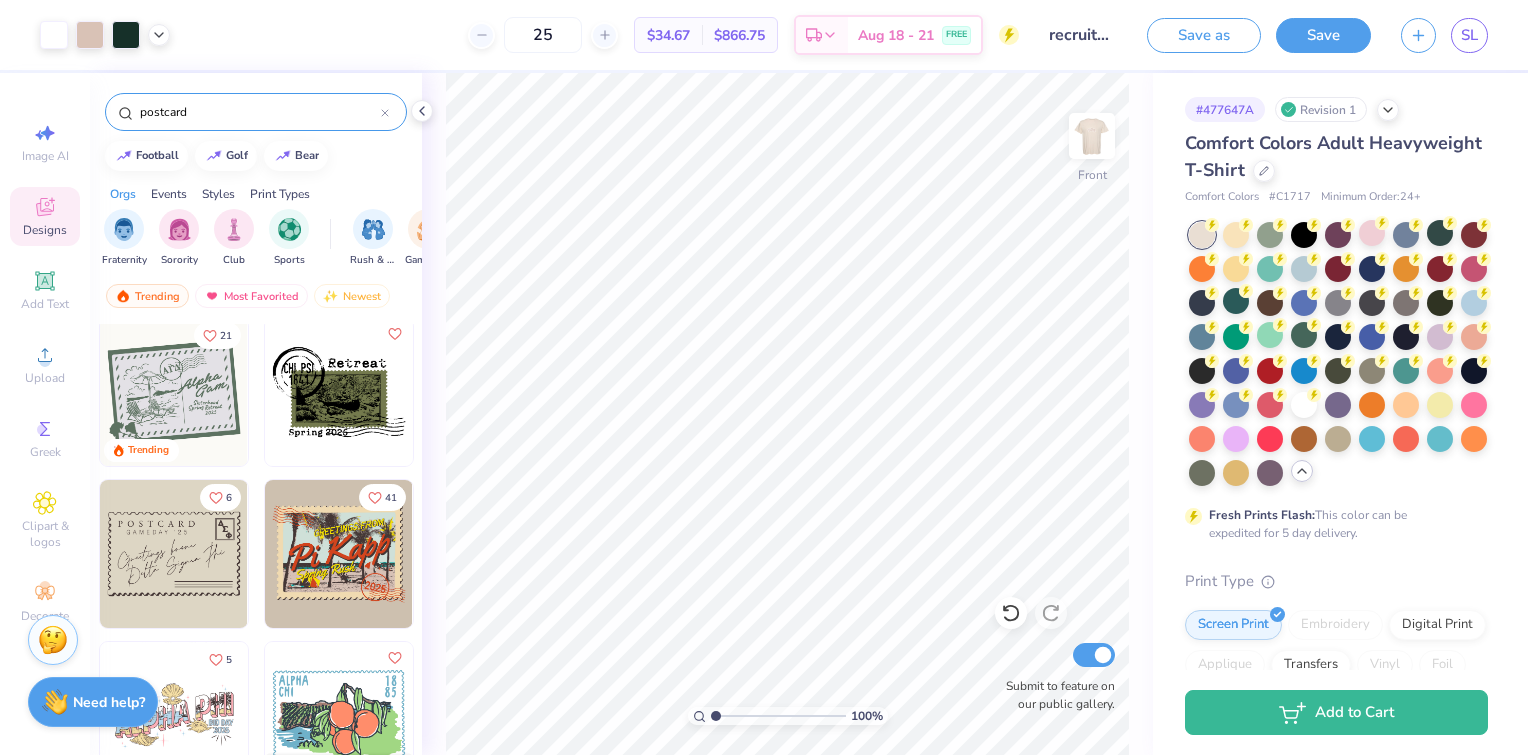 scroll, scrollTop: 6, scrollLeft: 0, axis: vertical 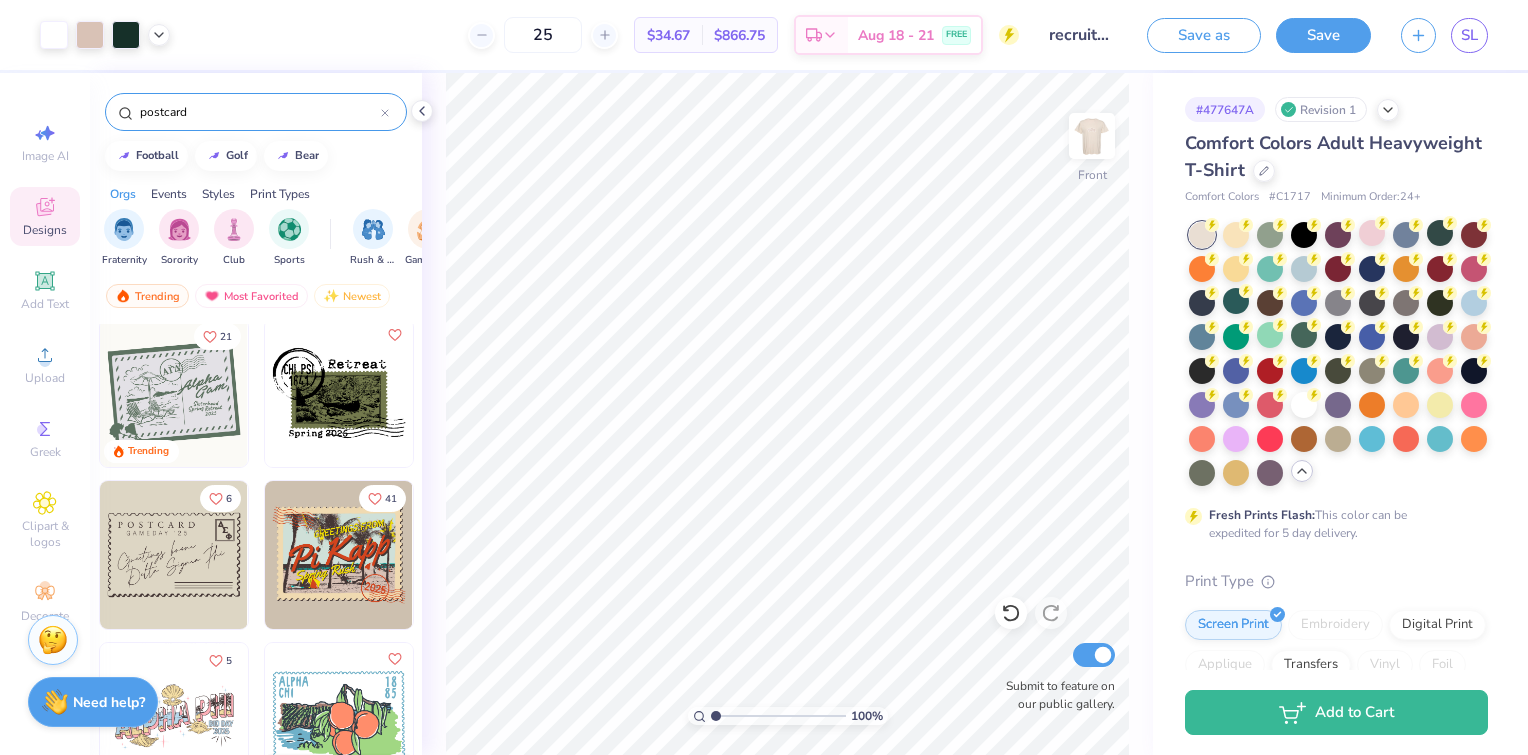 click on "postcard" at bounding box center [259, 112] 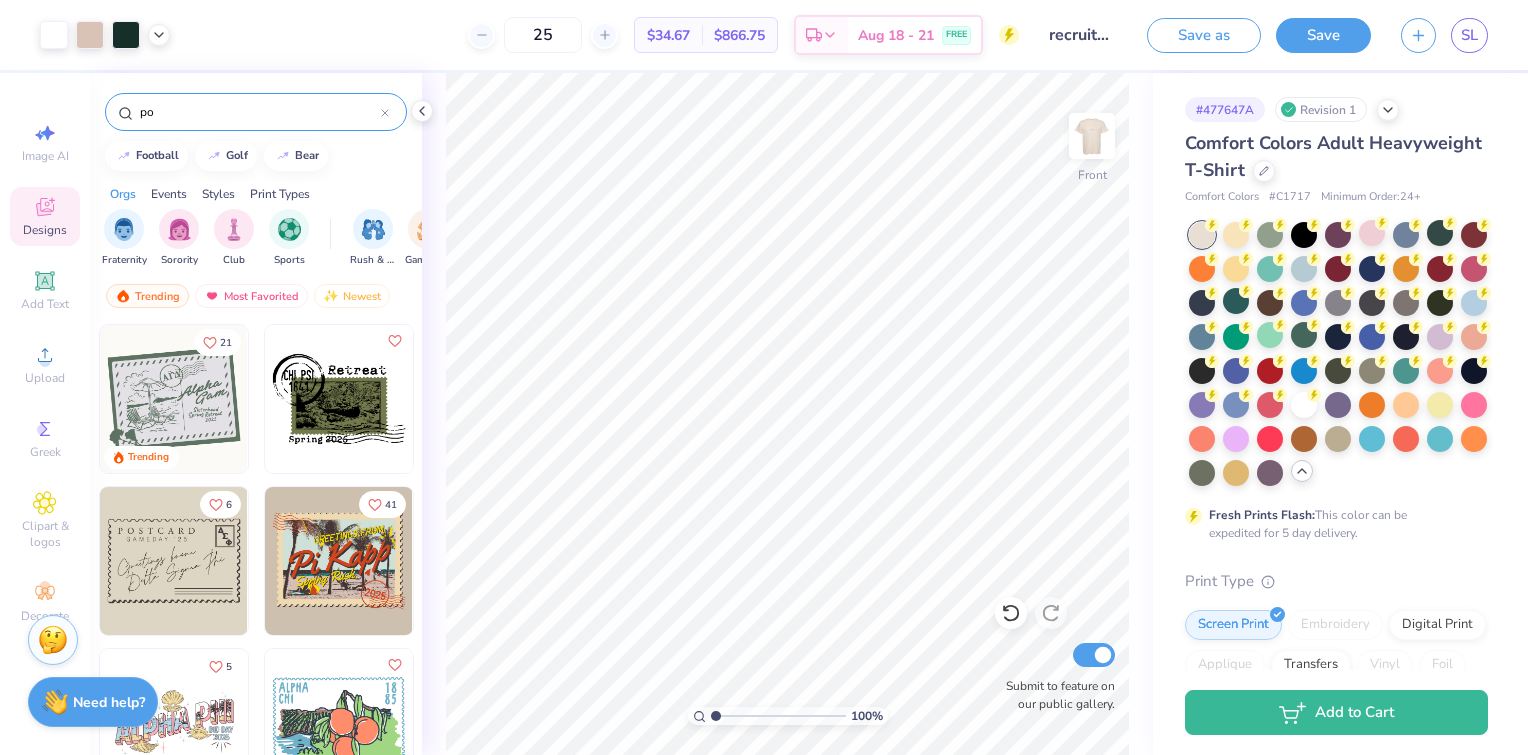type on "p" 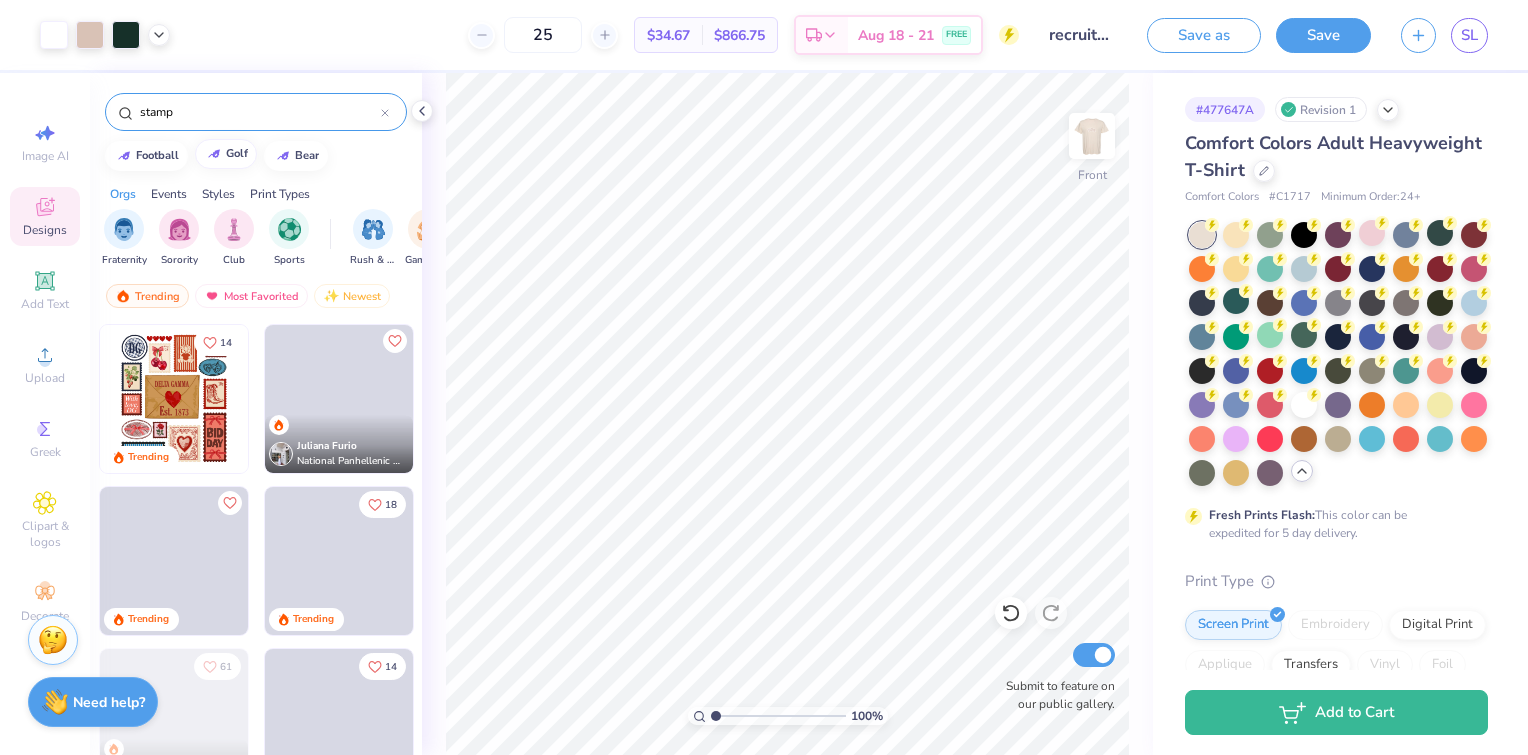 type on "stamp" 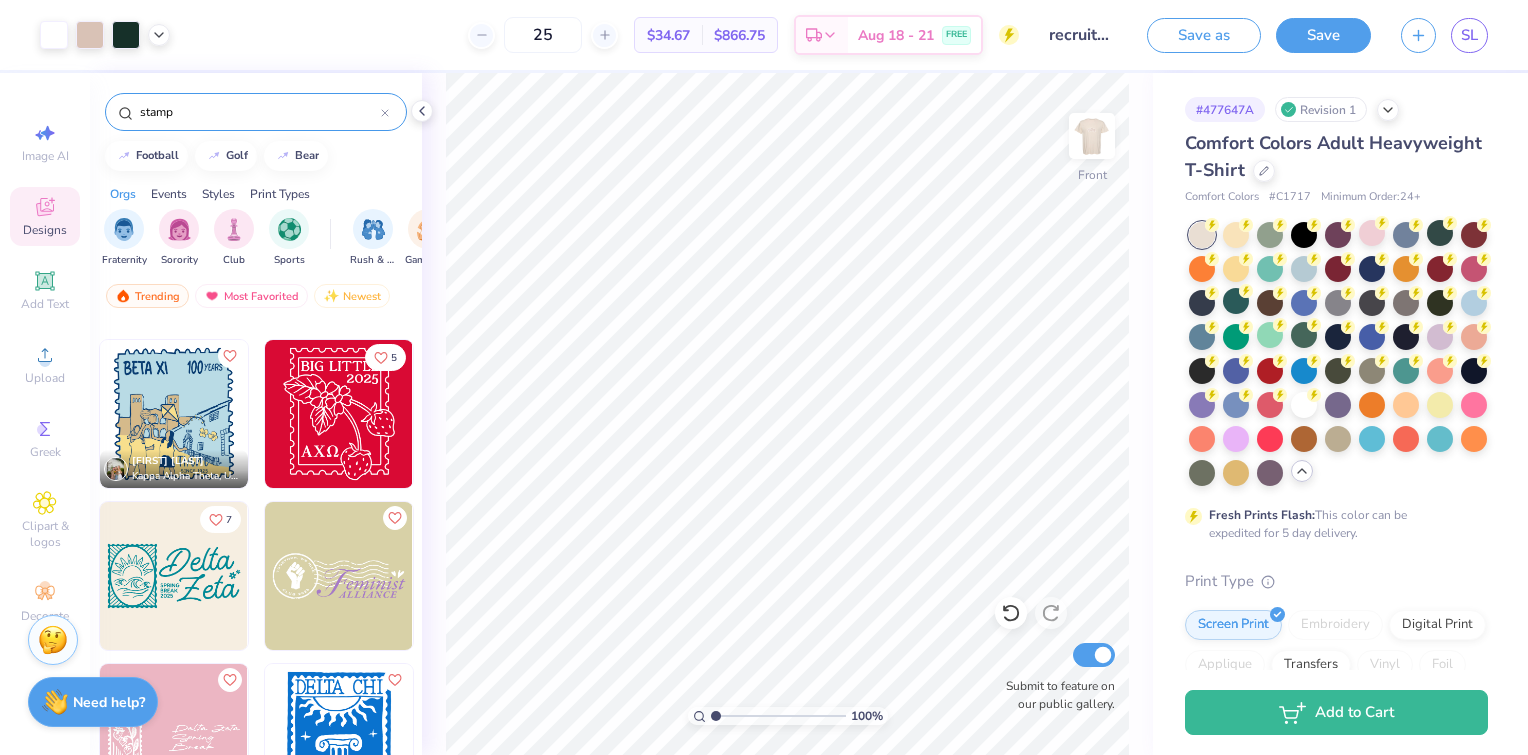 scroll, scrollTop: 2620, scrollLeft: 0, axis: vertical 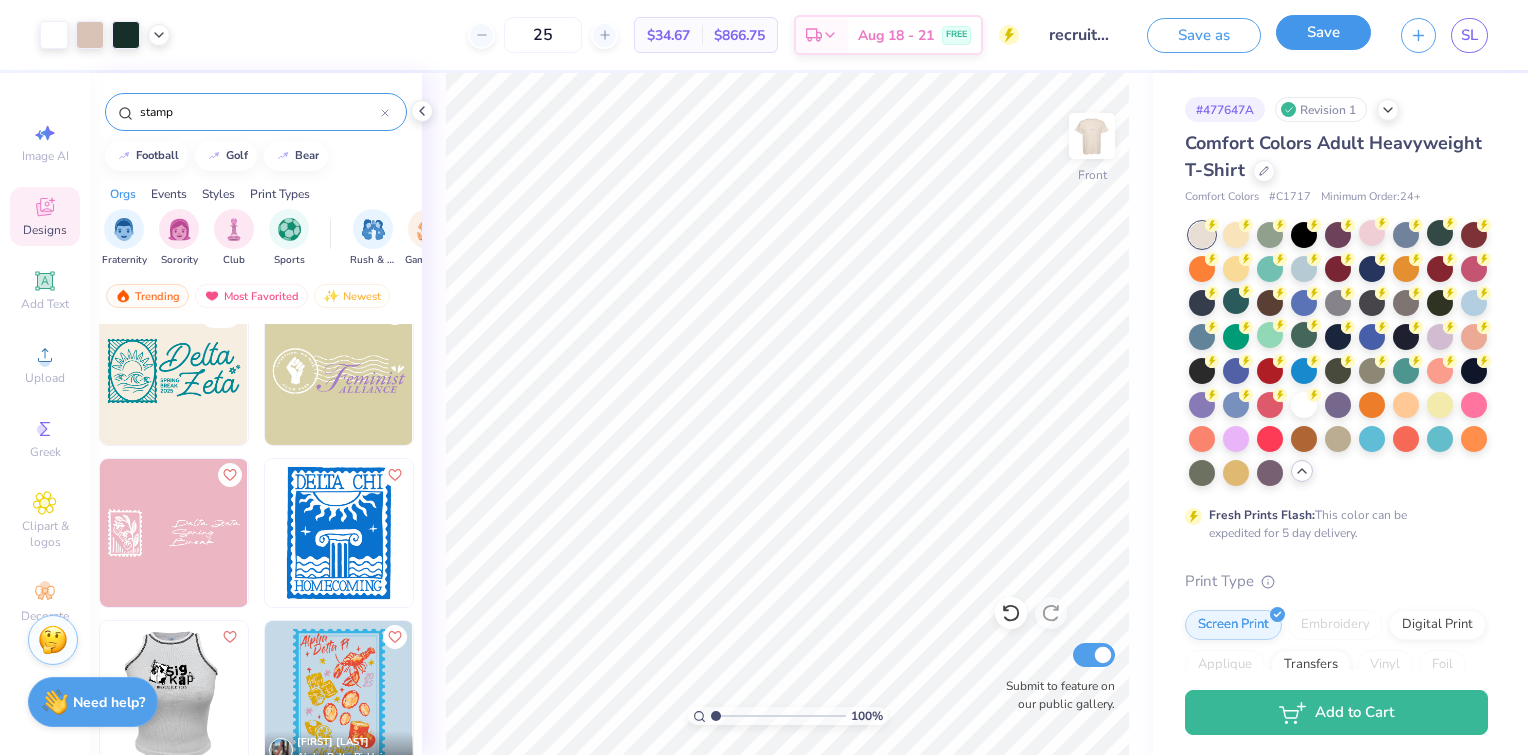 click on "Save" at bounding box center (1323, 32) 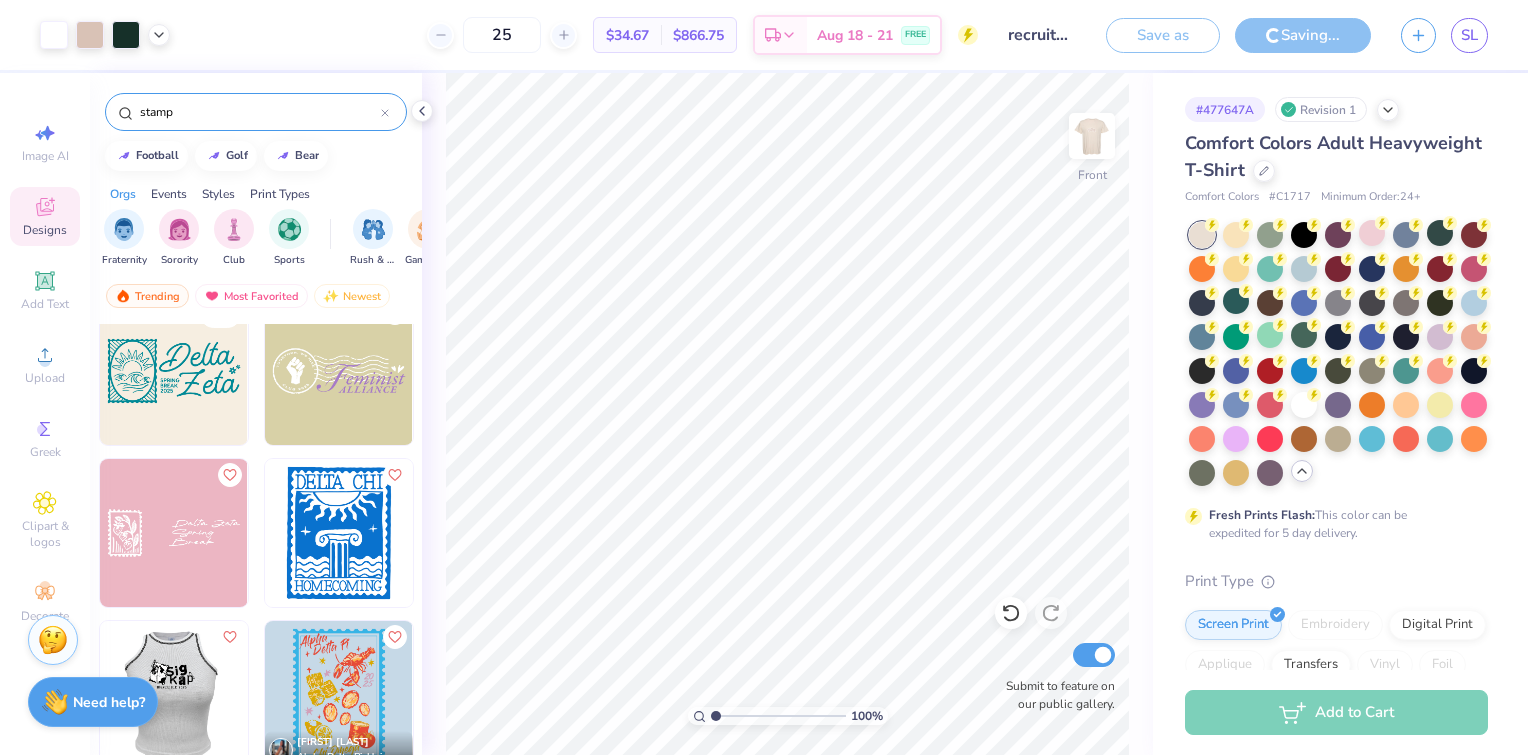 click at bounding box center (339, 533) 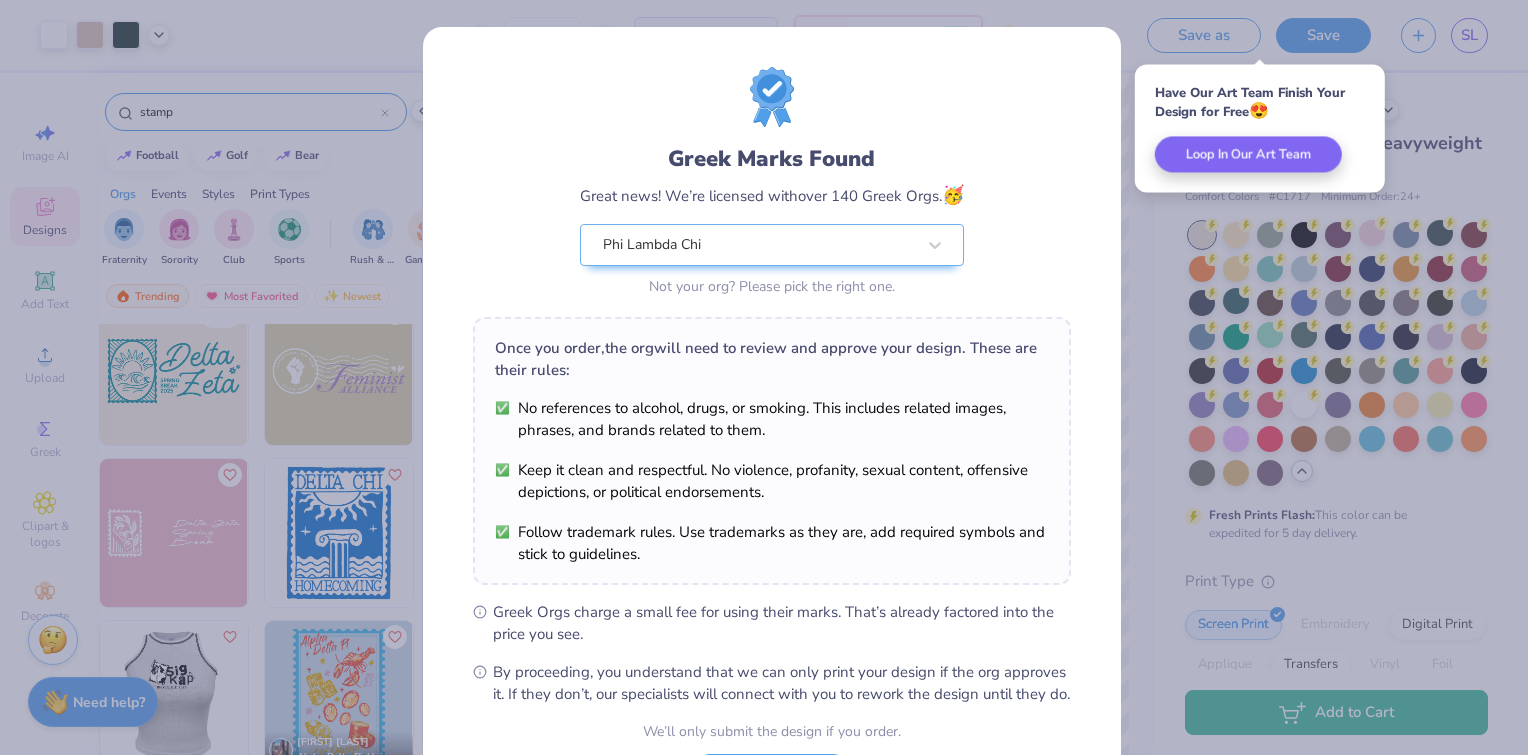scroll, scrollTop: 179, scrollLeft: 0, axis: vertical 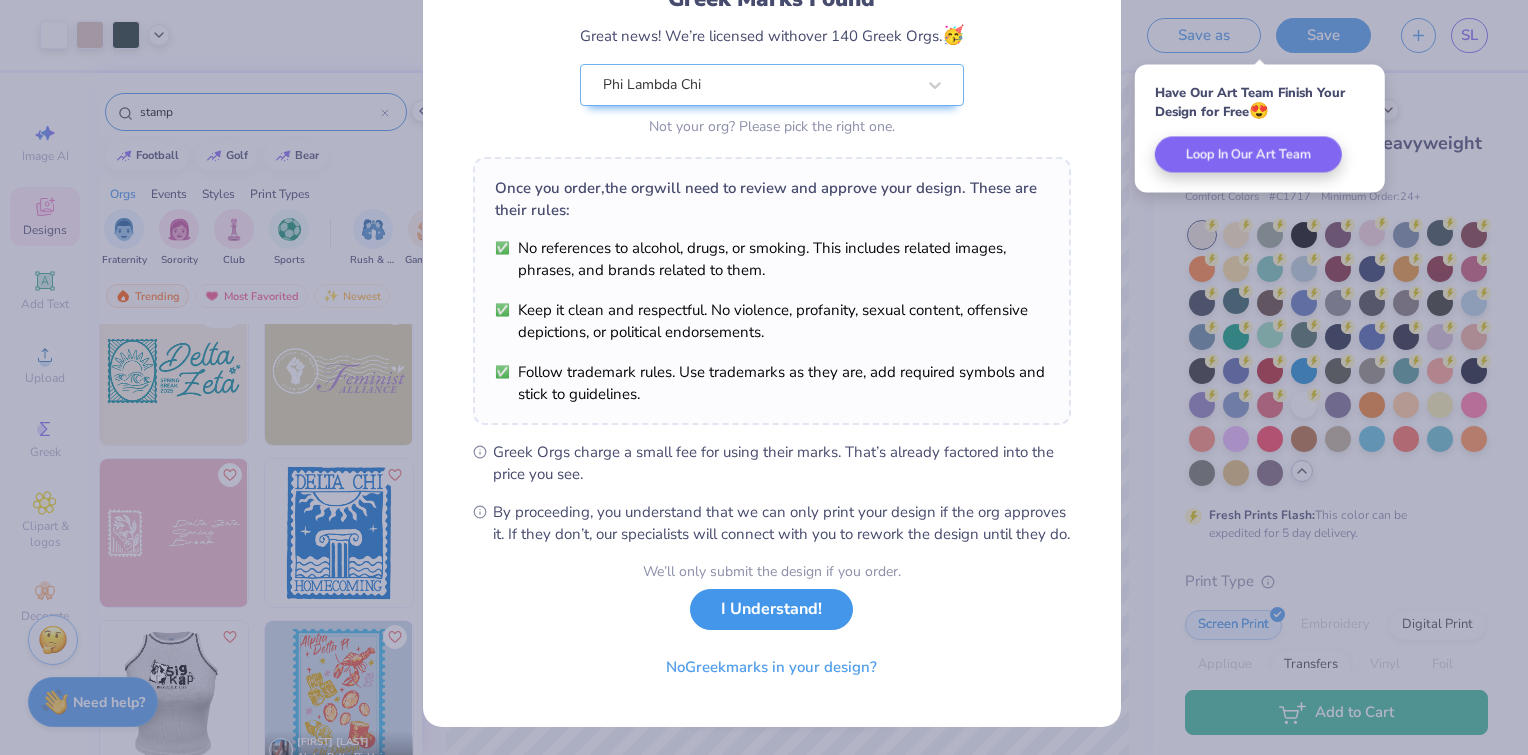 click on "I Understand!" at bounding box center (771, 609) 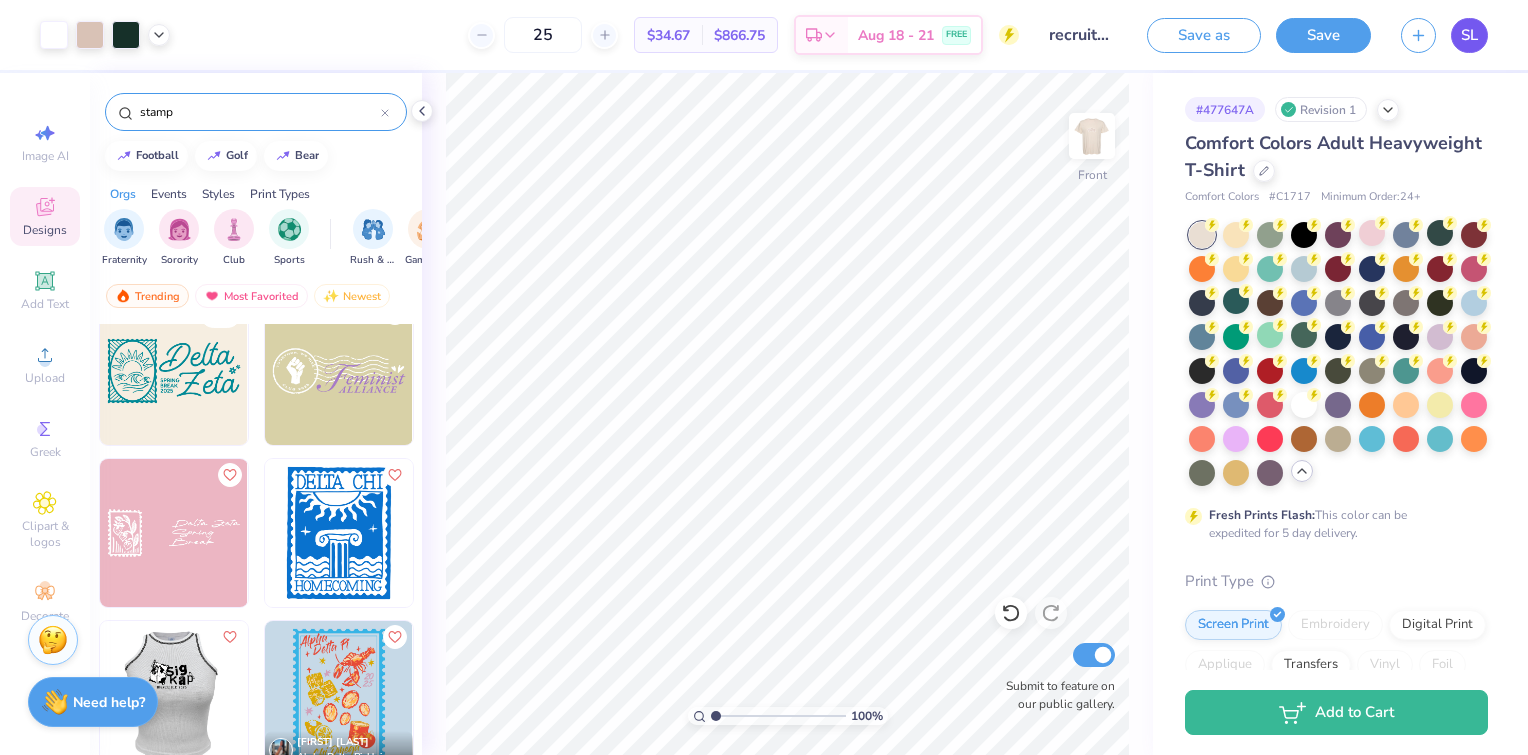 click on "SL" at bounding box center (1469, 35) 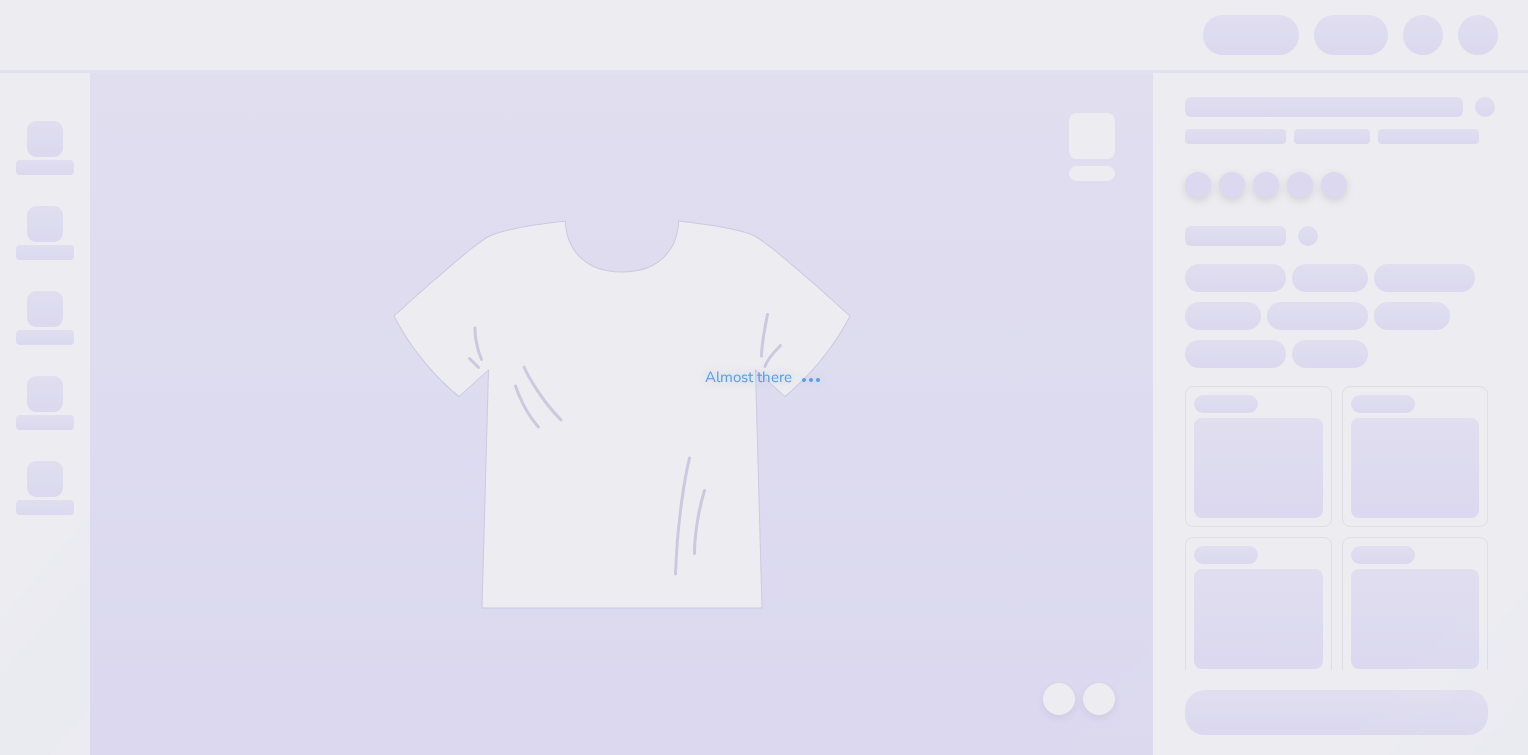 scroll, scrollTop: 0, scrollLeft: 0, axis: both 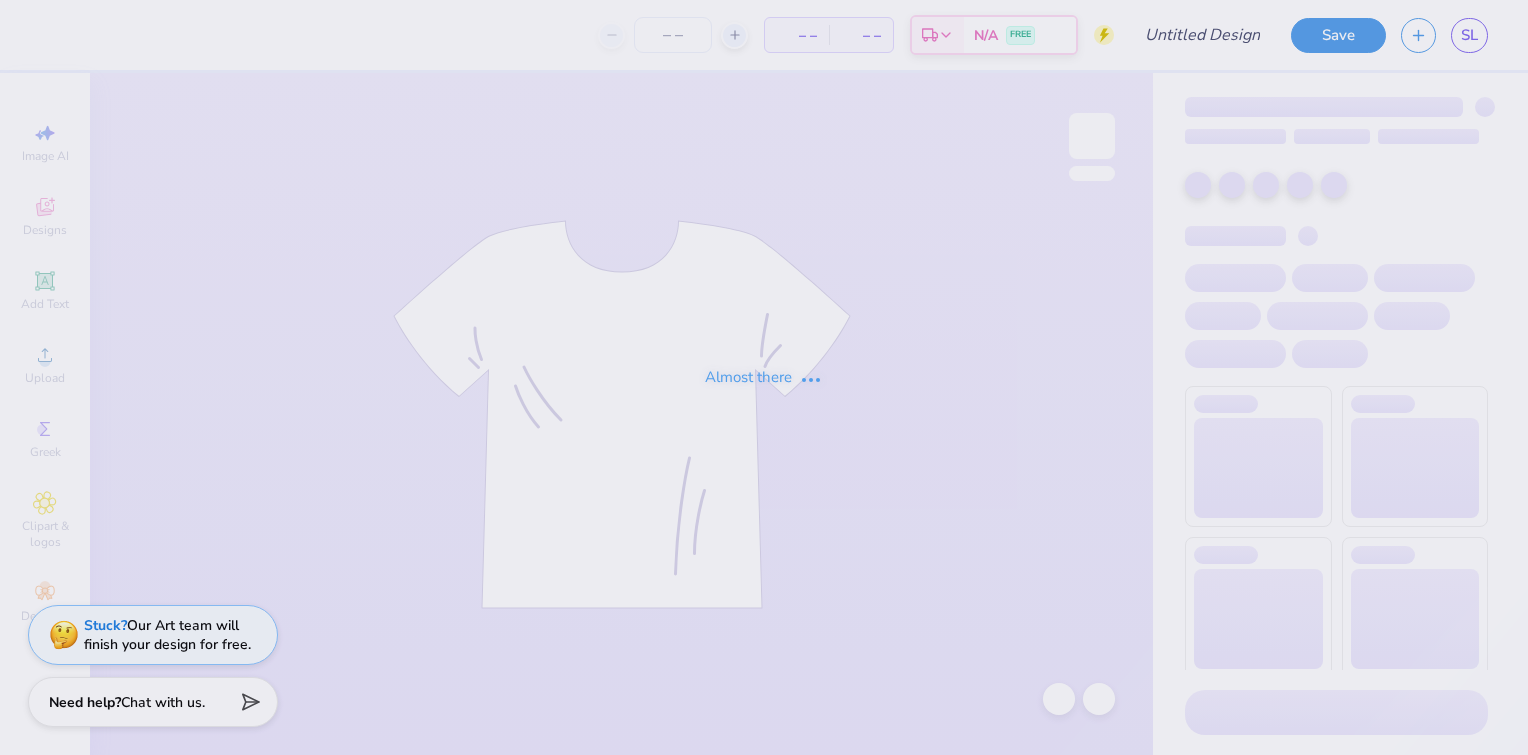 type on "recruitment" 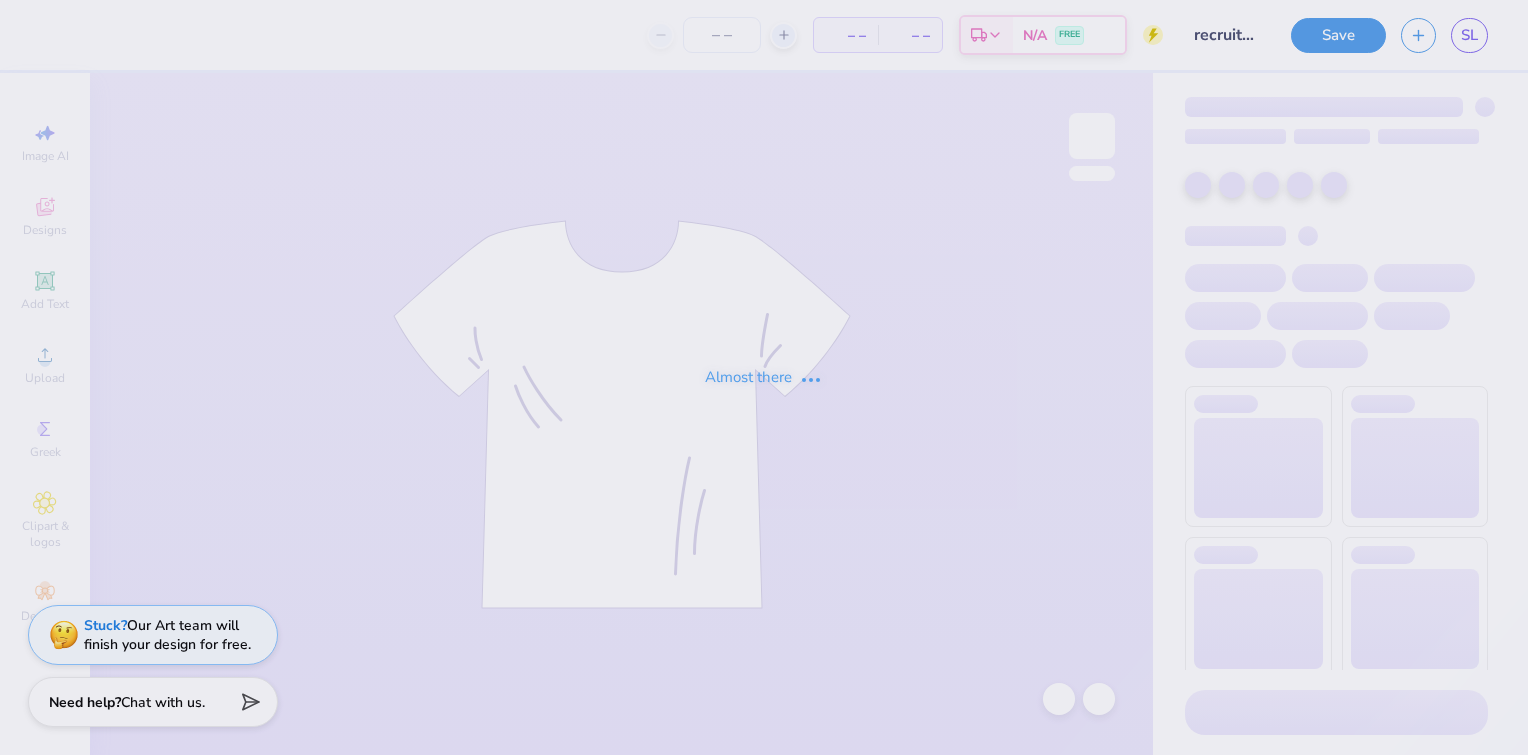 type on "25" 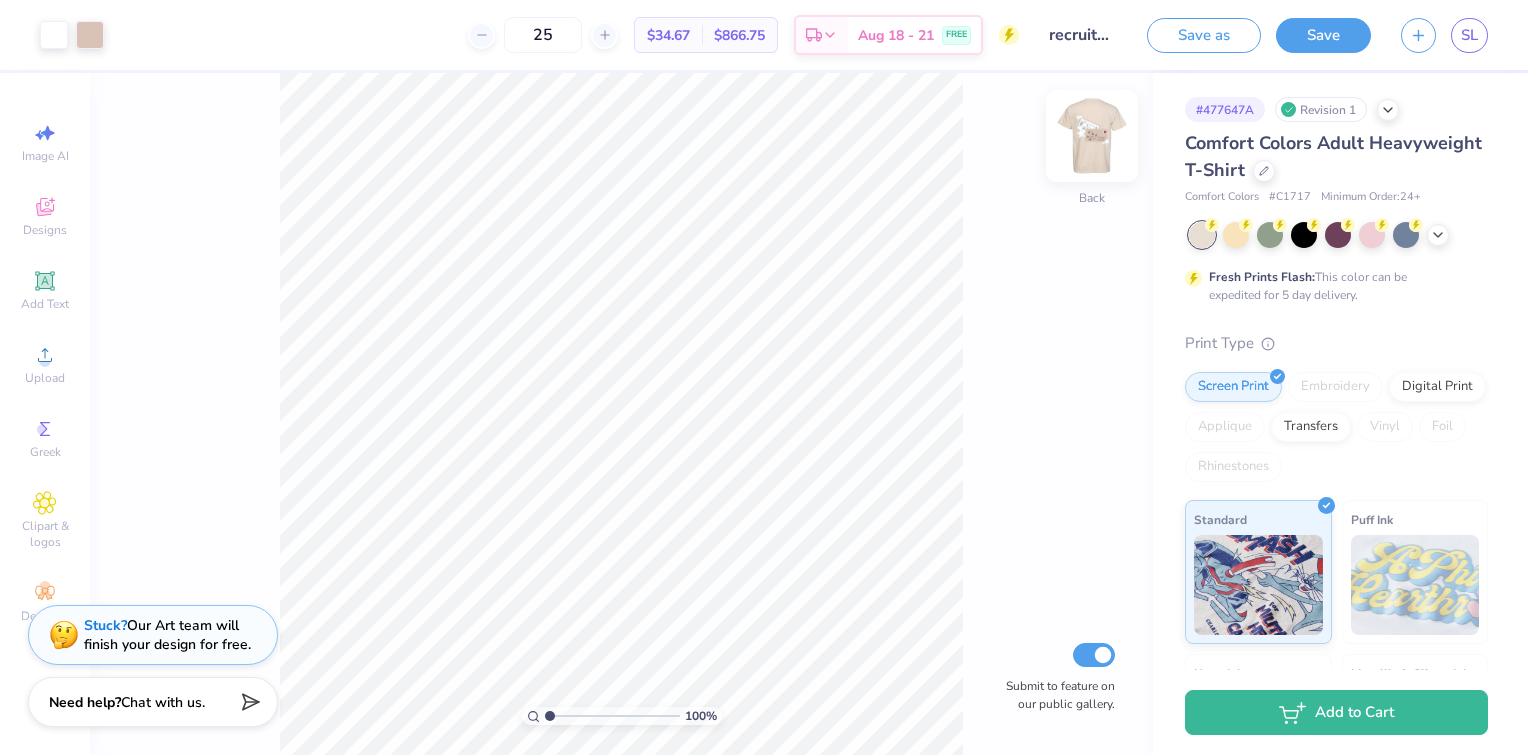 click at bounding box center (1092, 136) 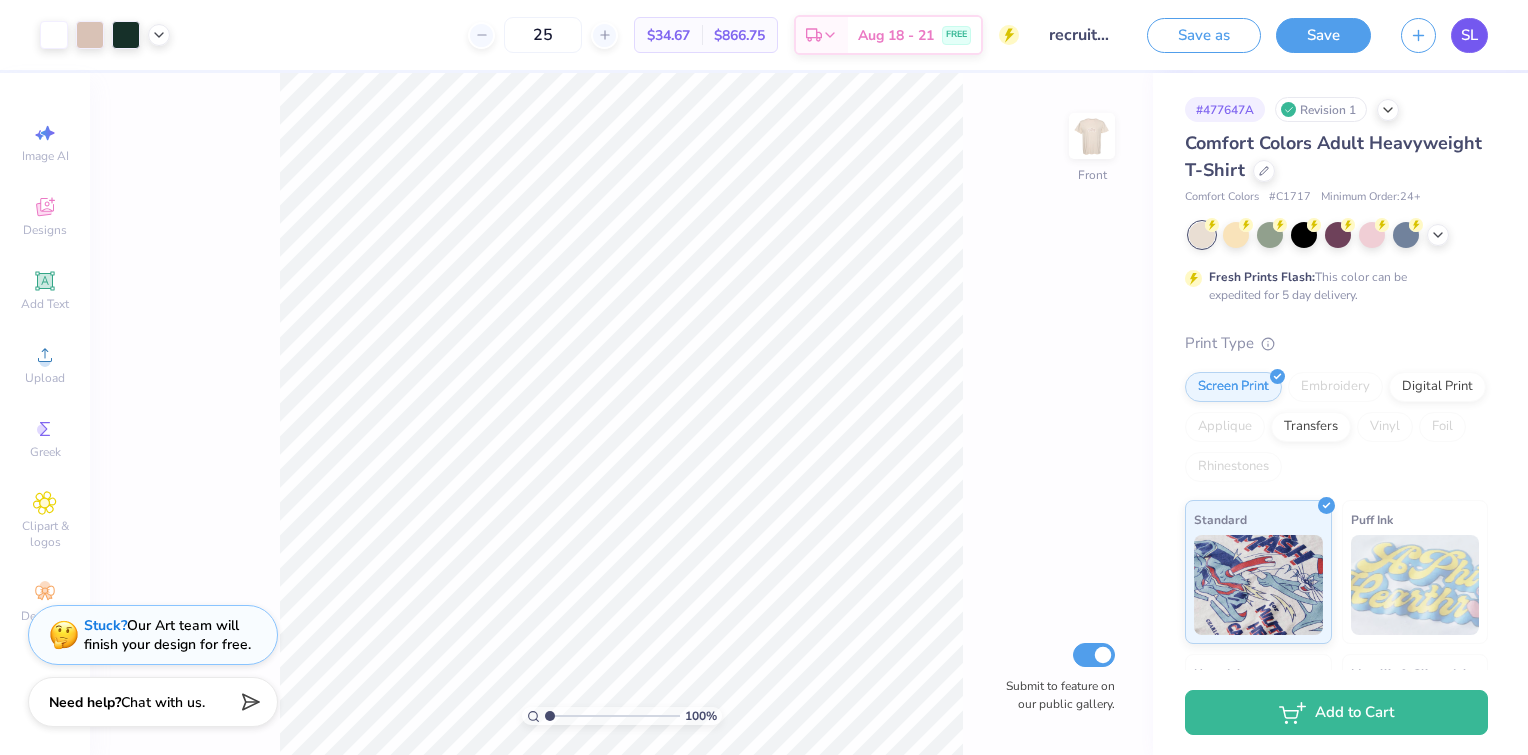 click on "SL" at bounding box center [1469, 35] 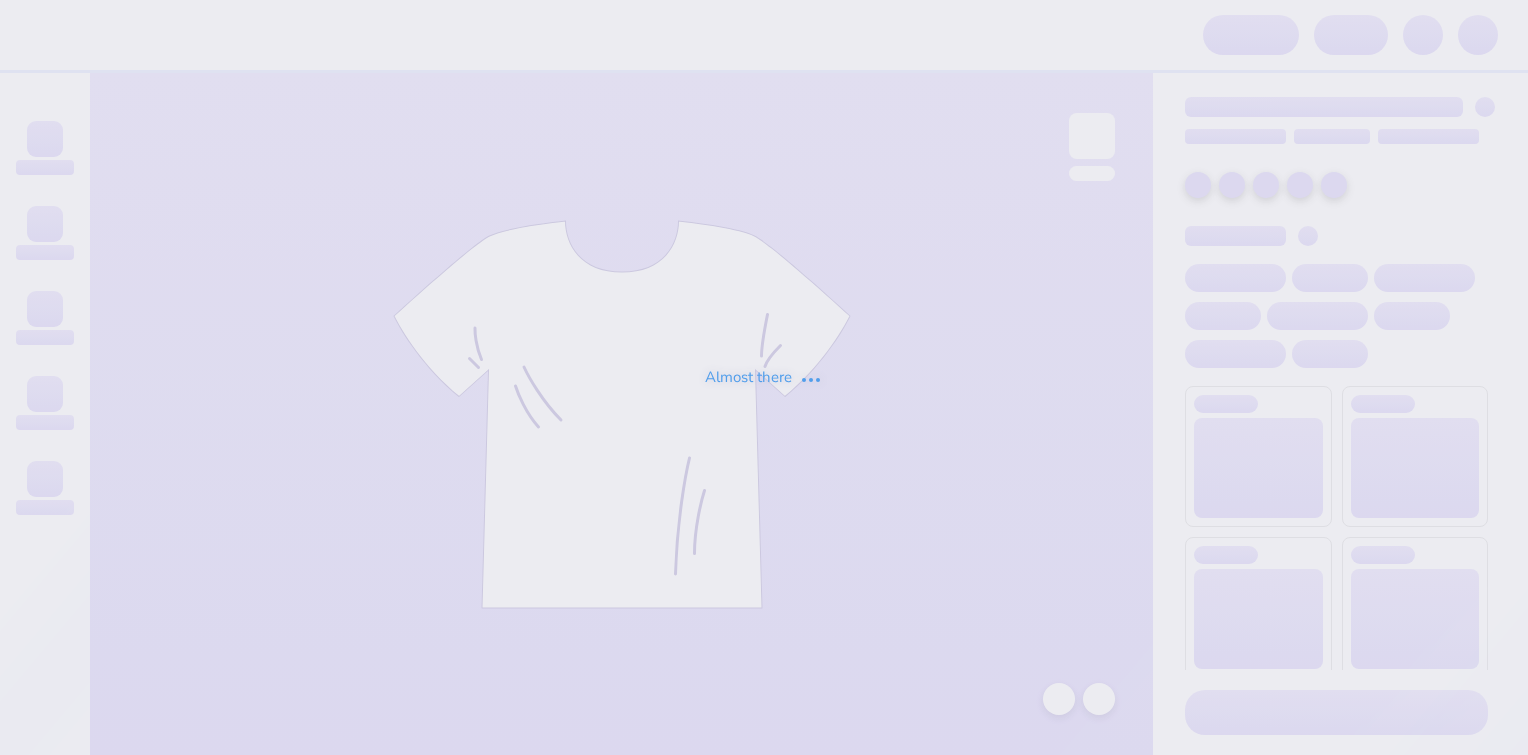 scroll, scrollTop: 0, scrollLeft: 0, axis: both 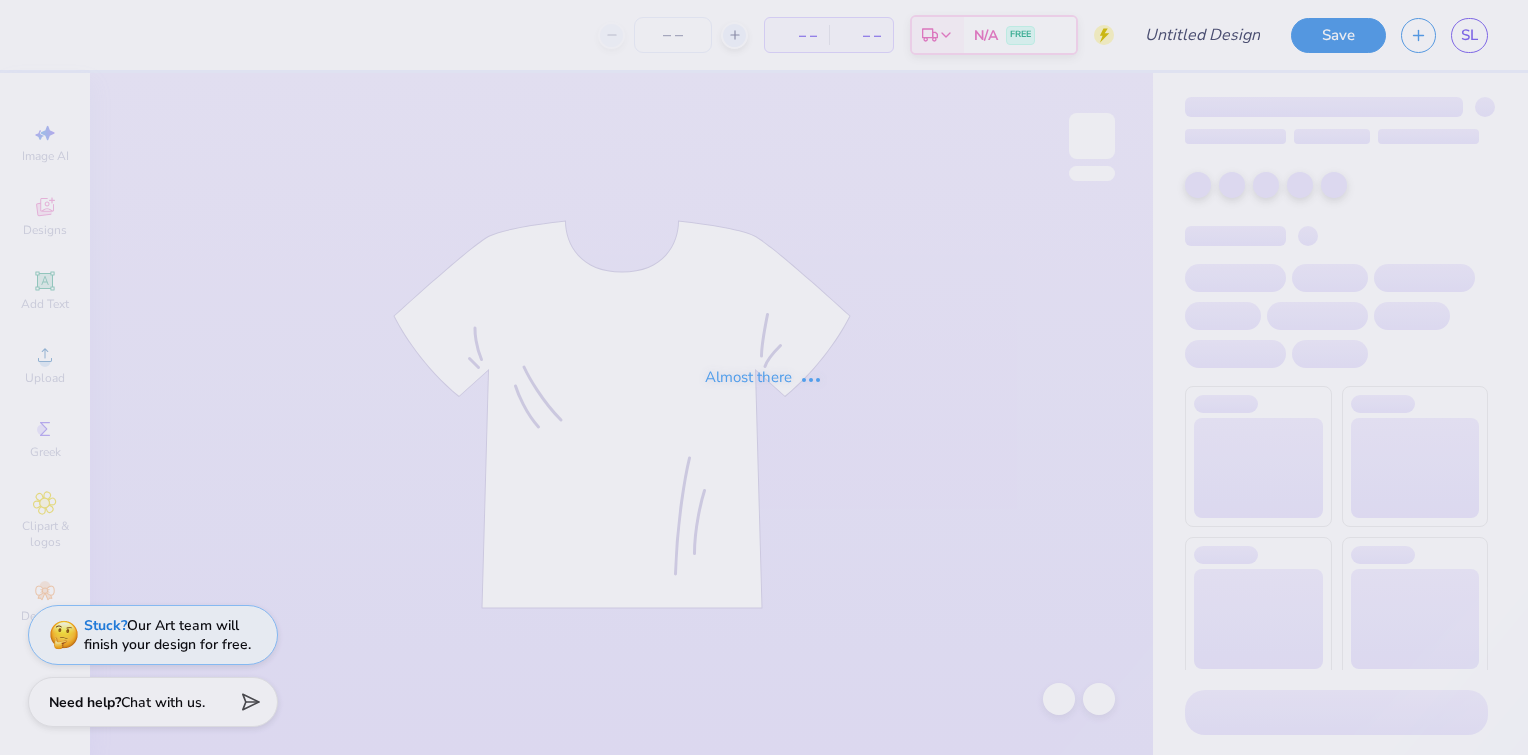 type on "recruitment" 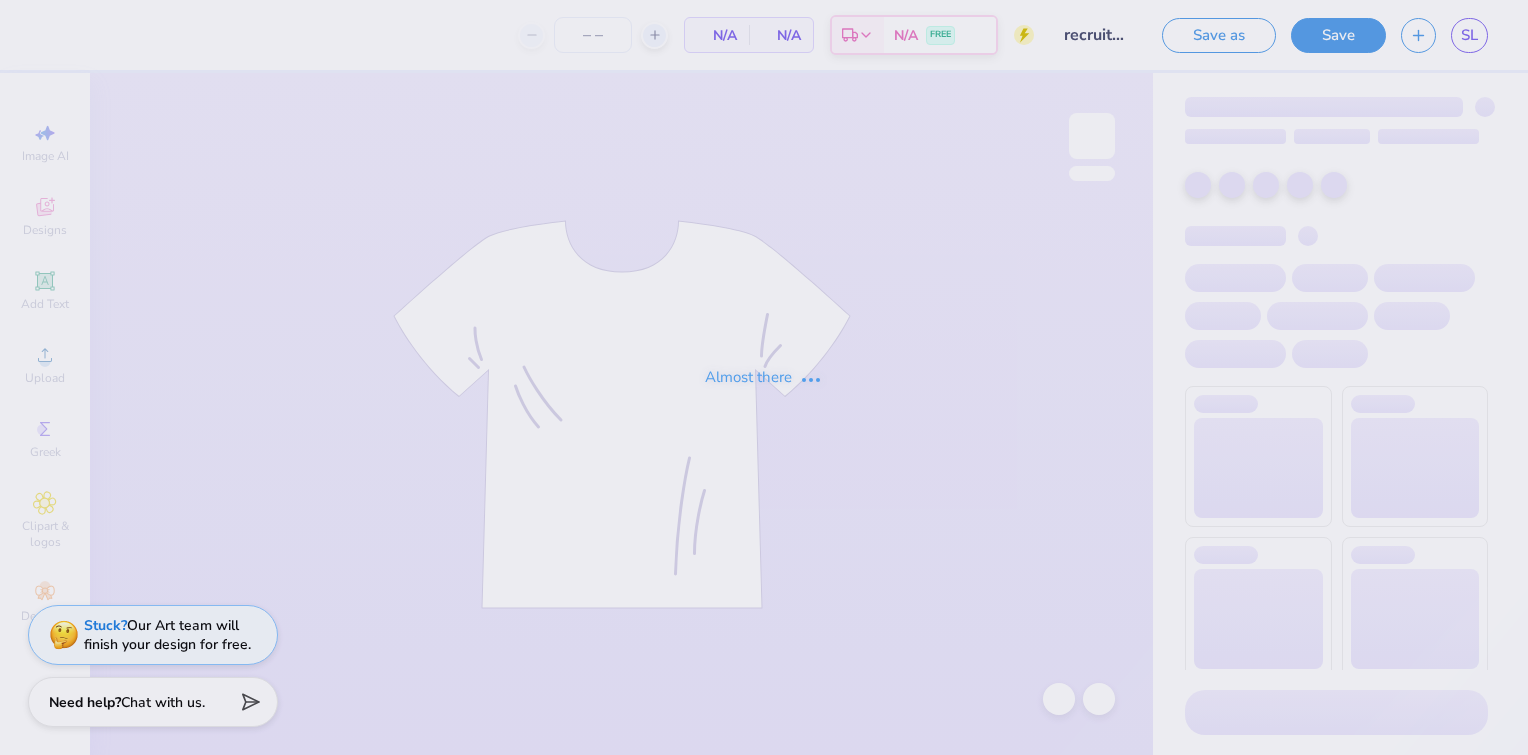 type on "25" 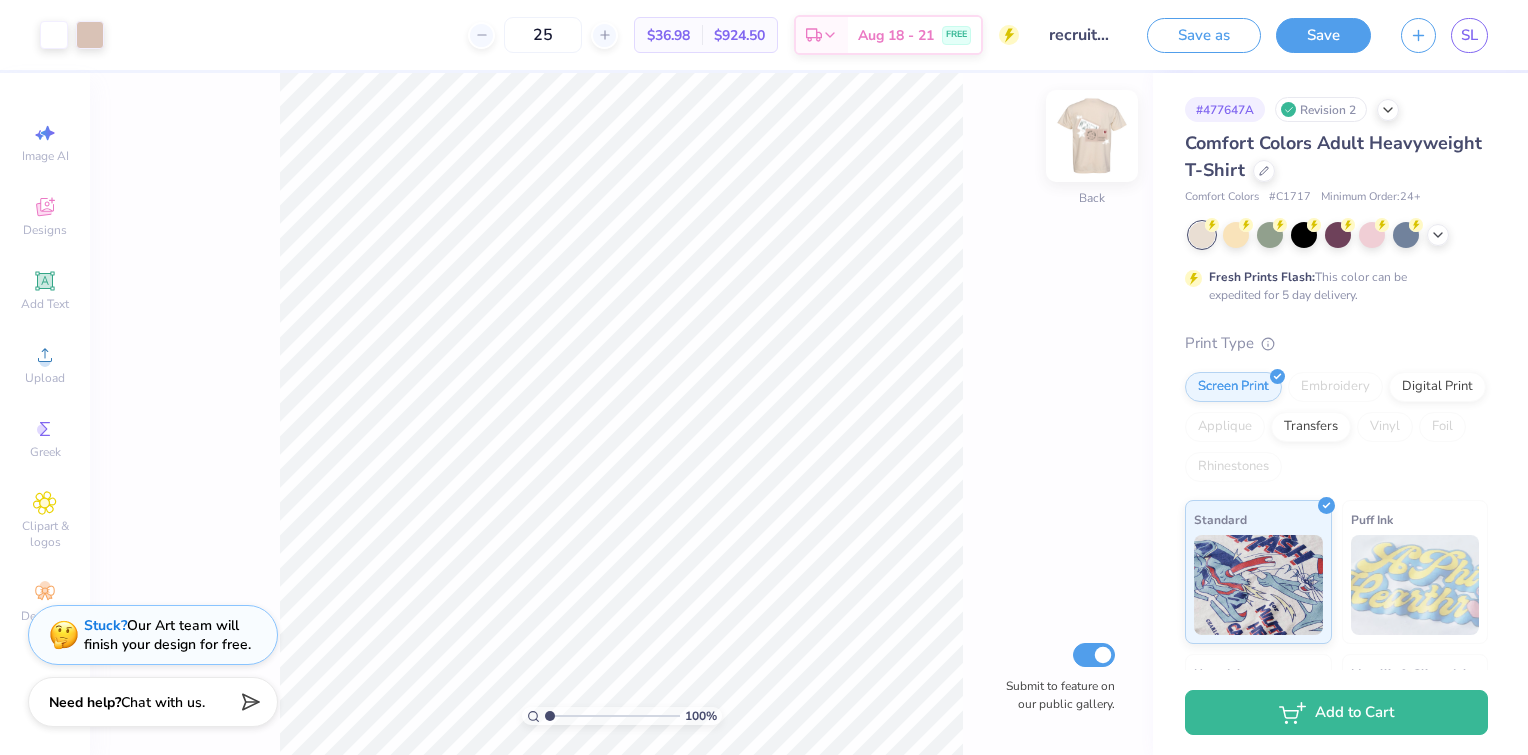click at bounding box center (1092, 136) 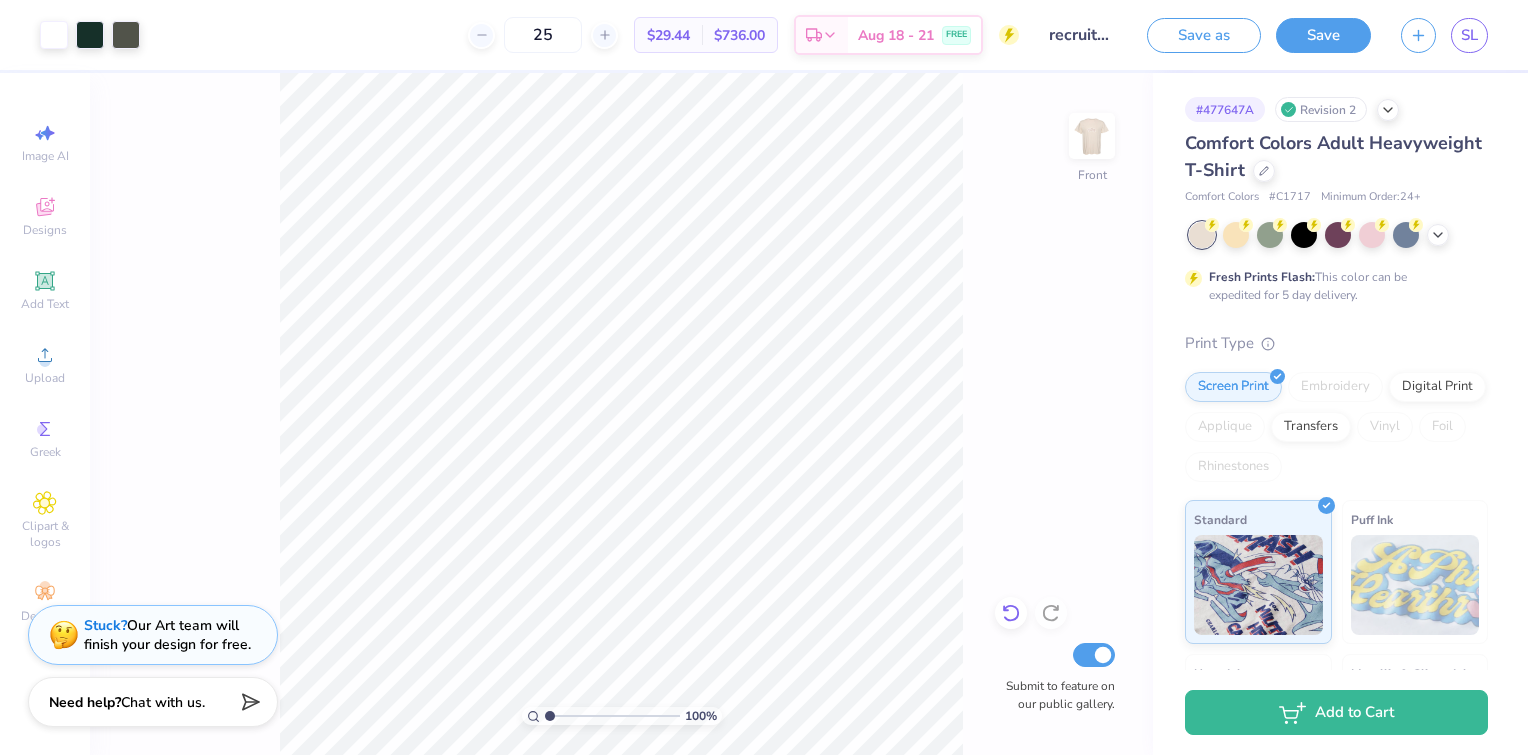 click 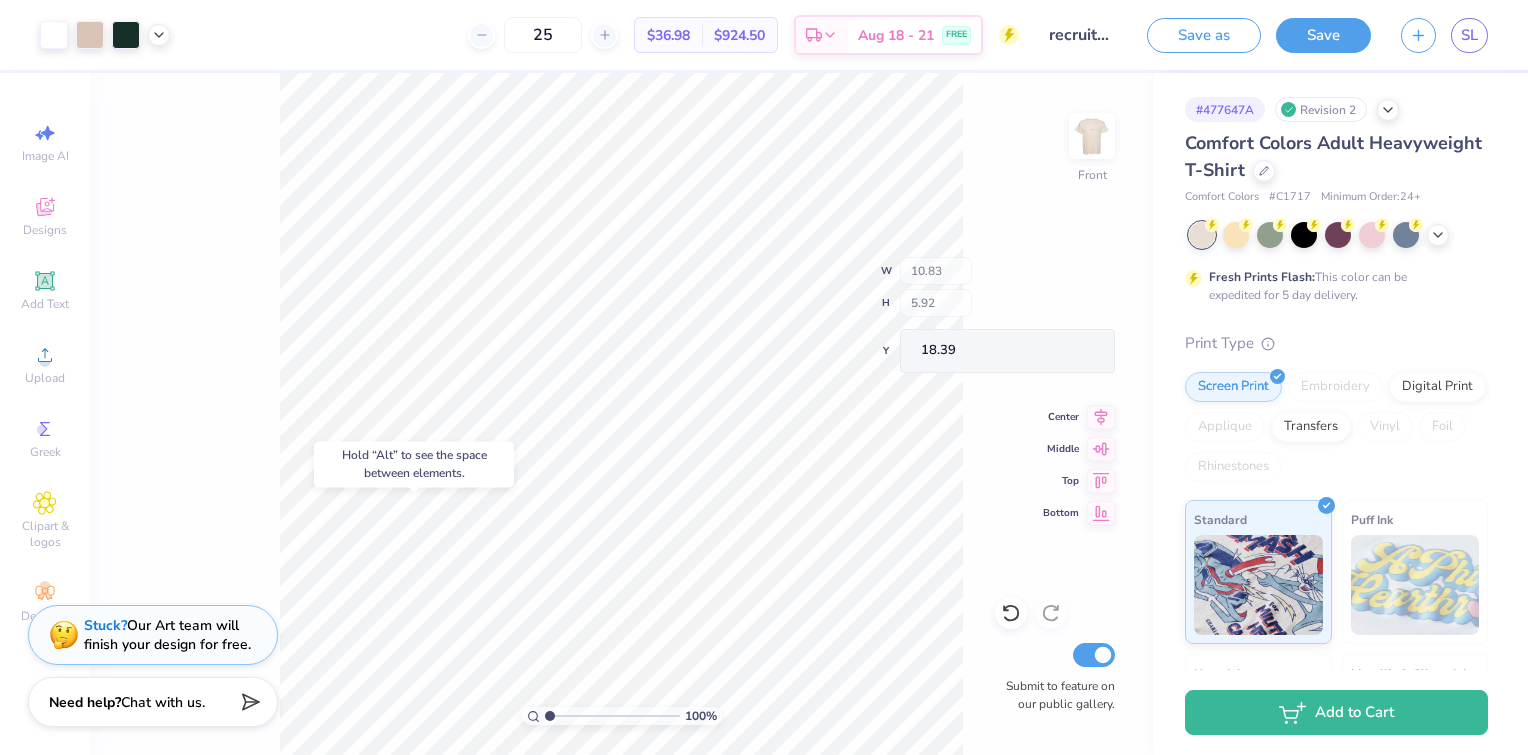 type on "18.39" 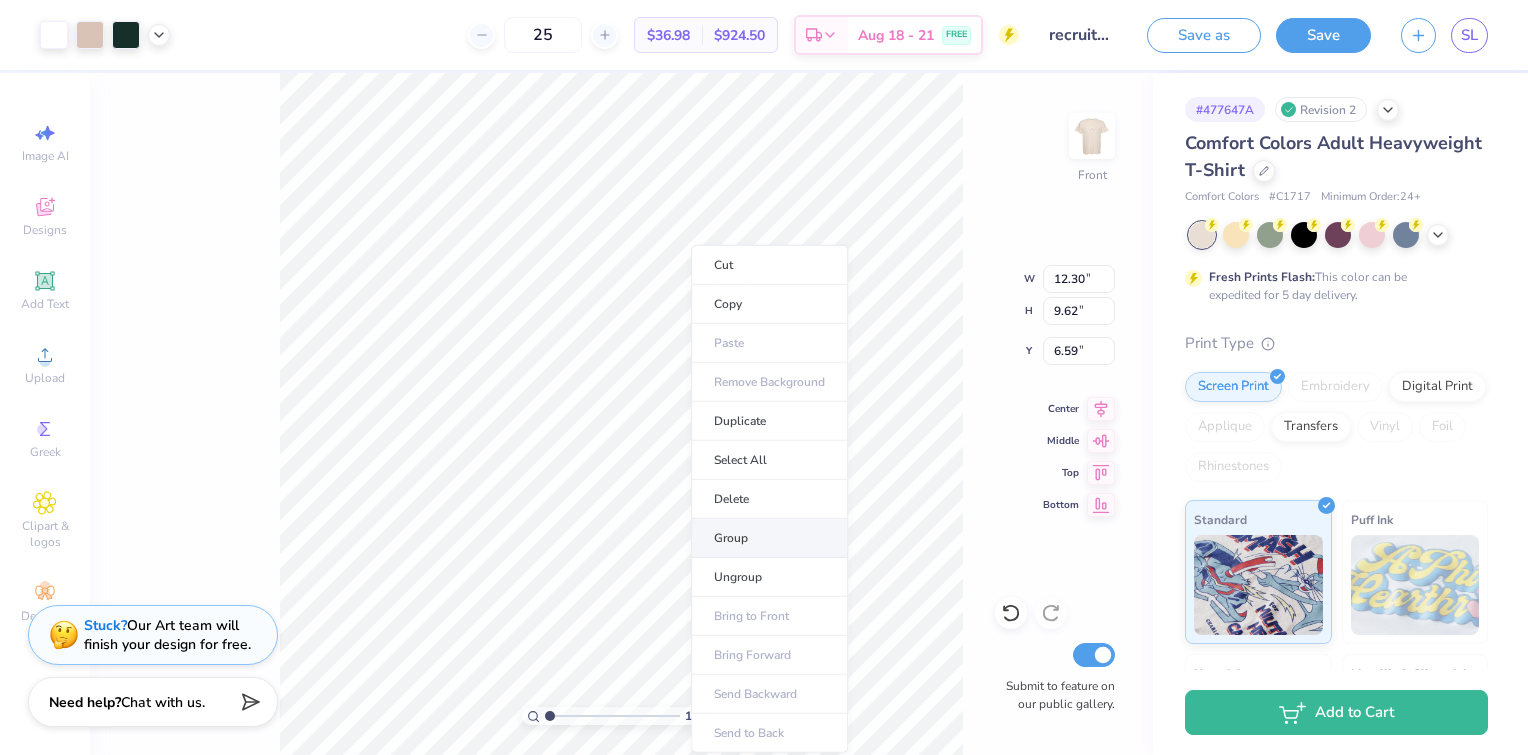 click on "Group" at bounding box center (769, 538) 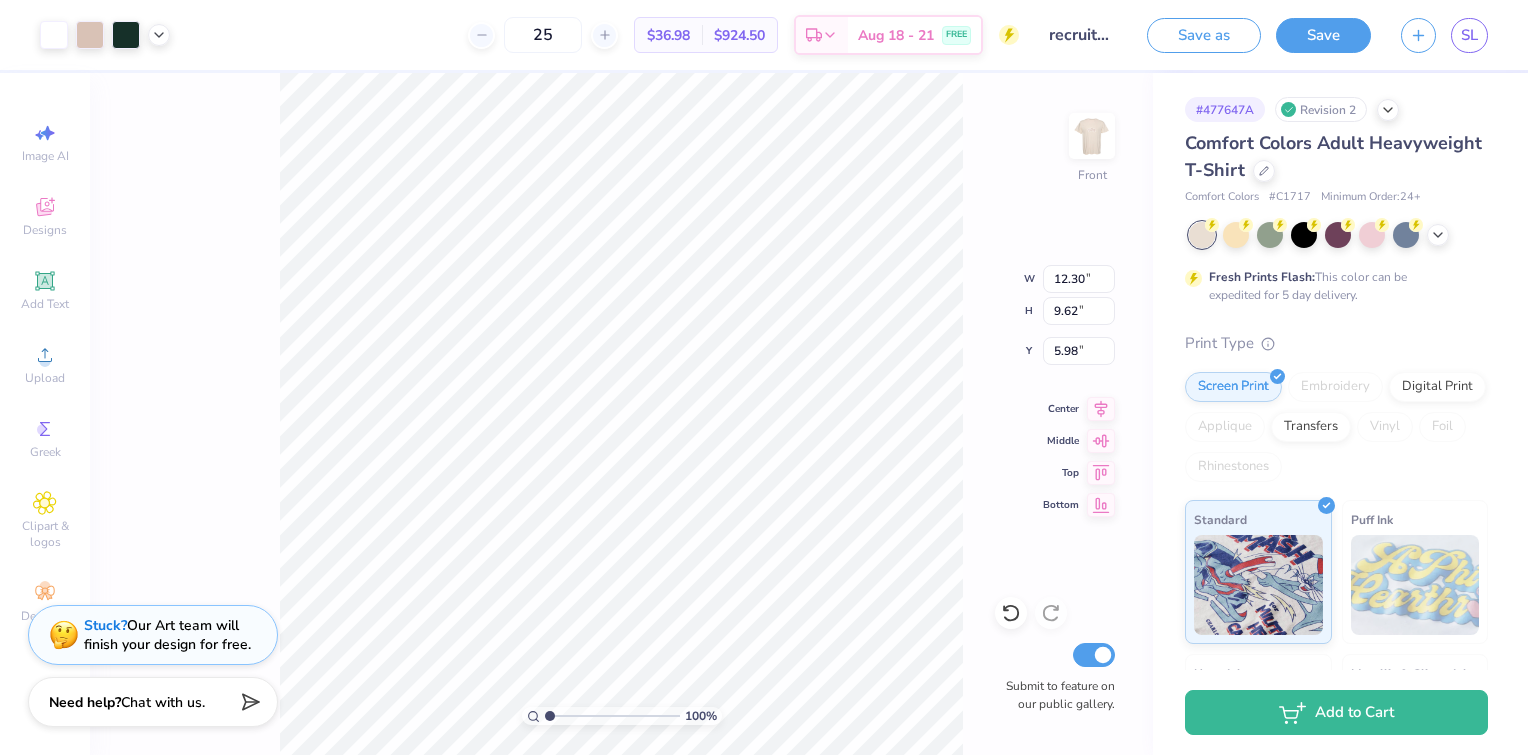 type on "5.98" 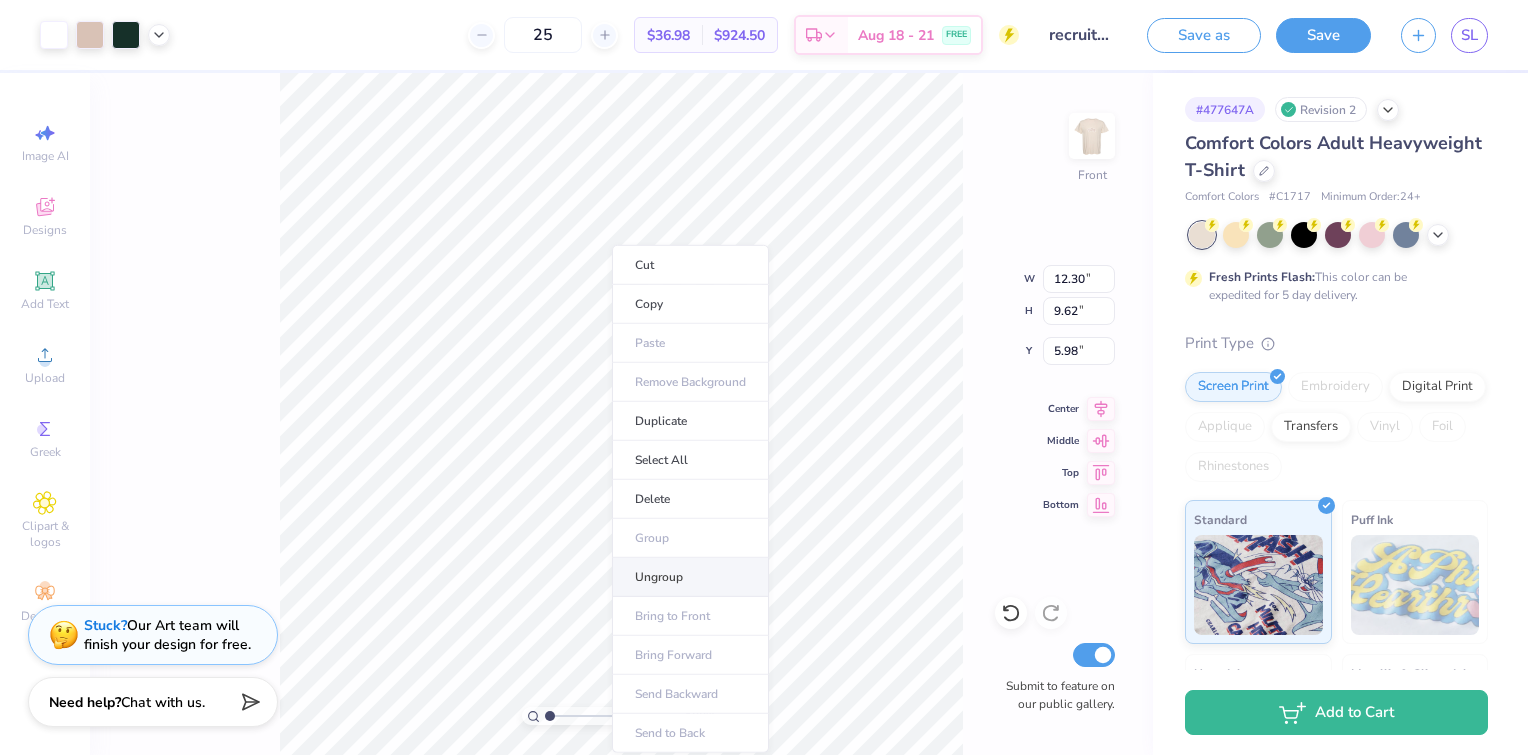 click on "Ungroup" at bounding box center (690, 577) 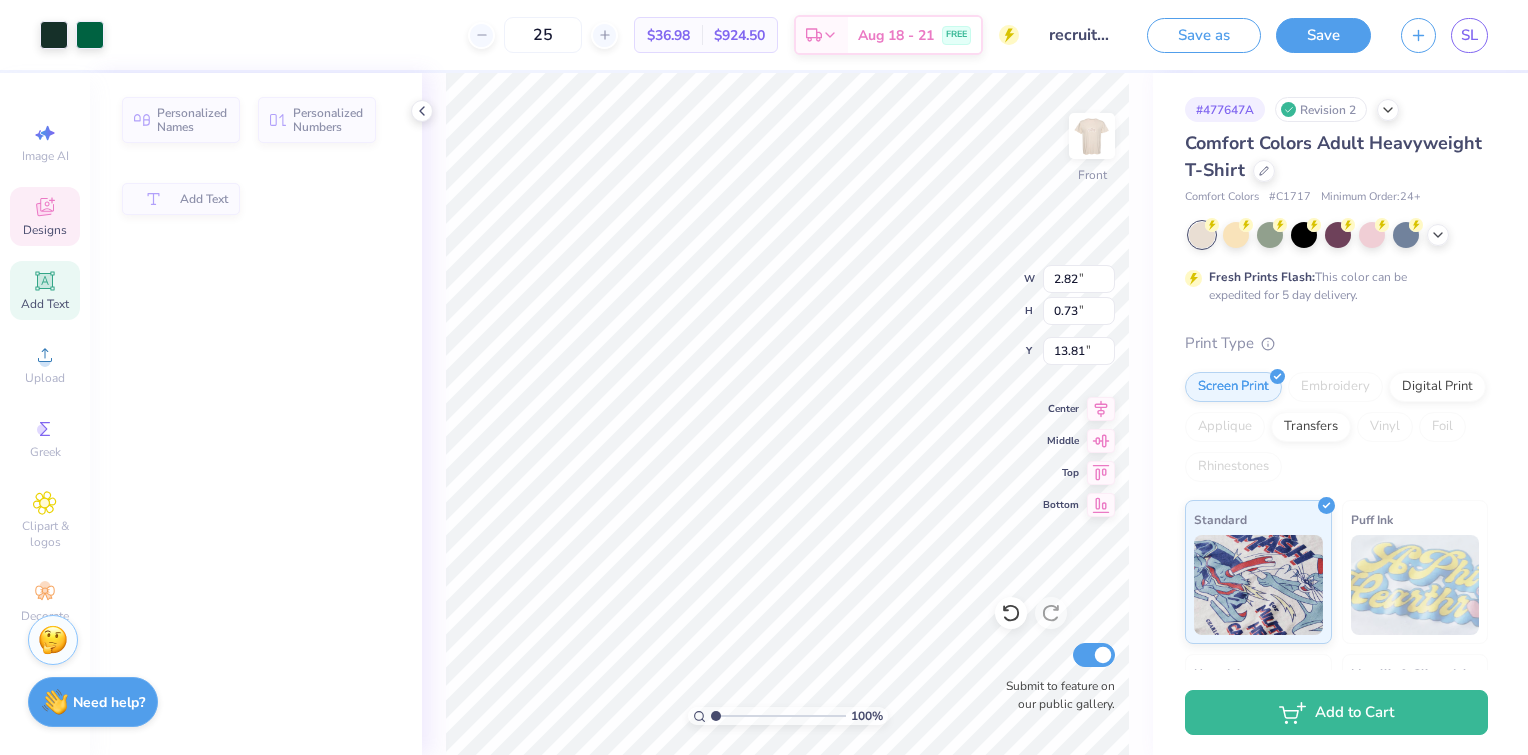 type on "2.82" 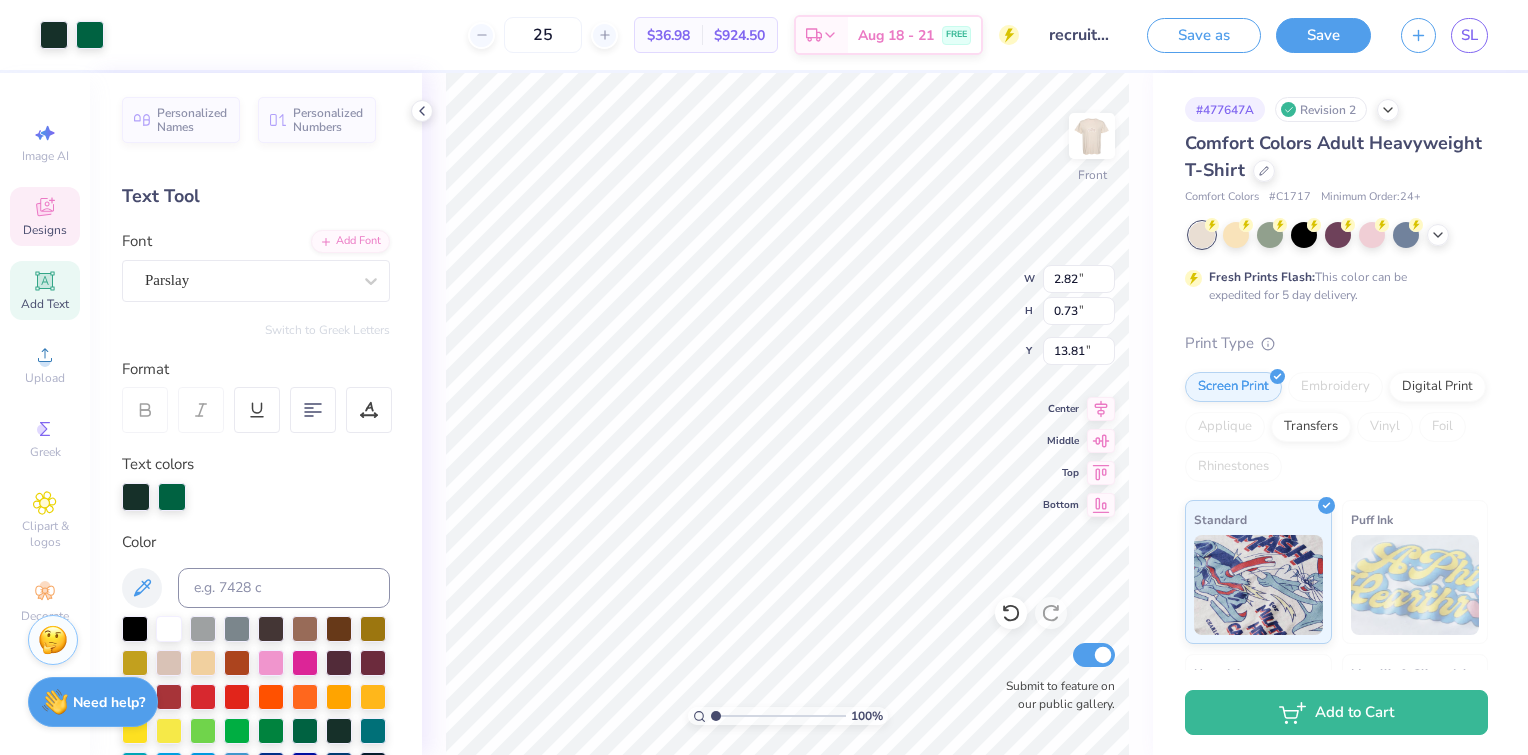 scroll, scrollTop: 16, scrollLeft: 5, axis: both 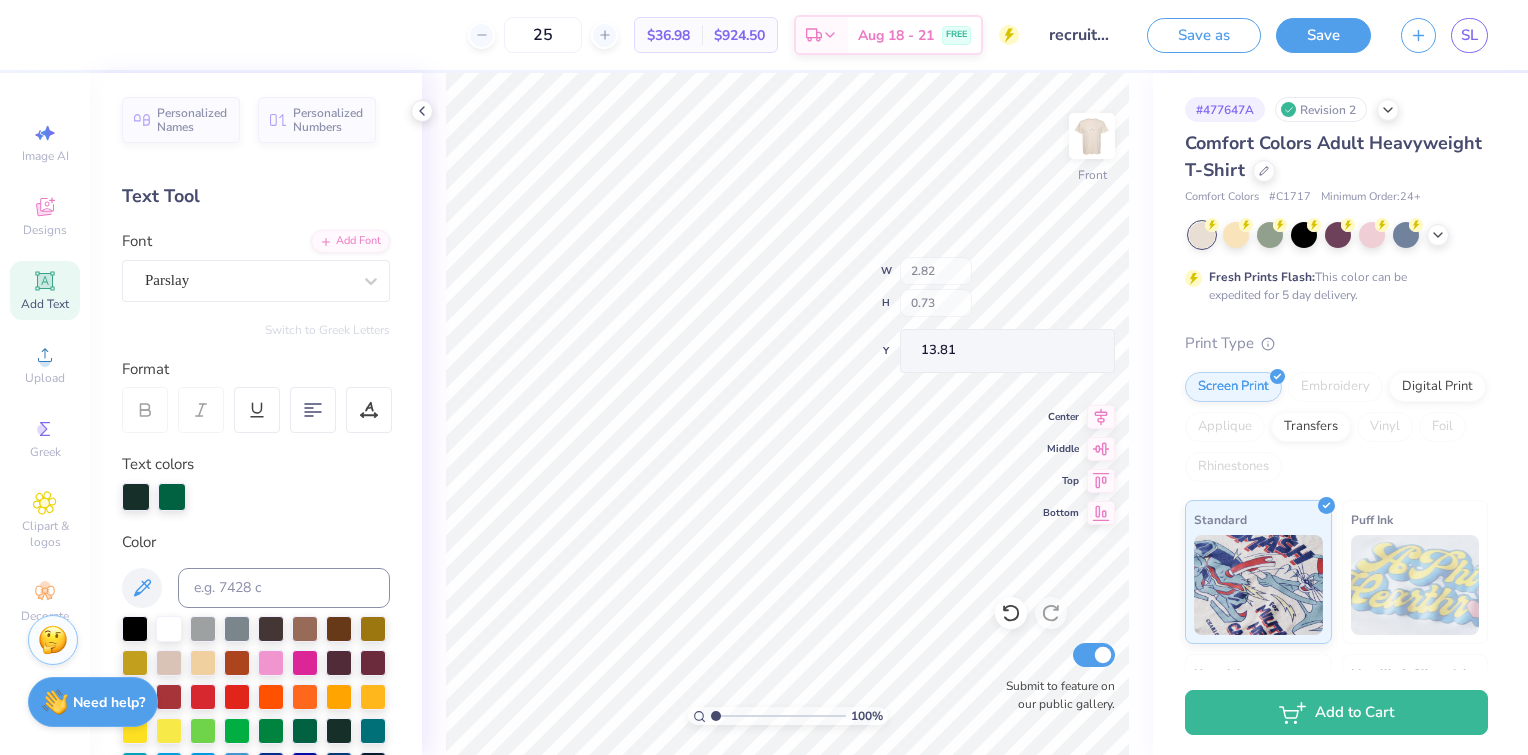type on "20.73" 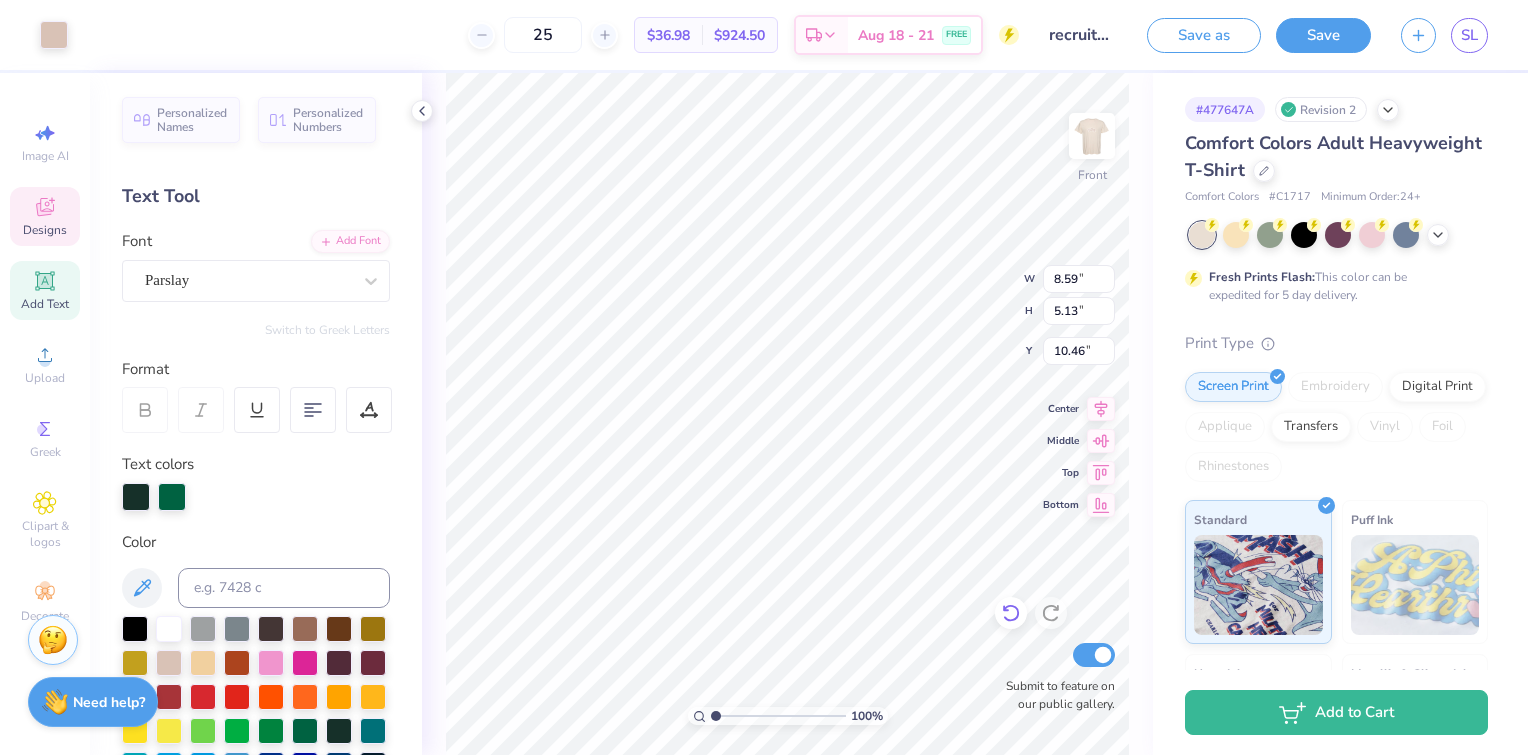 click at bounding box center (1011, 613) 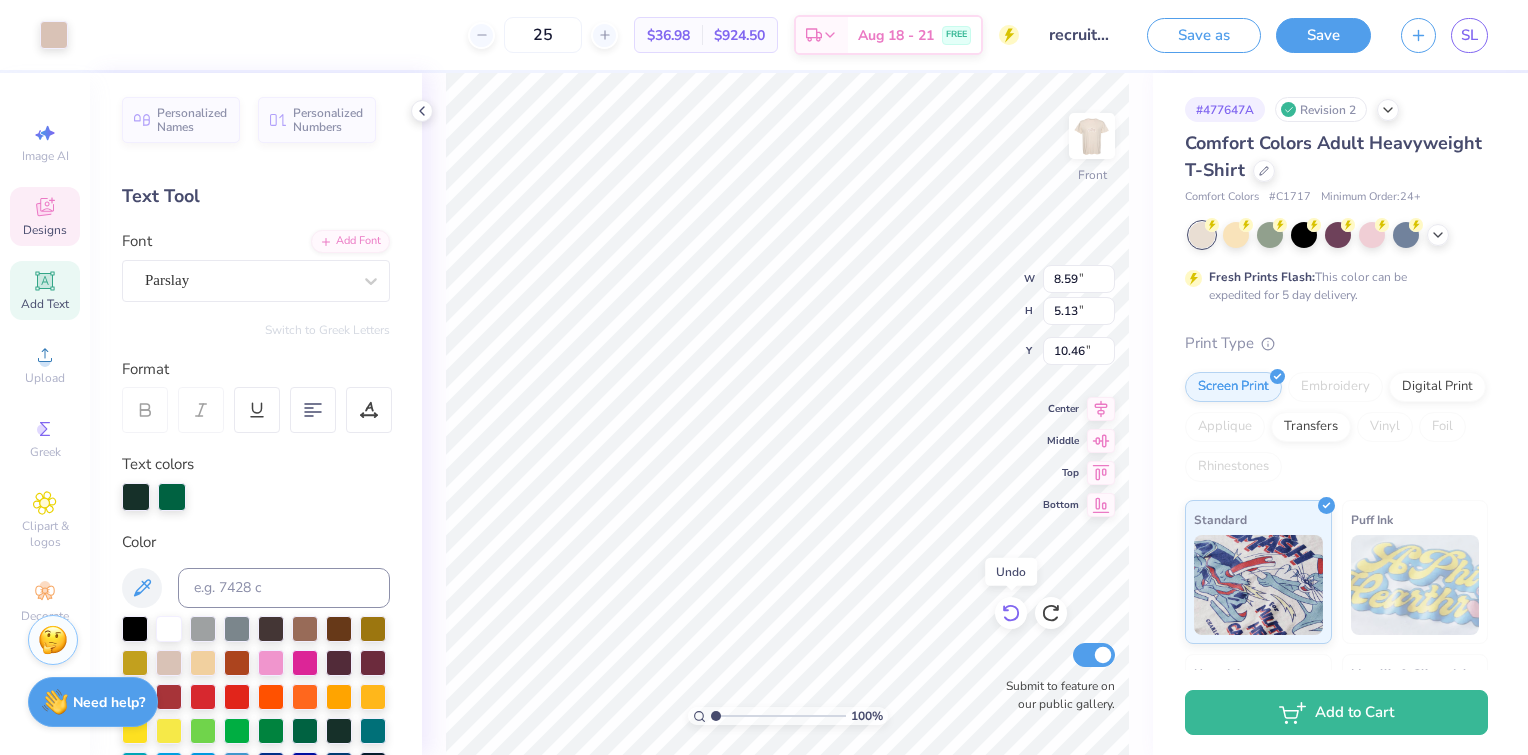 type on "10.72" 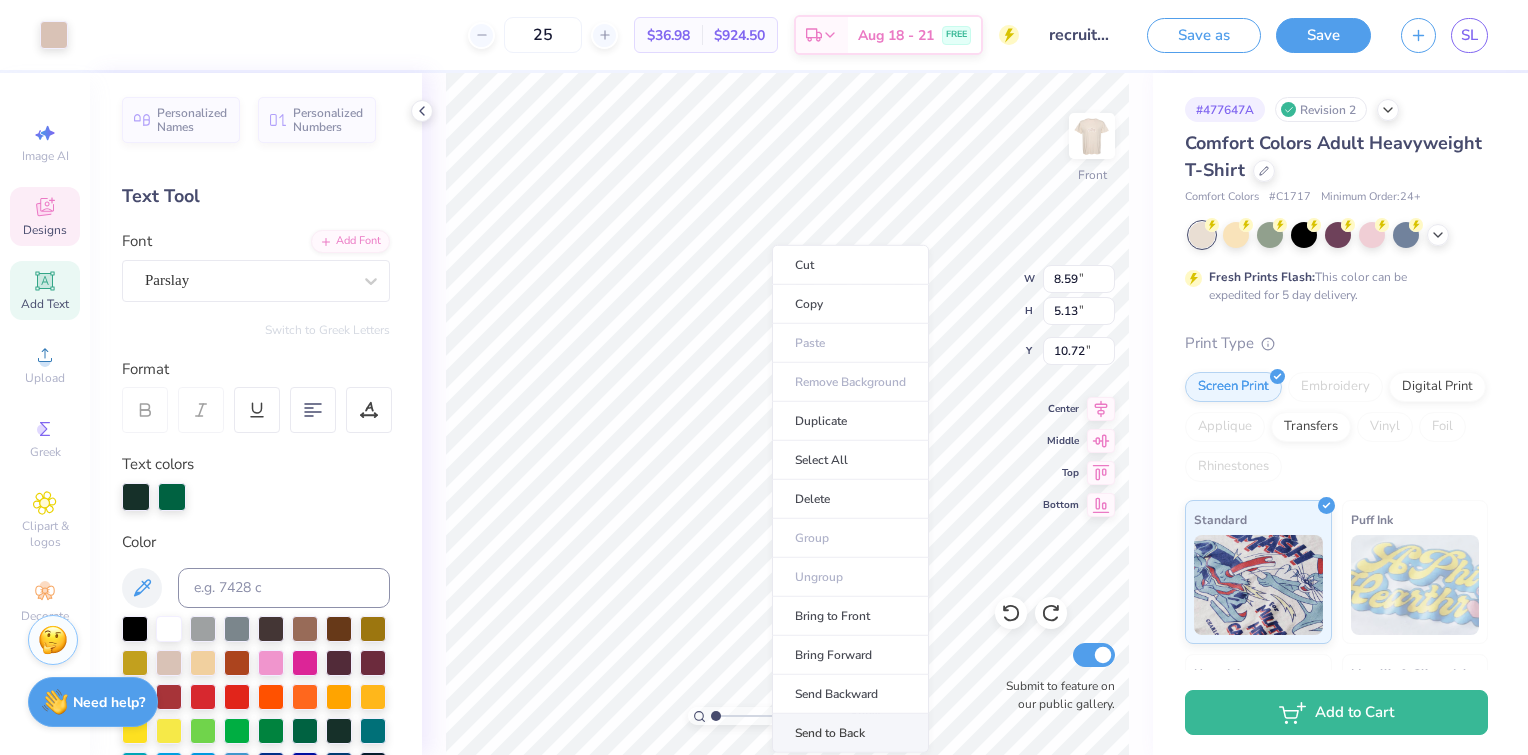 click on "Send to Back" at bounding box center [850, 733] 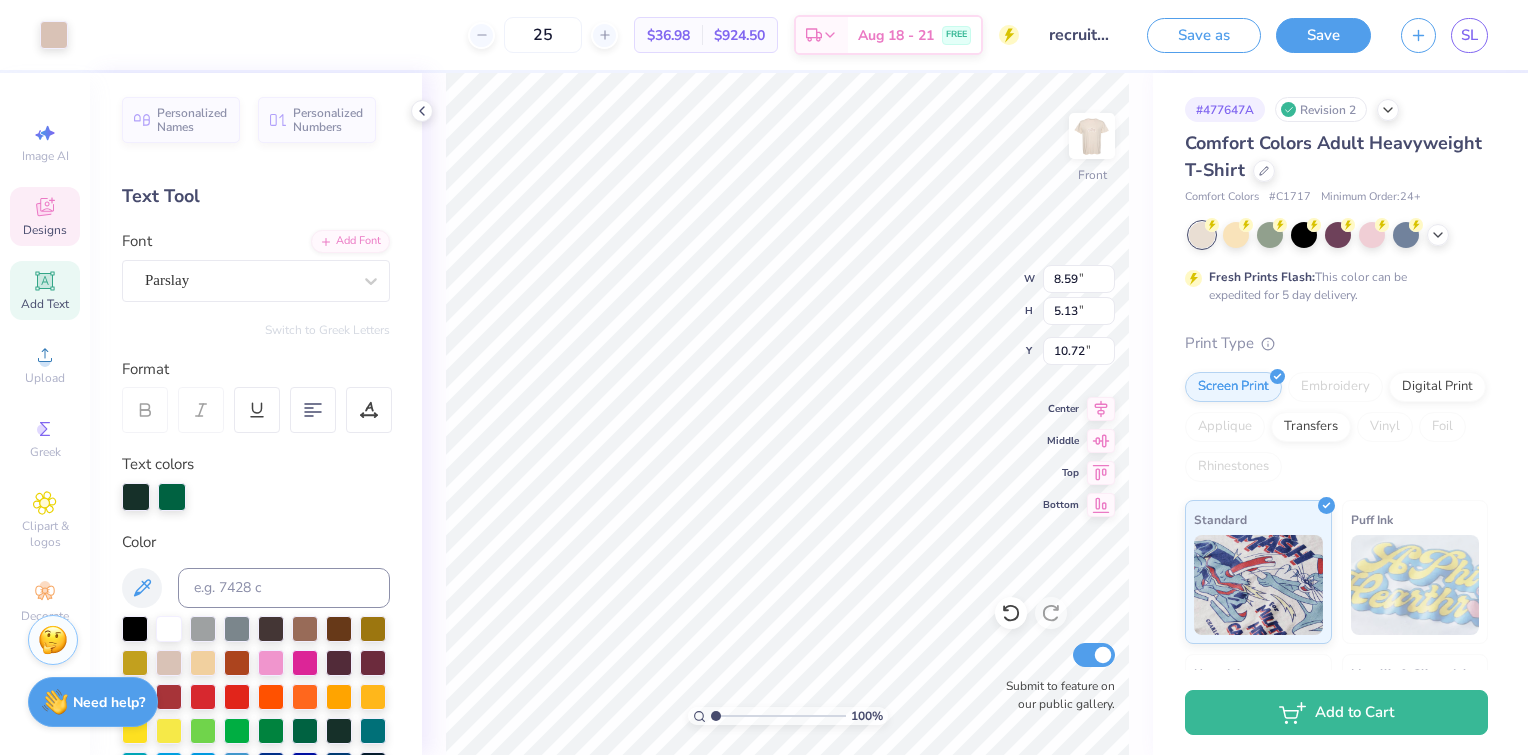 type on "3.39" 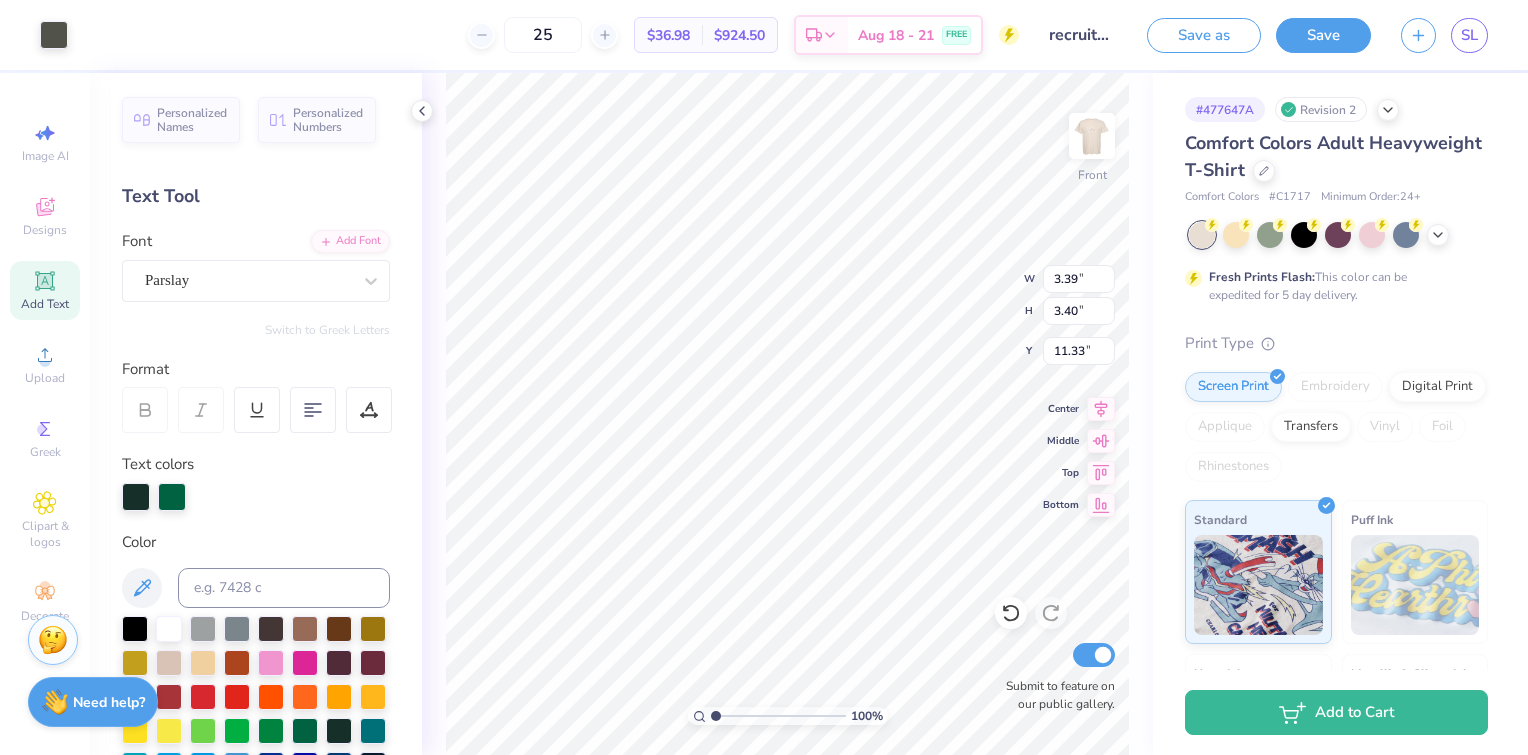 type on "11.66" 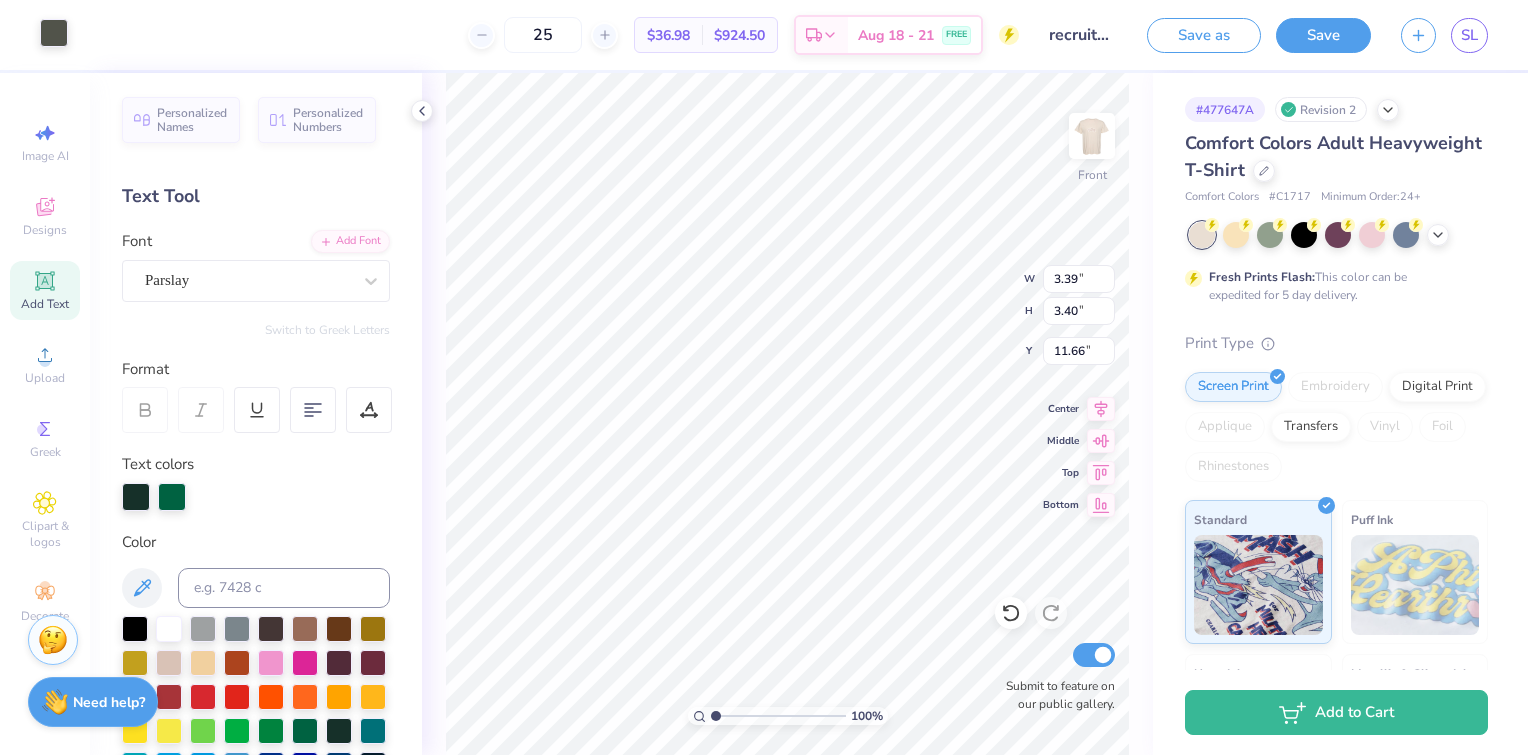 click at bounding box center [54, 33] 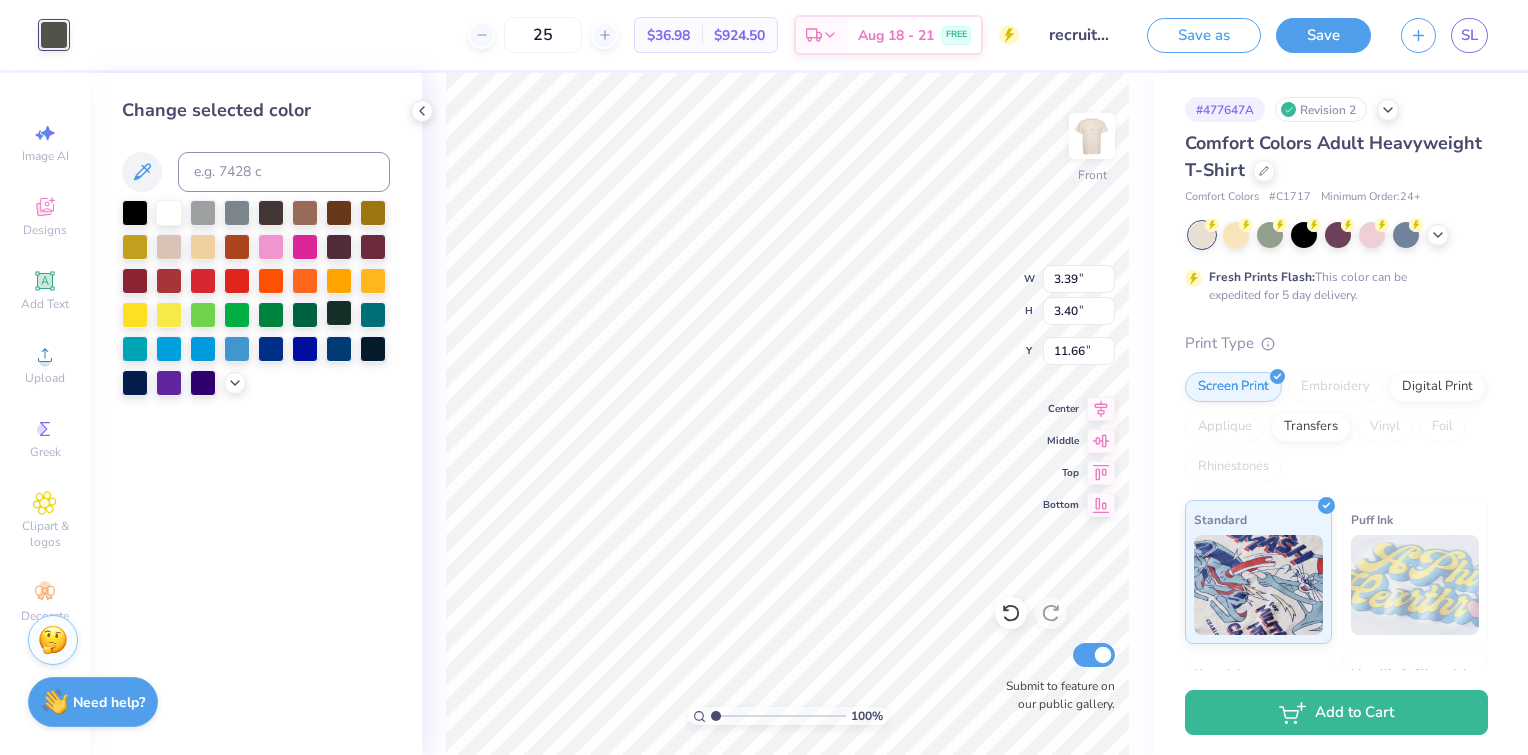 click at bounding box center (339, 313) 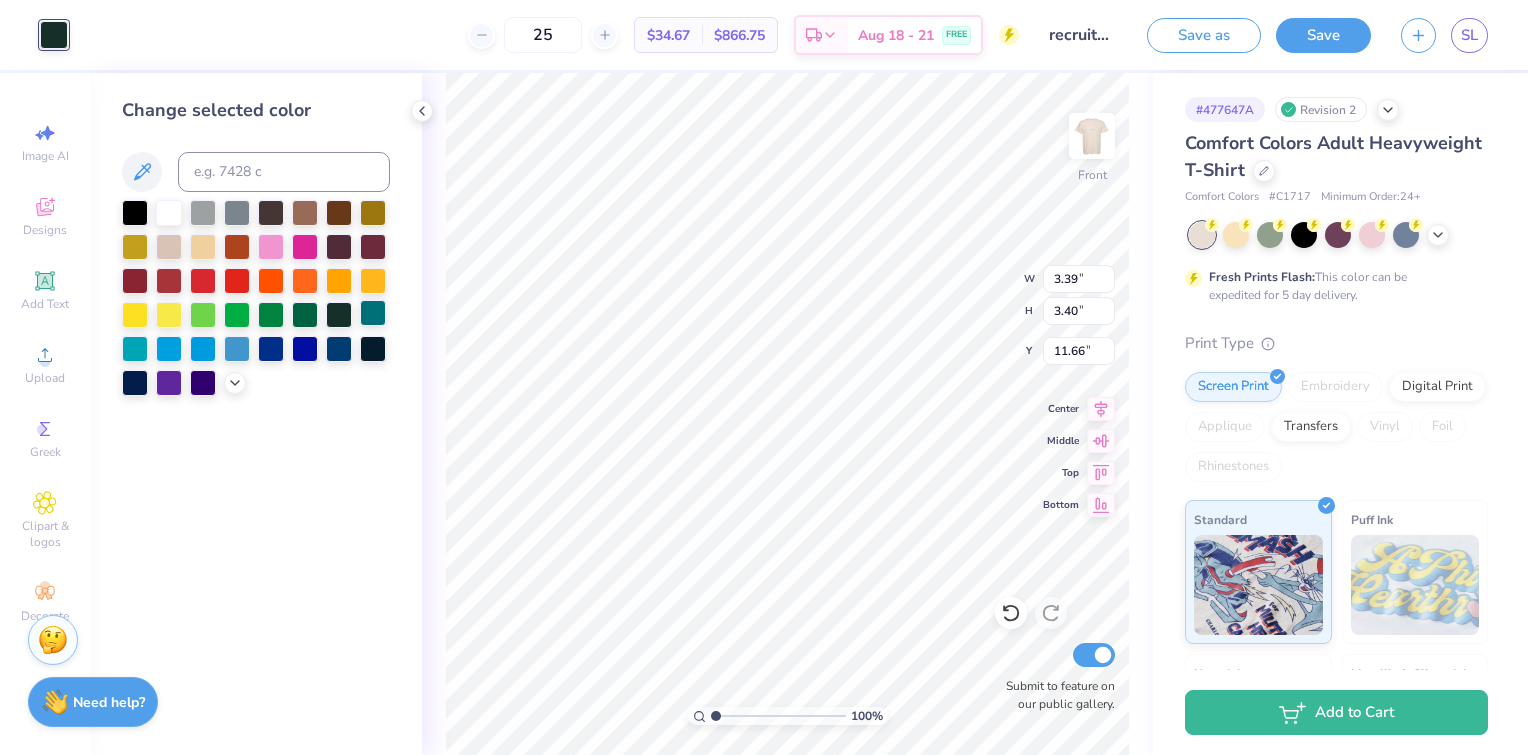 type on "3.60" 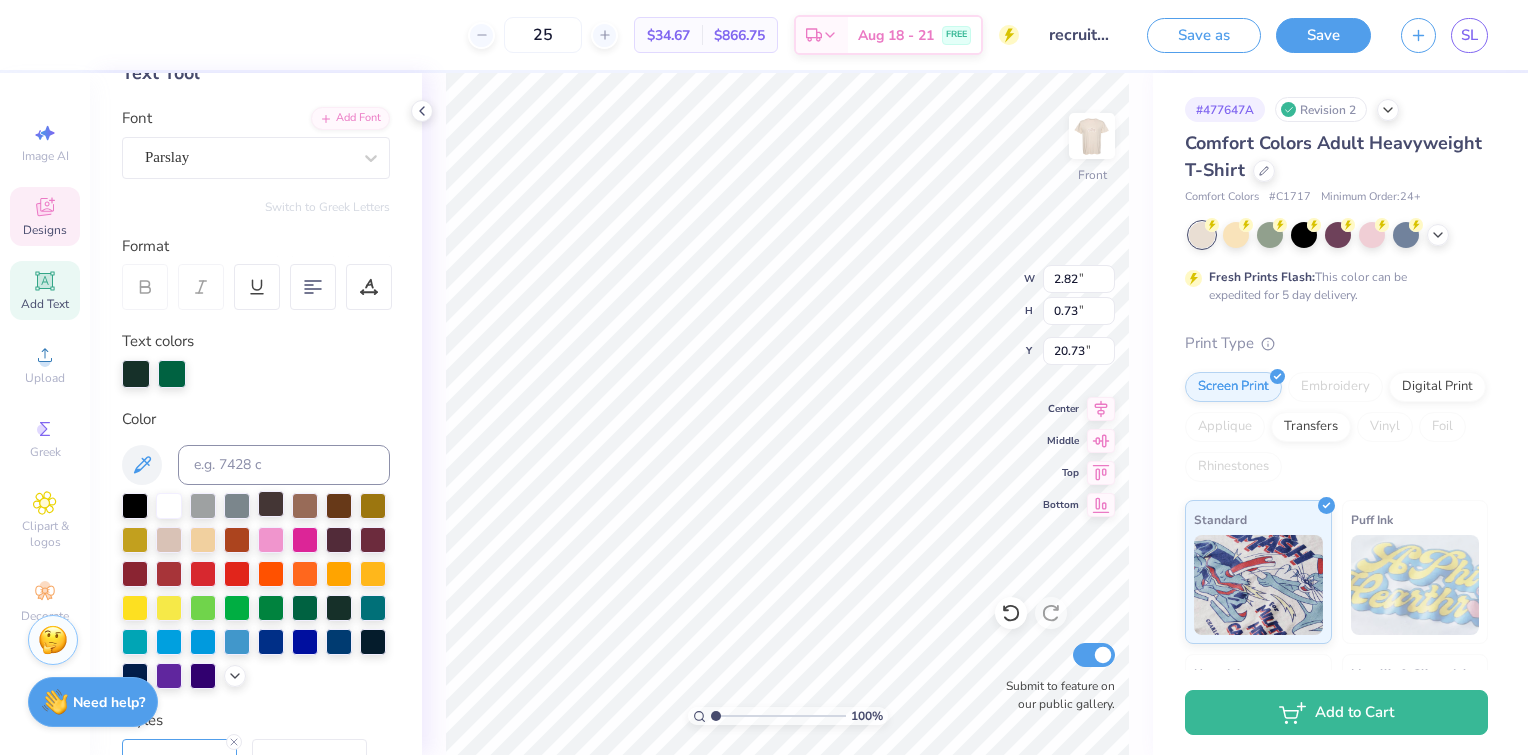 scroll, scrollTop: 126, scrollLeft: 0, axis: vertical 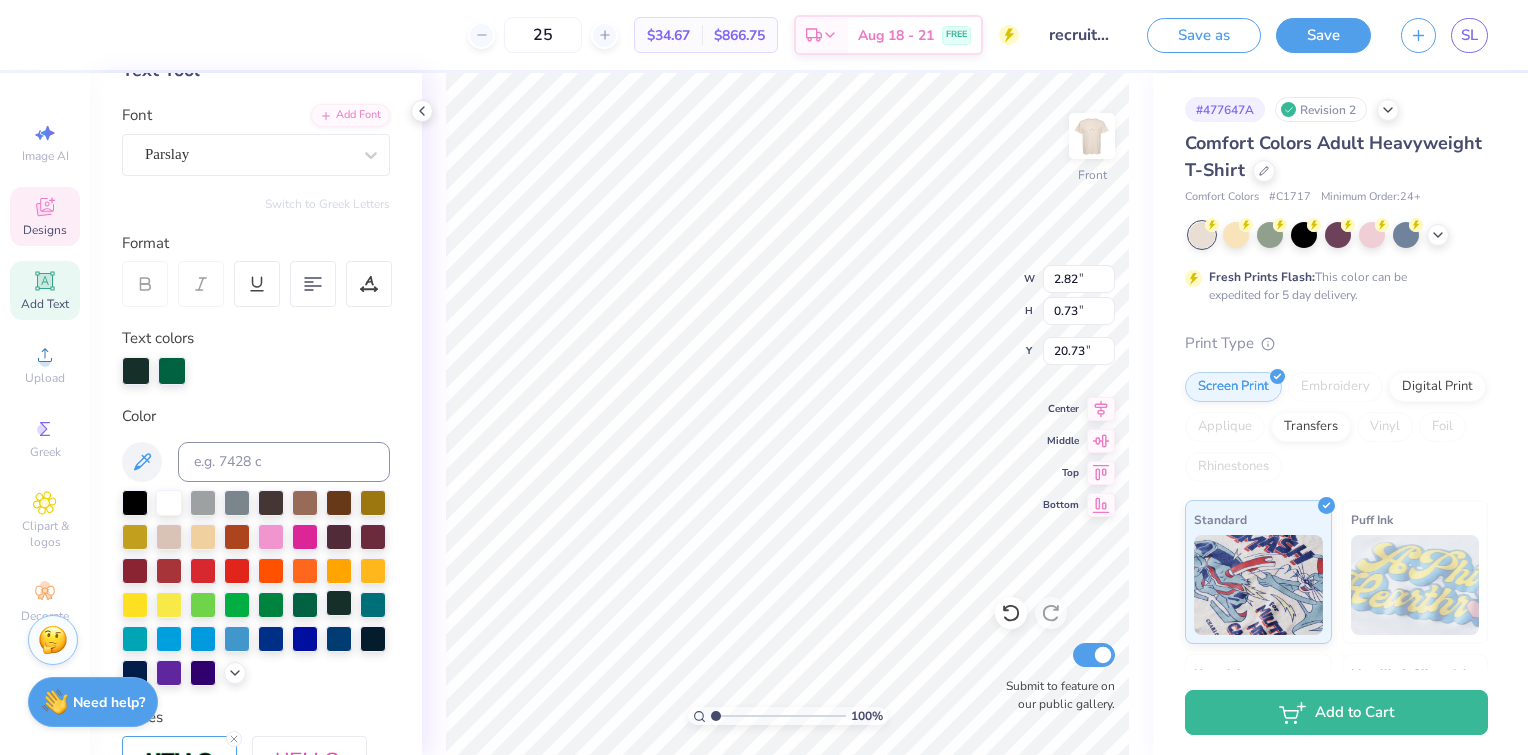 click at bounding box center [339, 603] 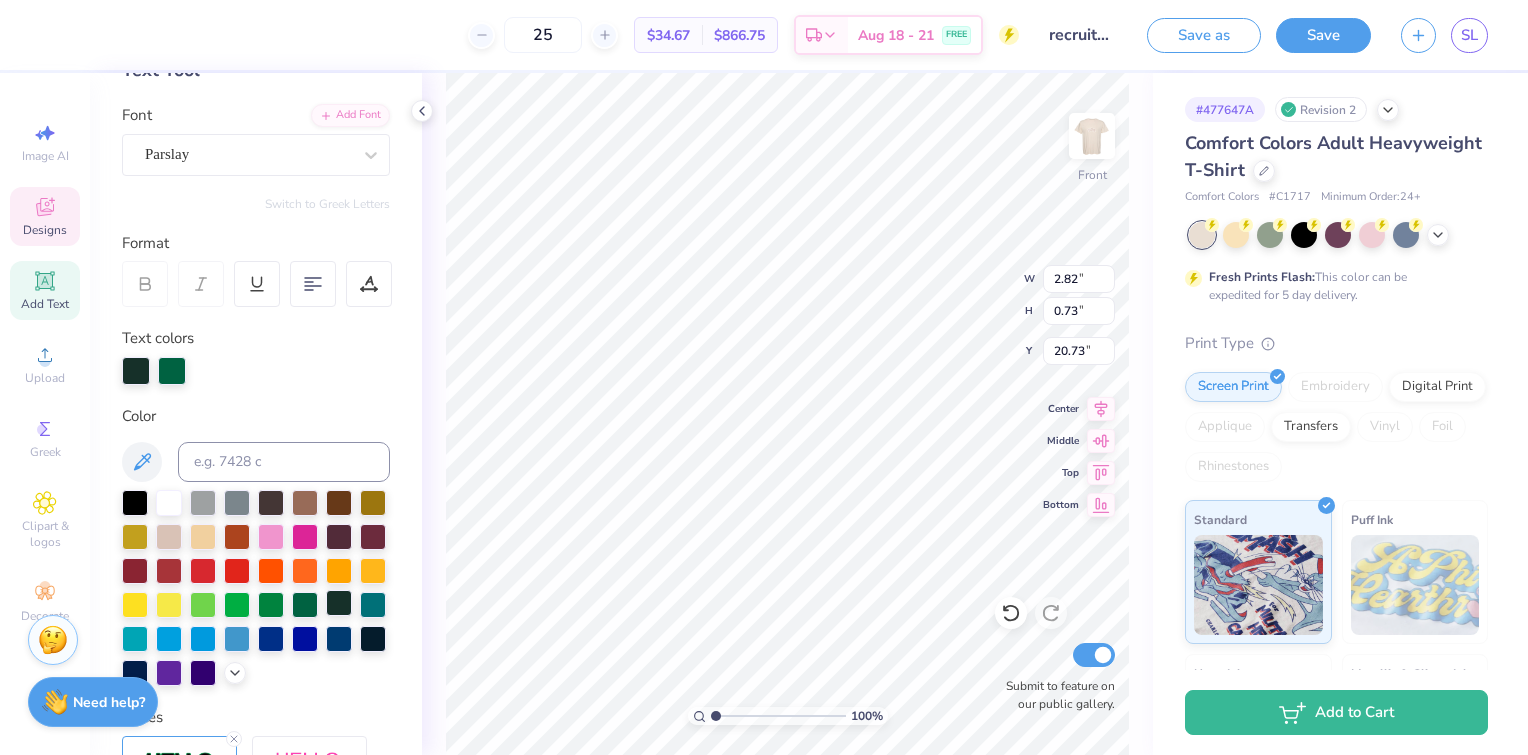 click at bounding box center (339, 603) 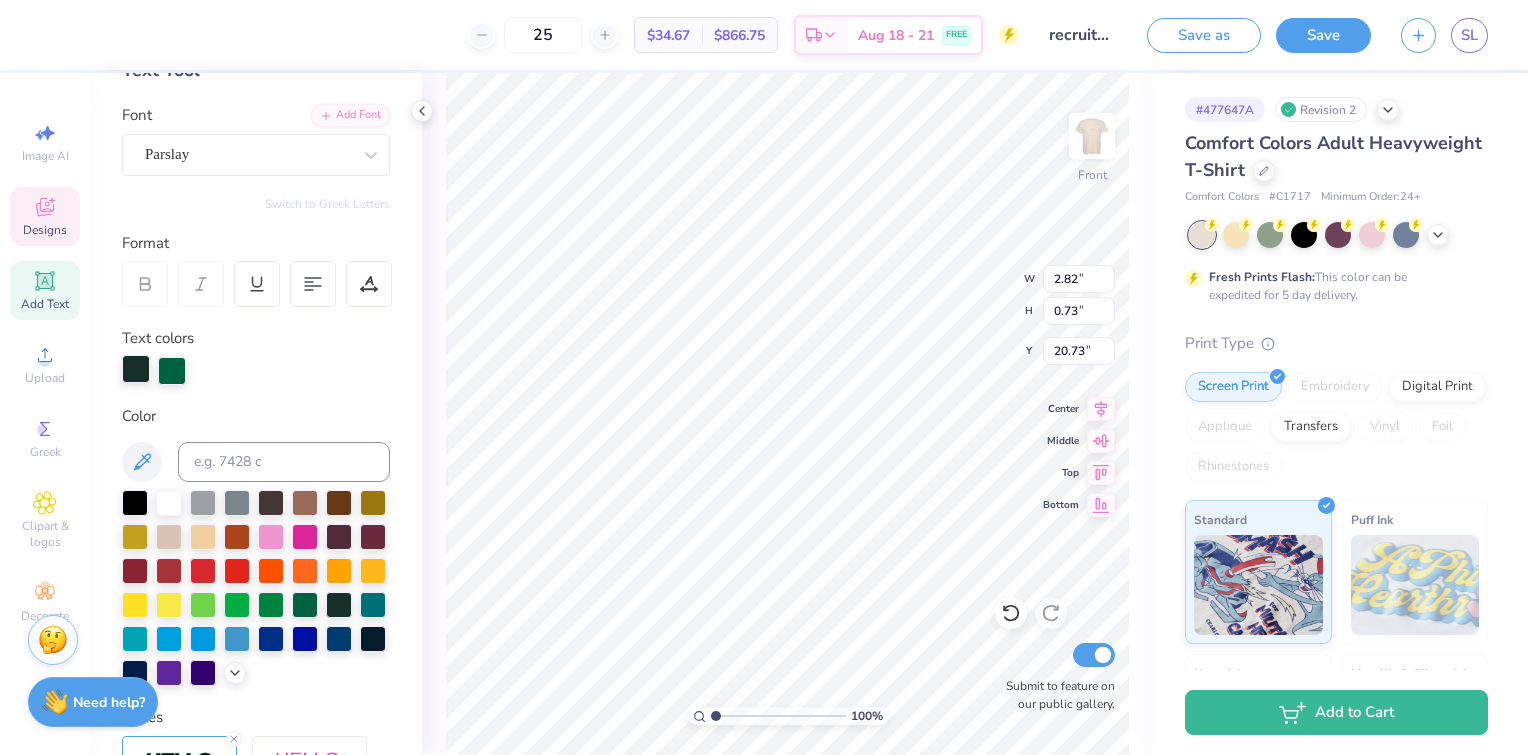 click at bounding box center [136, 369] 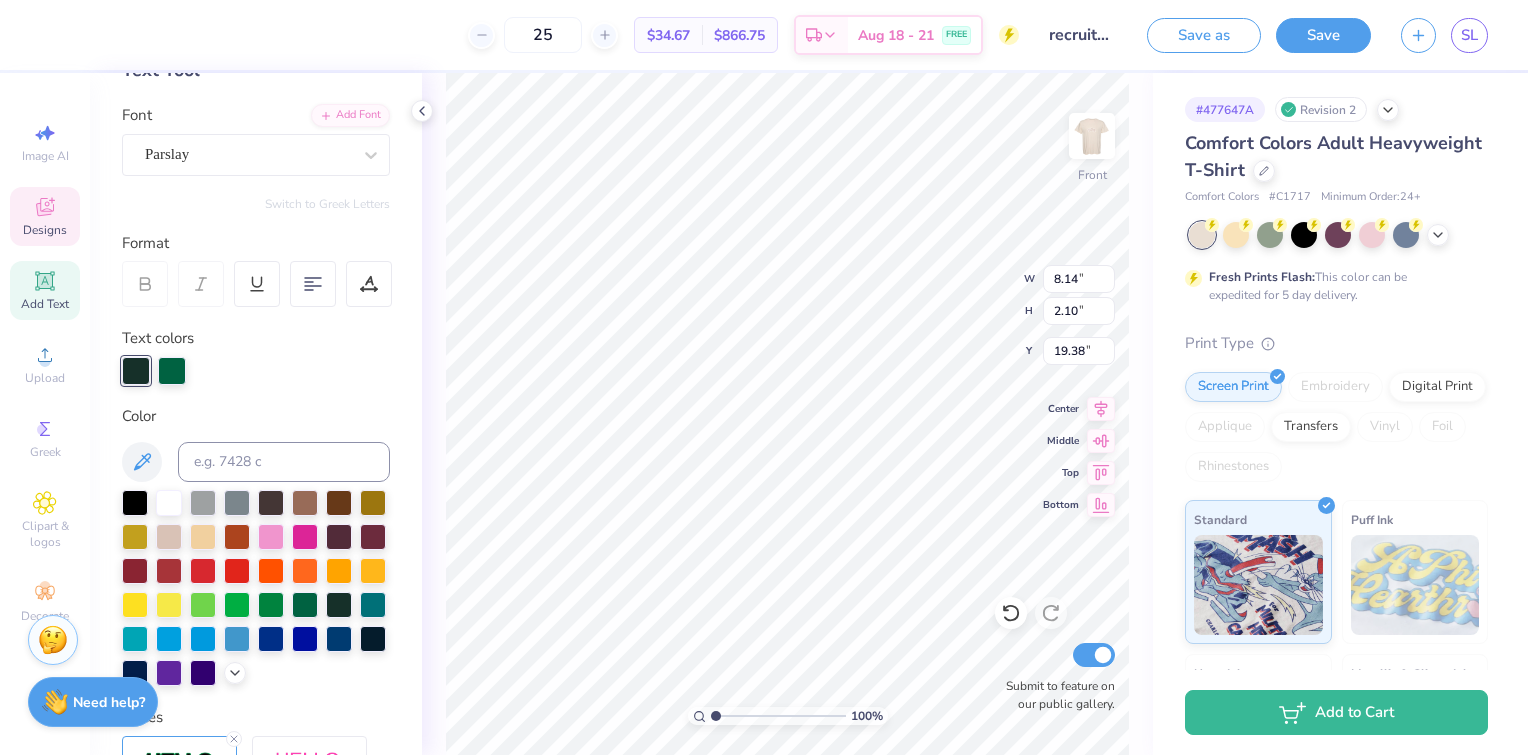 type on "8.14" 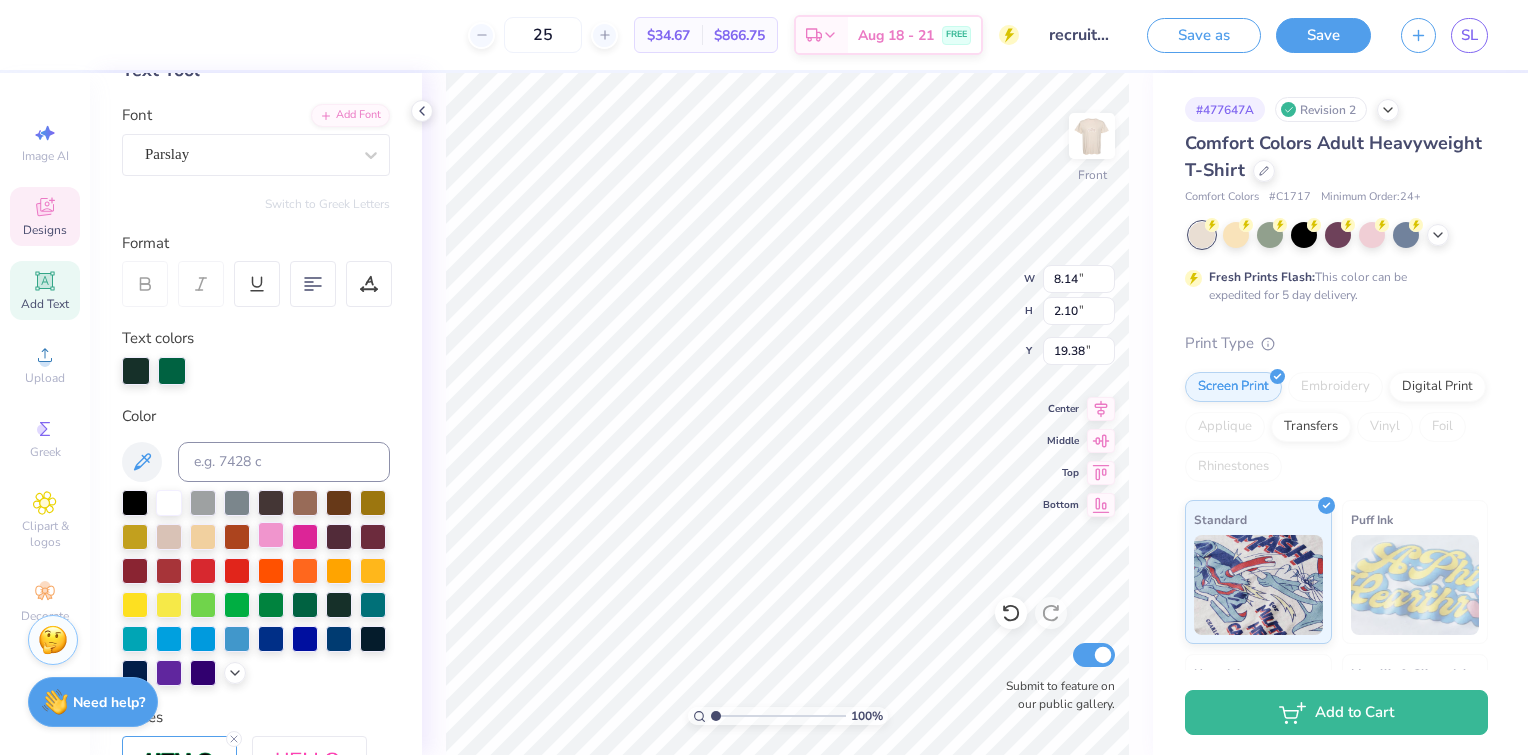 scroll, scrollTop: 16, scrollLeft: 6, axis: both 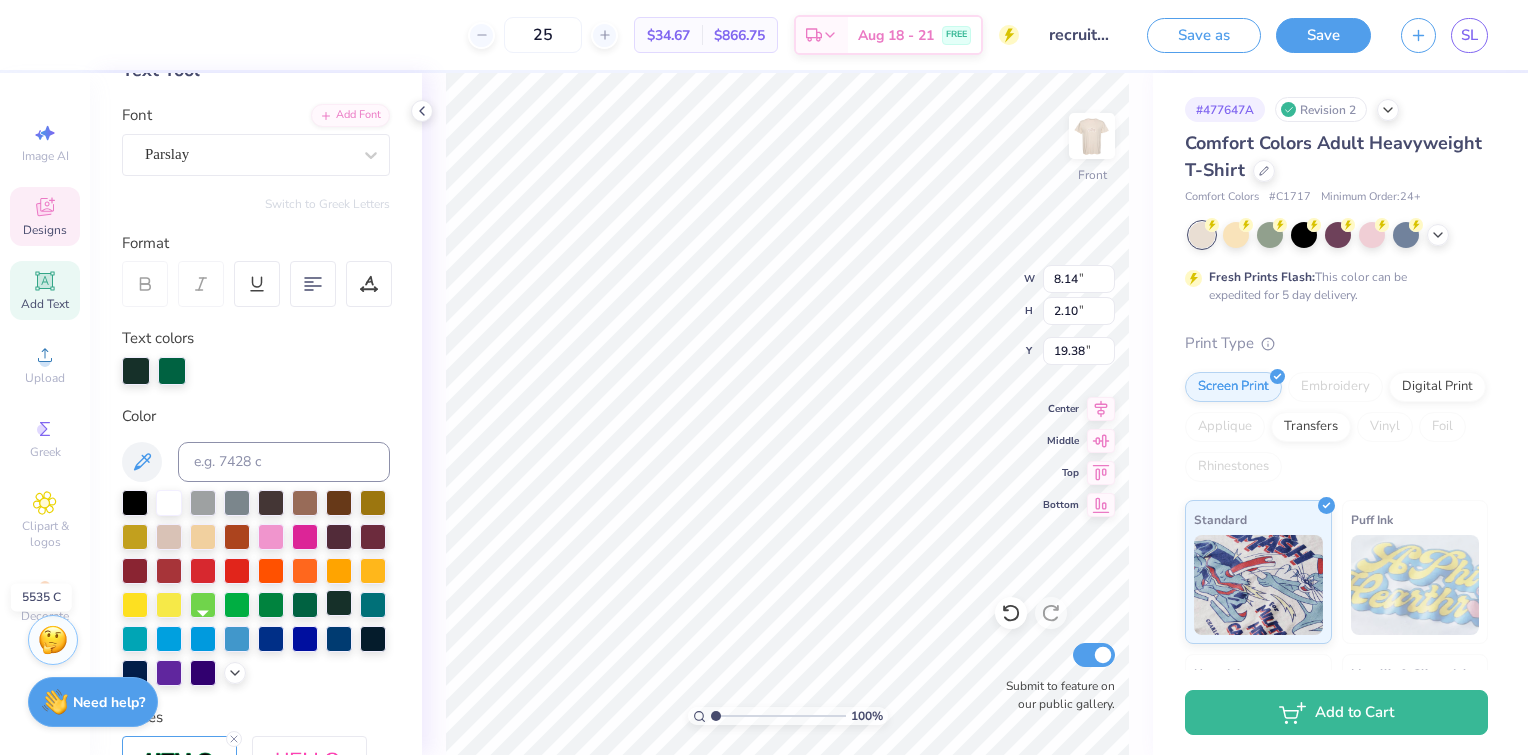 click at bounding box center [339, 603] 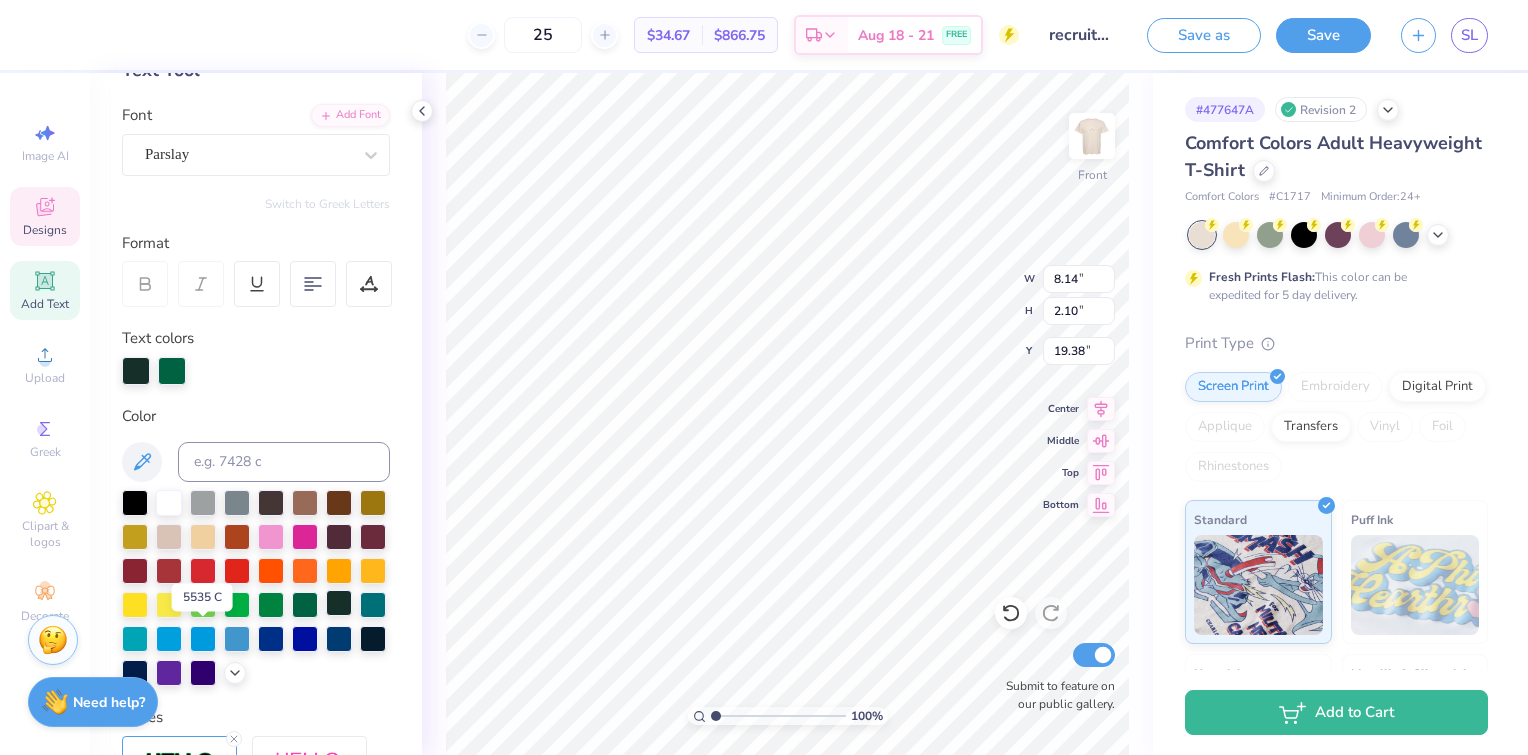 drag, startPoint x: 208, startPoint y: 642, endPoint x: 195, endPoint y: 641, distance: 13.038404 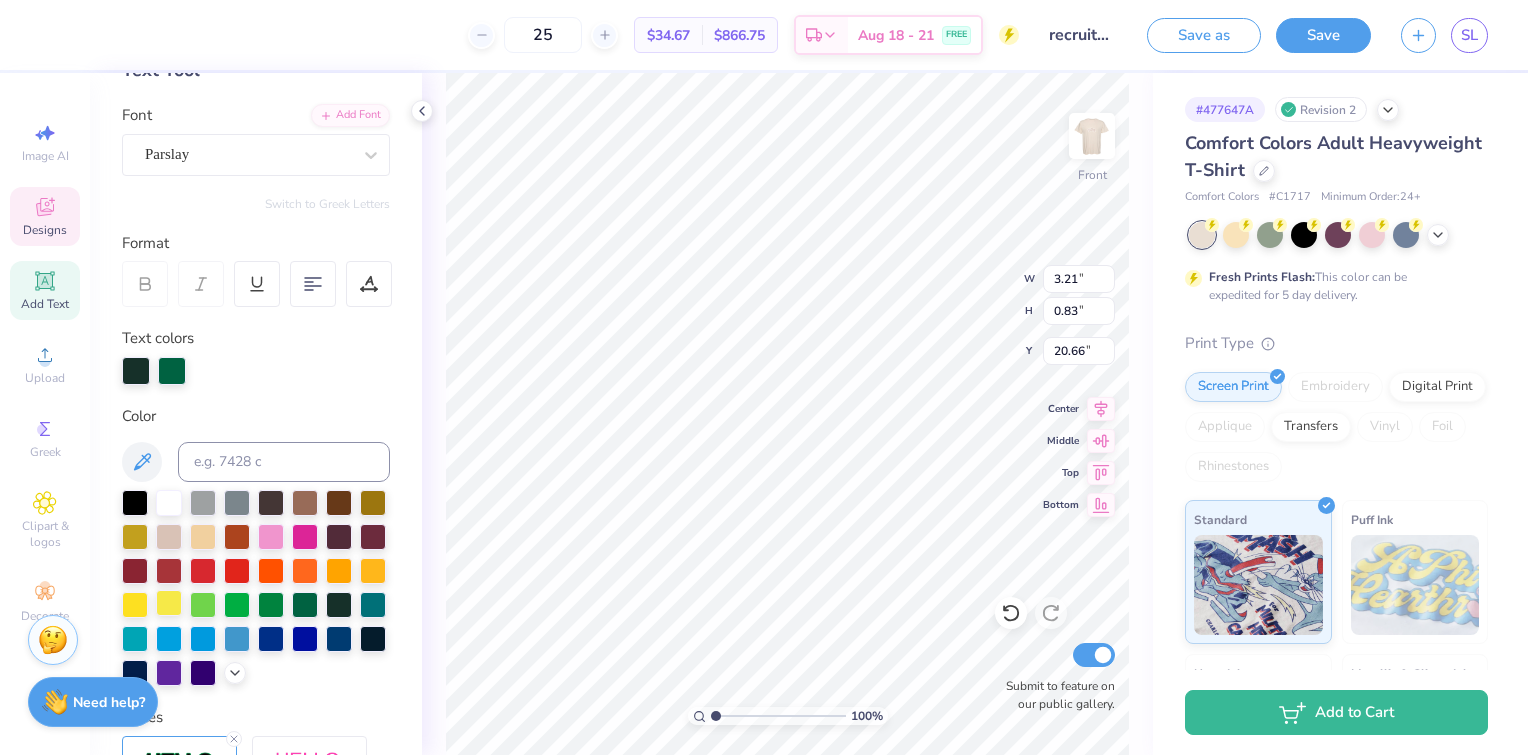 type on "3.21" 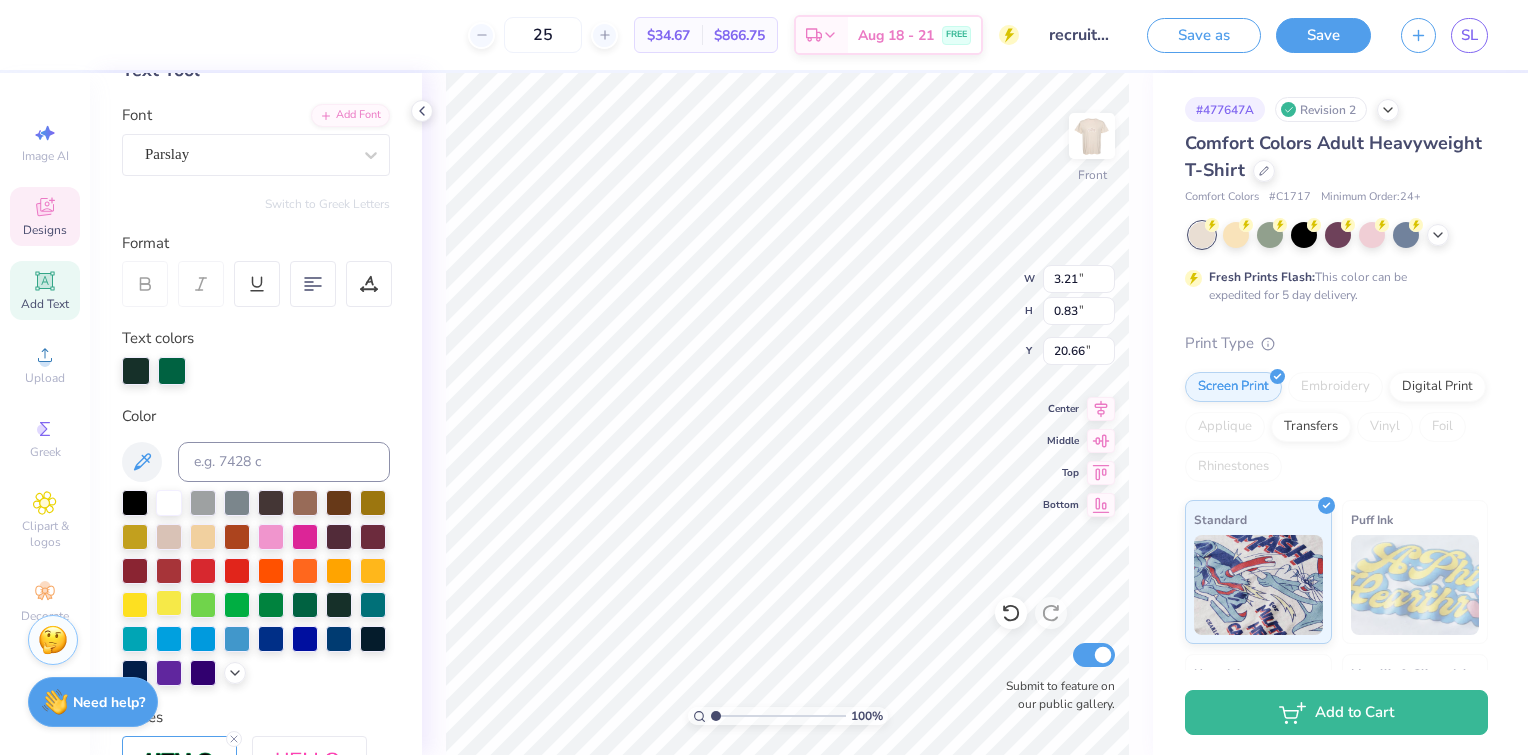 type on "4.05" 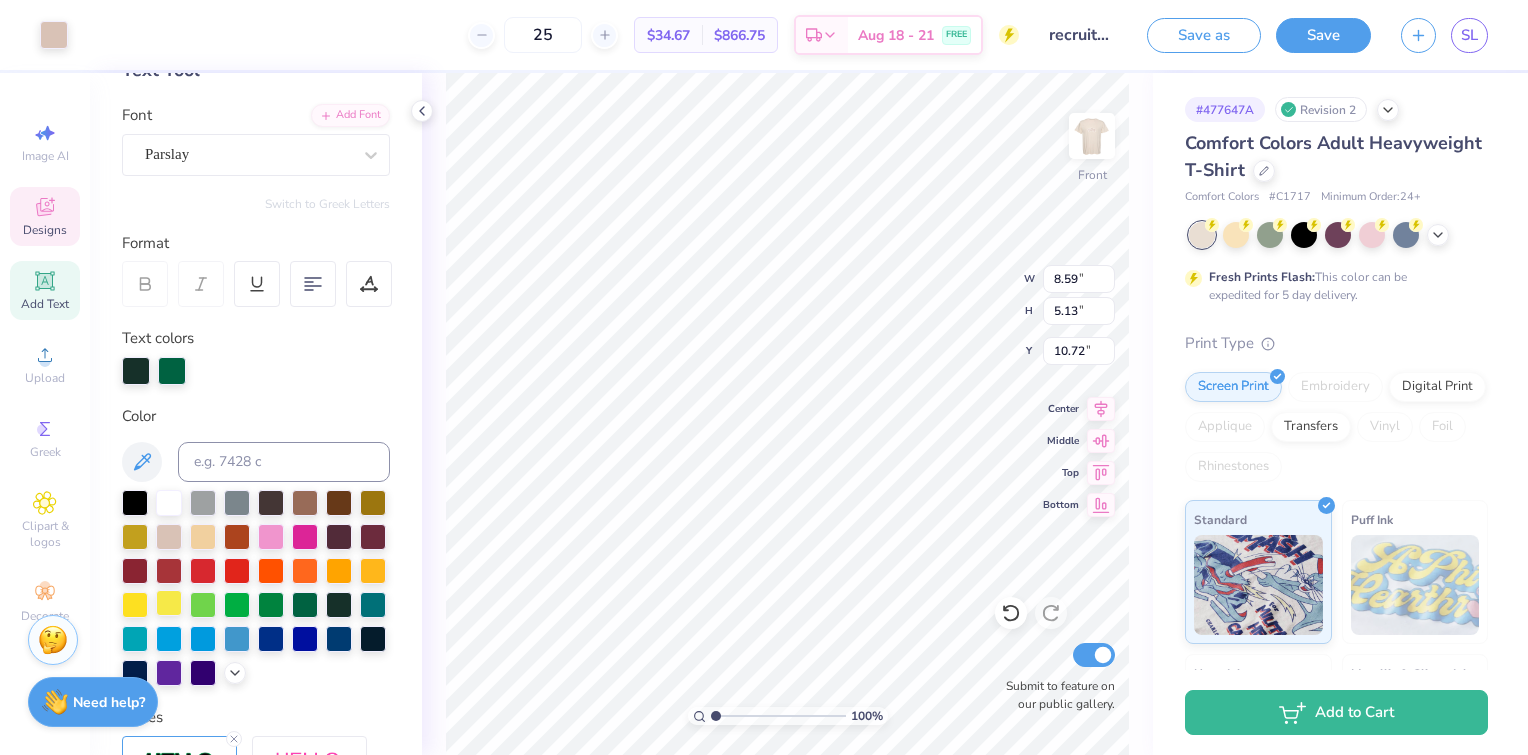 type on "8.59" 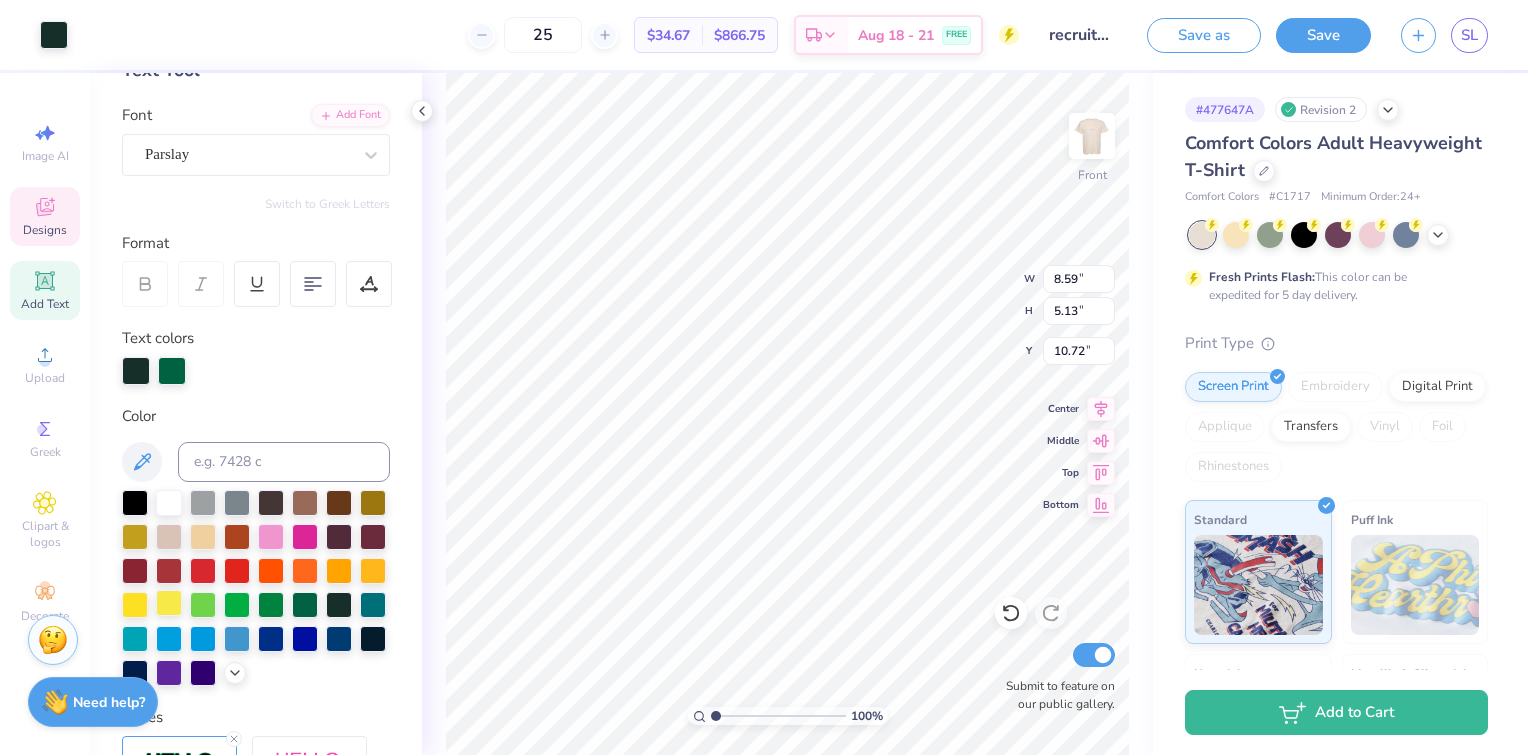 type on "3.30" 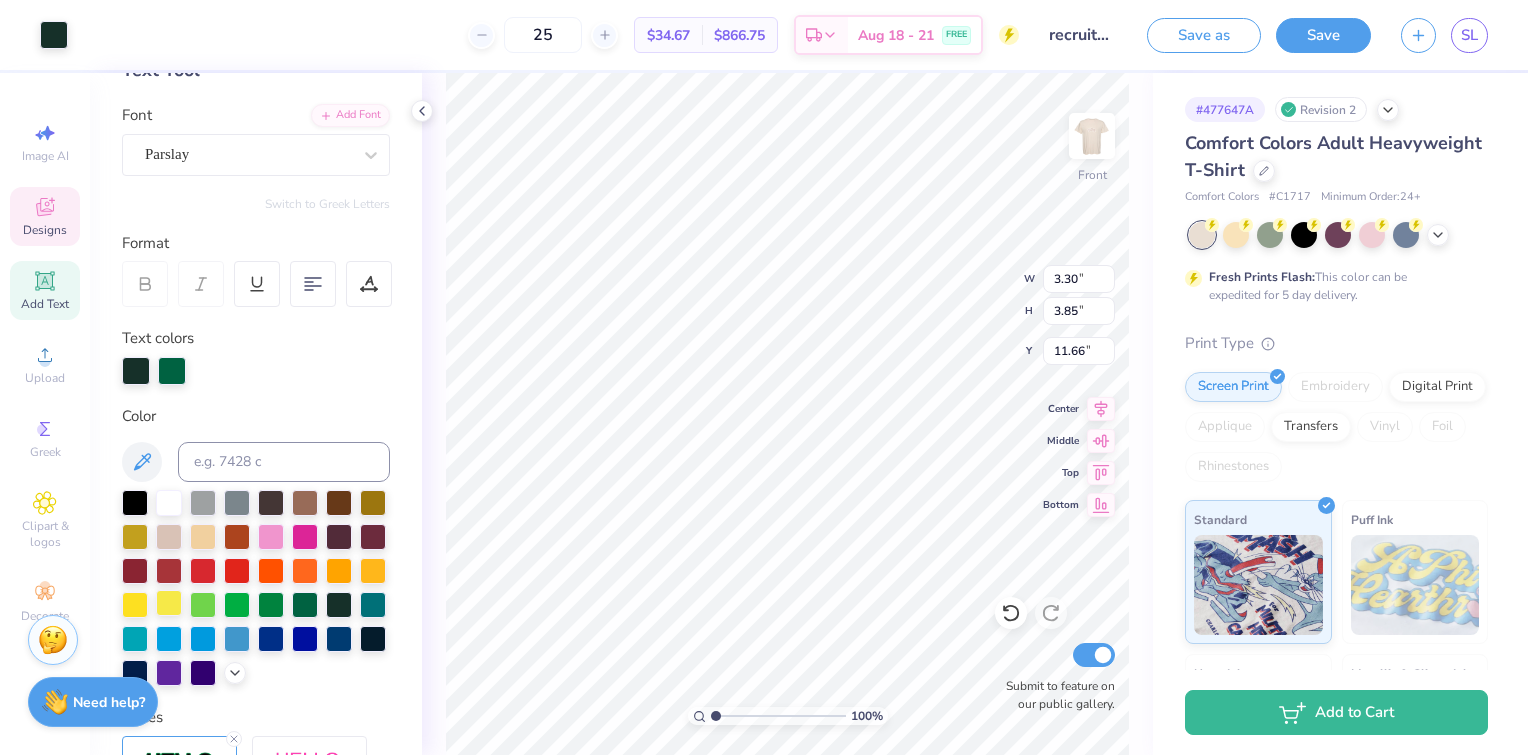 type on "3.94" 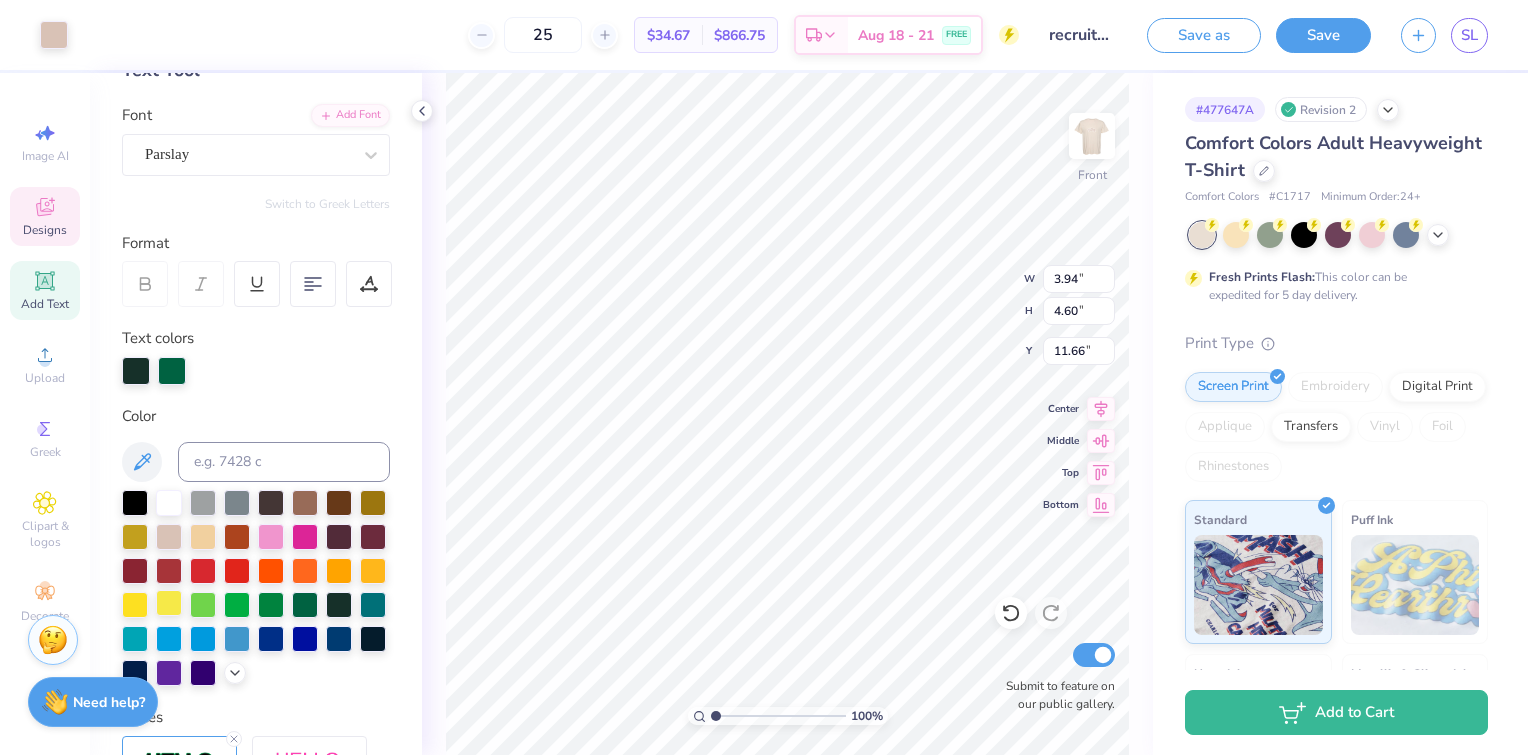 type on "8.59" 